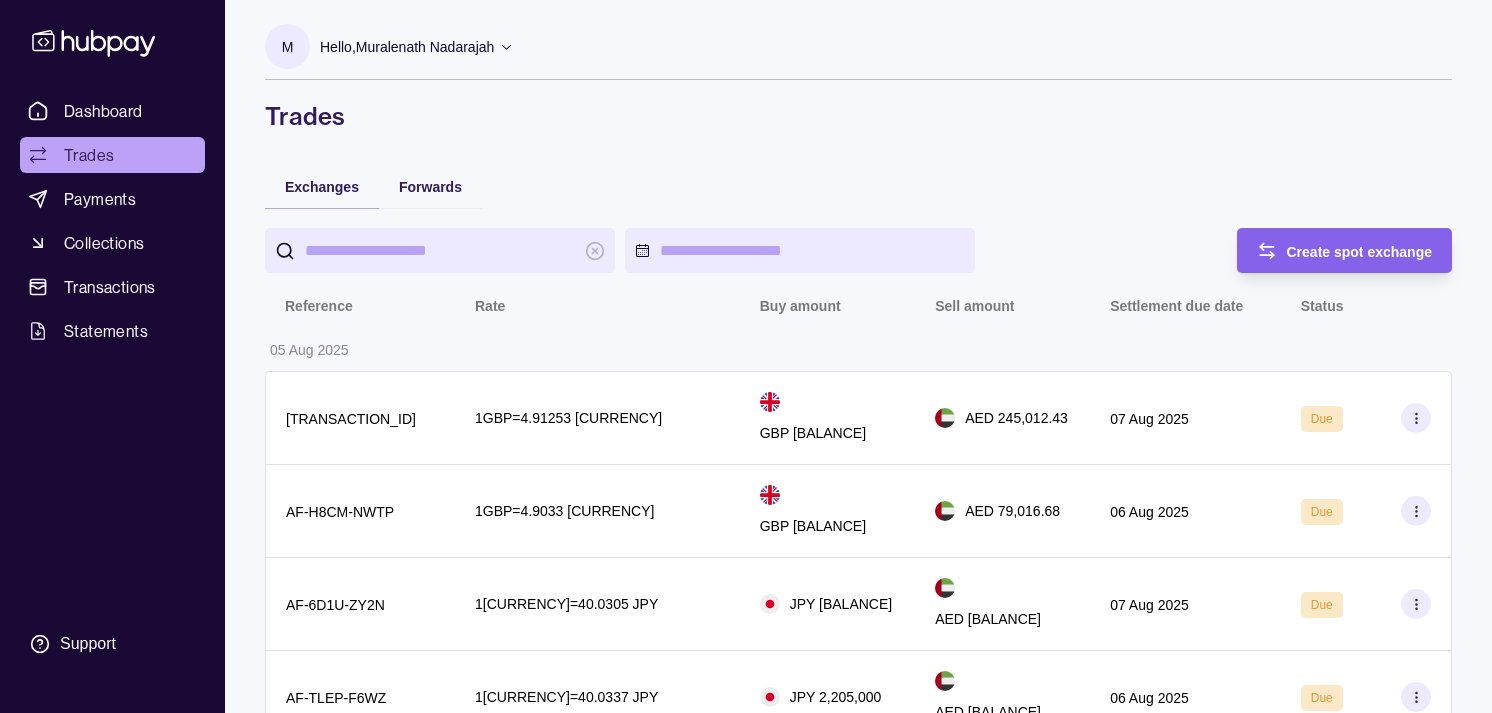 scroll, scrollTop: 0, scrollLeft: 0, axis: both 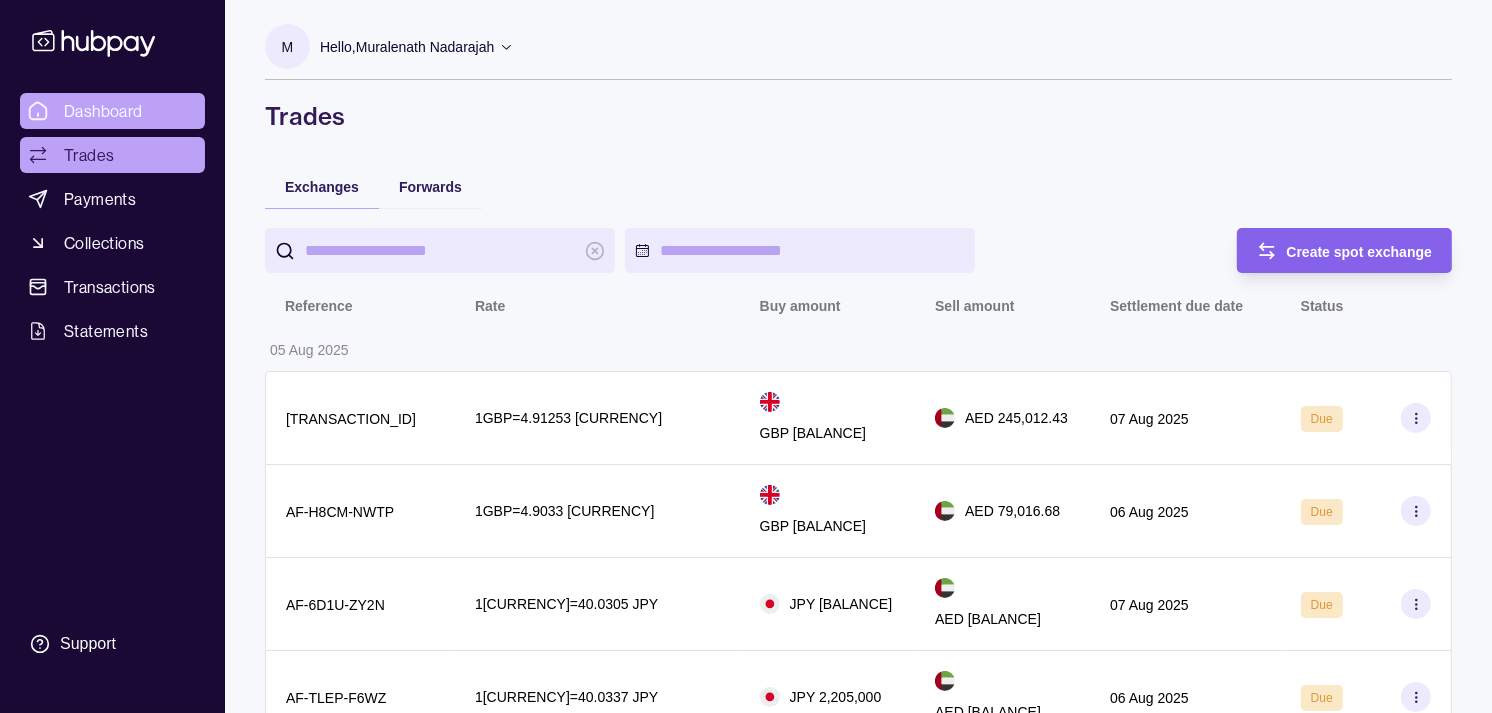 drag, startPoint x: 0, startPoint y: 0, endPoint x: 128, endPoint y: 108, distance: 167.47537 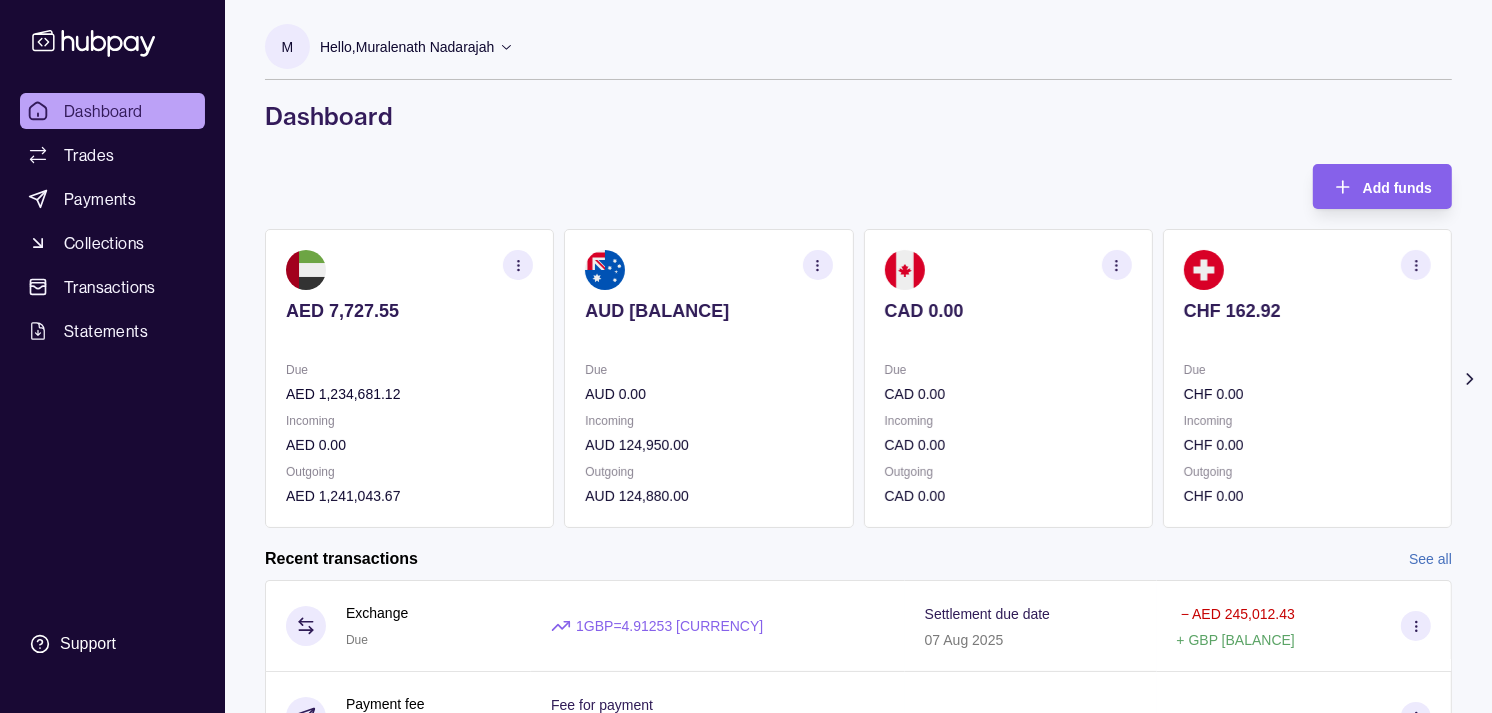 click on "Due CAD [BALANCE] Incoming CAD [BALANCE] Outgoing CAD [BALANCE]" at bounding box center [1008, 378] 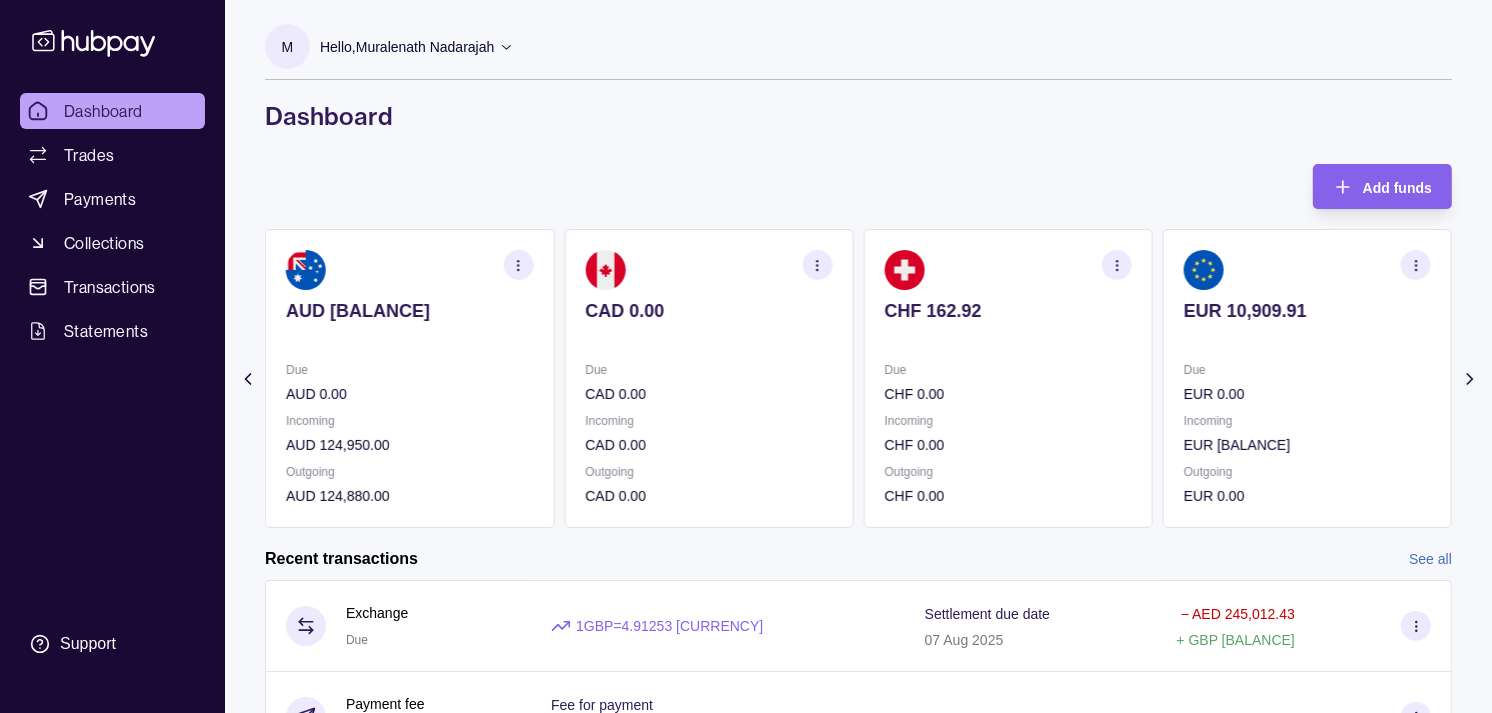 click at bounding box center [1008, 338] 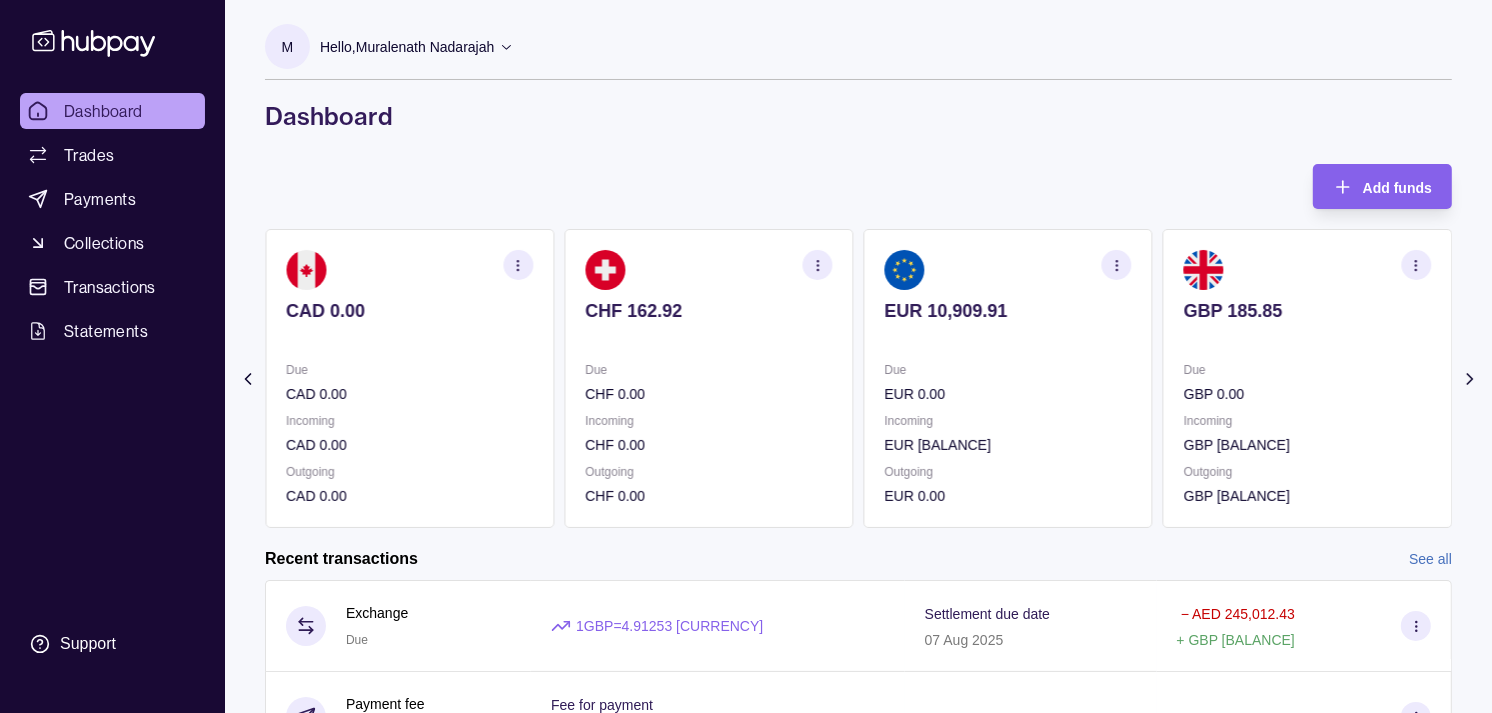 click on "AED [BALANCE]                                                                                                               Due AED [BALANCE] Incoming AED [BALANCE] Outgoing AED [BALANCE] AUD [BALANCE]                                                                                                               Due AUD [BALANCE] Incoming AUD [BALANCE] Outgoing AUD [BALANCE] CAD [BALANCE]                                                                                                               Due CAD [BALANCE] Incoming CAD [BALANCE] Outgoing CAD [BALANCE] CHF [BALANCE]                                                                                                               Due CHF [BALANCE] Incoming CHF [BALANCE] Outgoing CHF [BALANCE] EUR [BALANCE]" at bounding box center [260, 378] 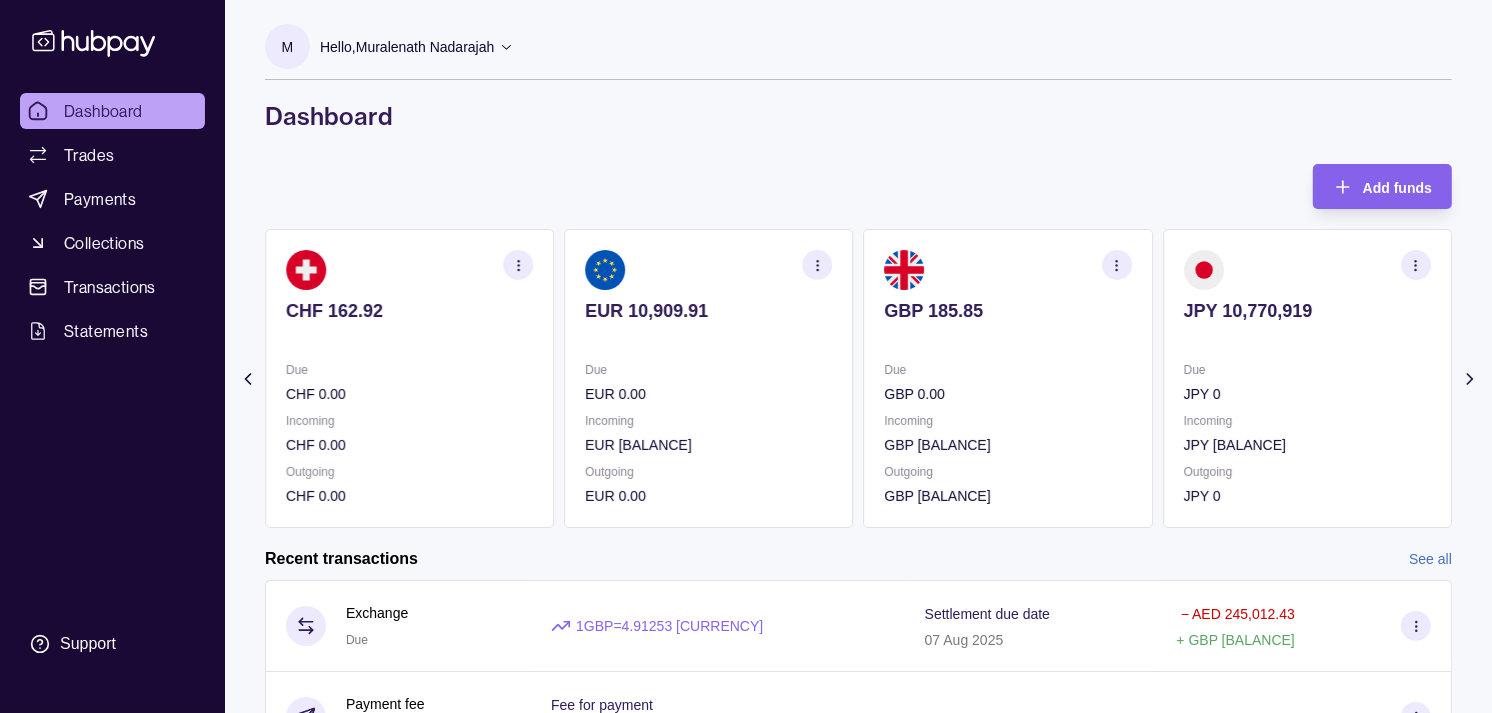 click 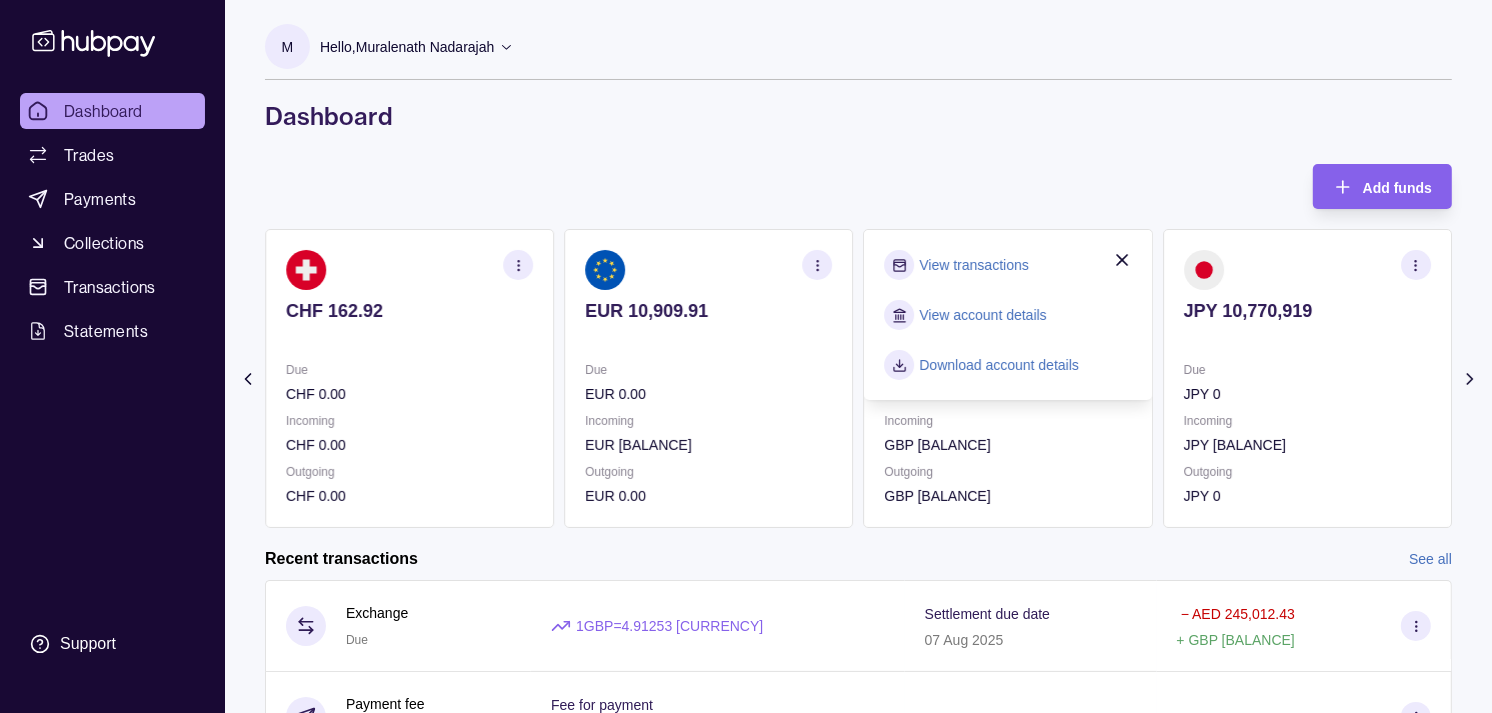 click on "View transactions" at bounding box center [974, 265] 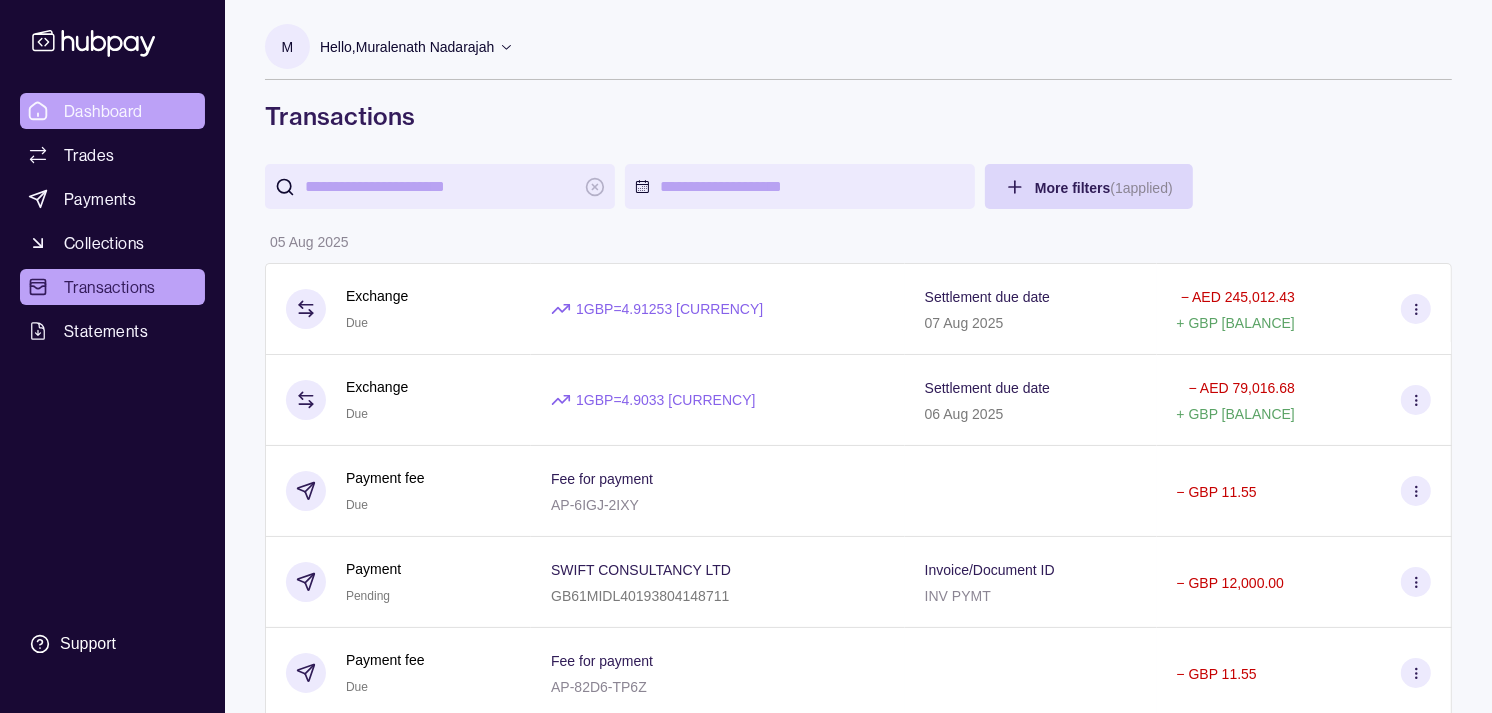 click on "Dashboard" at bounding box center (103, 111) 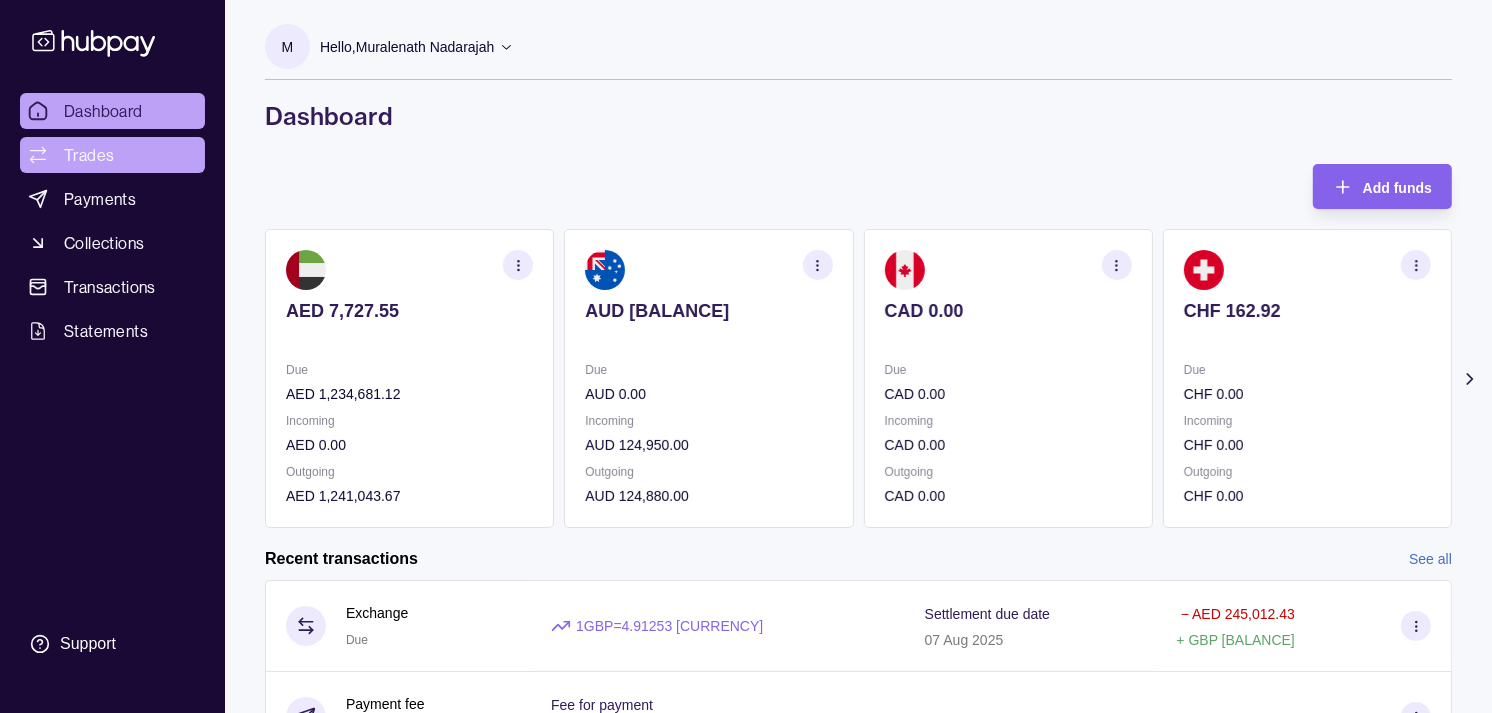 click on "Trades" at bounding box center (89, 155) 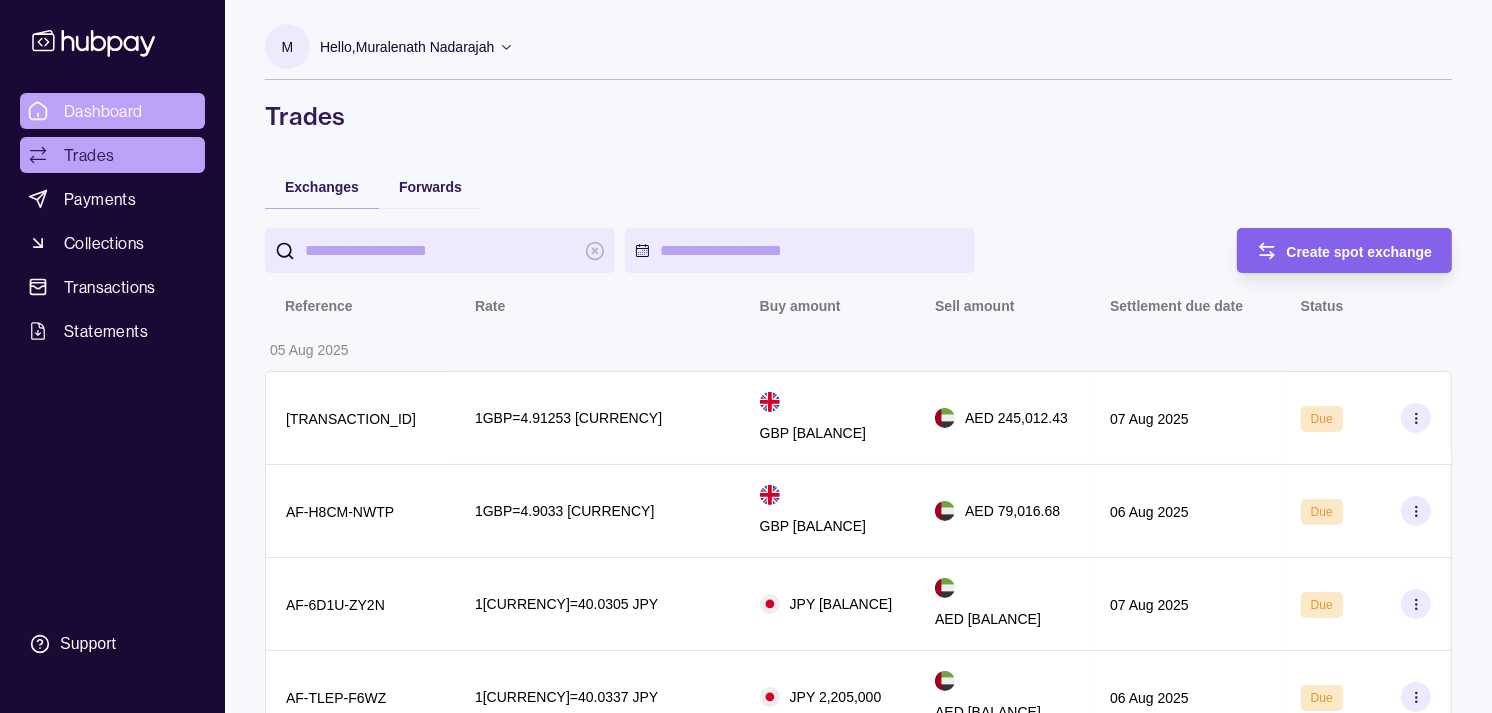 click on "Dashboard" at bounding box center (103, 111) 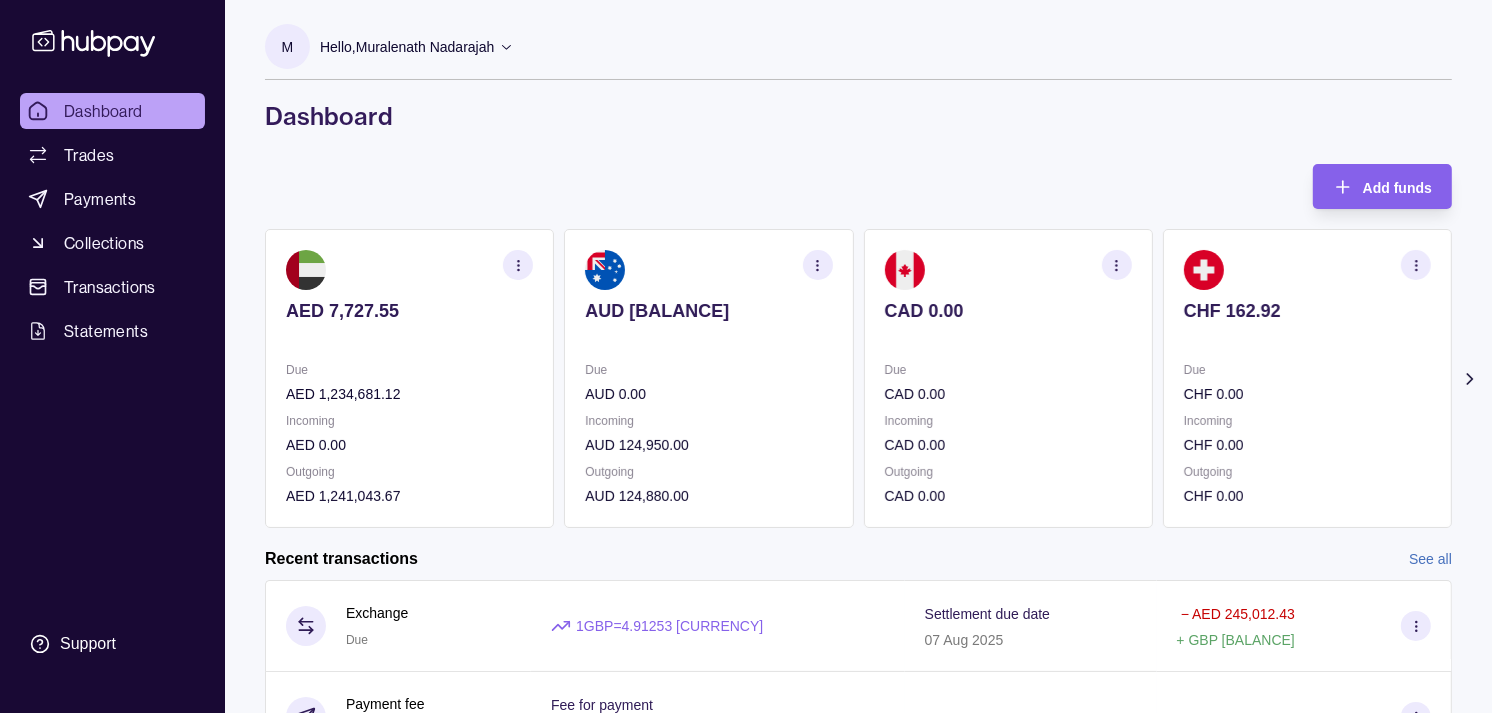 click on "Add funds AED [BALANCE]                                                                                                               Due AED [BALANCE] Incoming AED [BALANCE] Outgoing AED [BALANCE] AUD [BALANCE]                                                                                                               Due AUD [BALANCE] Incoming AUD [BALANCE] Outgoing AUD [BALANCE] CAD [BALANCE]                                                                                                               Due CAD [BALANCE] Incoming CAD [BALANCE] Outgoing CAD [BALANCE] CHF [BALANCE]                                                                                                               Due CHF [BALANCE] Incoming CHF [BALANCE] Outgoing CHF [BALANCE] EUR [BALANCE]" at bounding box center (858, 346) 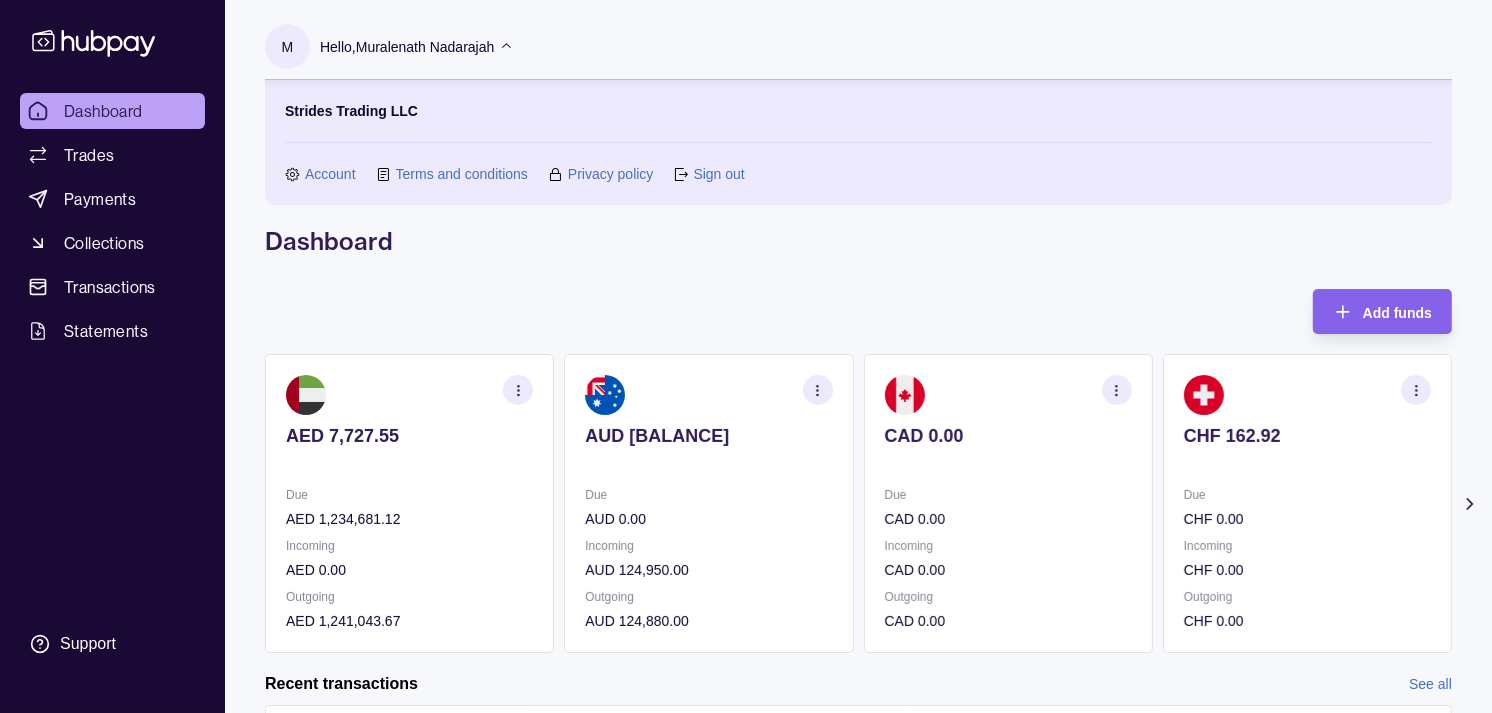 click on "Hello,  [FIRST] [LAST]" at bounding box center (407, 47) 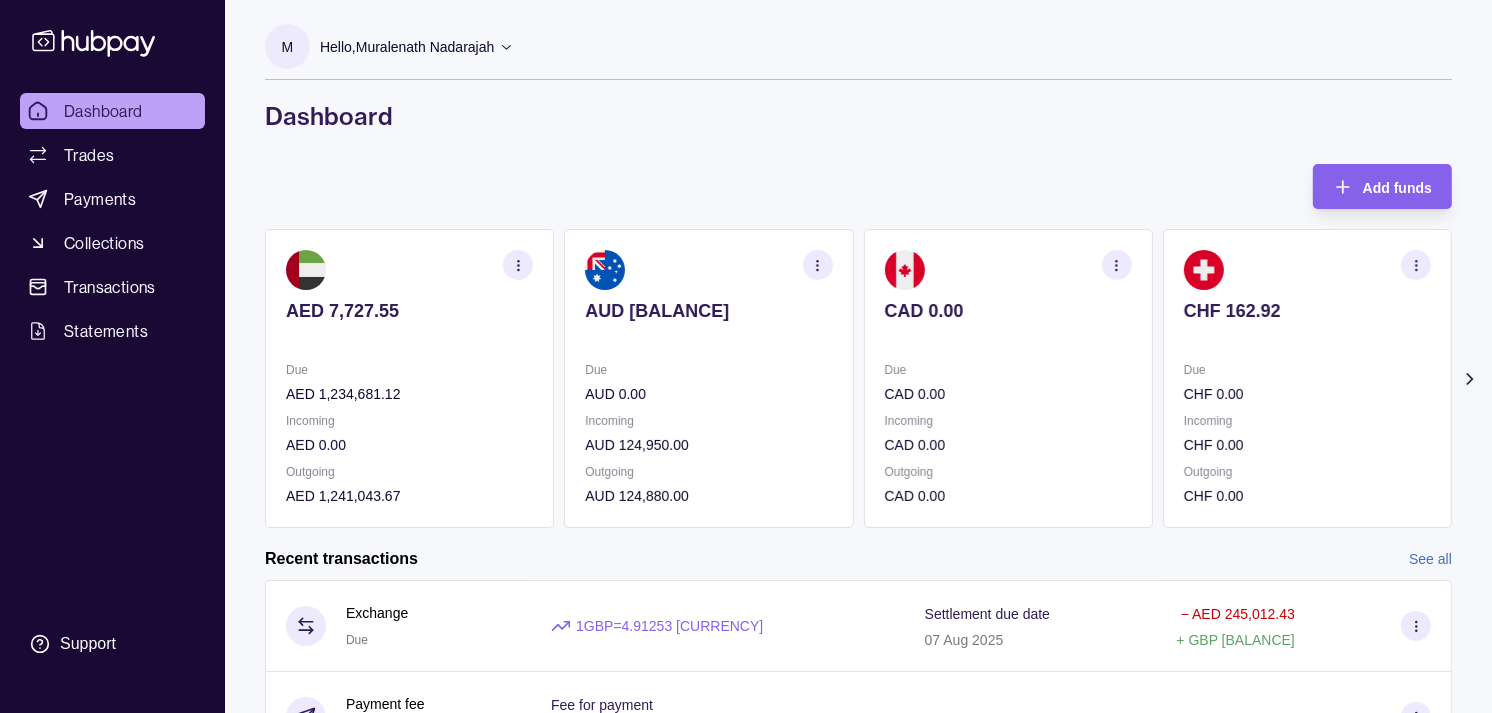 click on "Due CAD [BALANCE] Incoming CAD [BALANCE] Outgoing CAD [BALANCE]" at bounding box center [1008, 378] 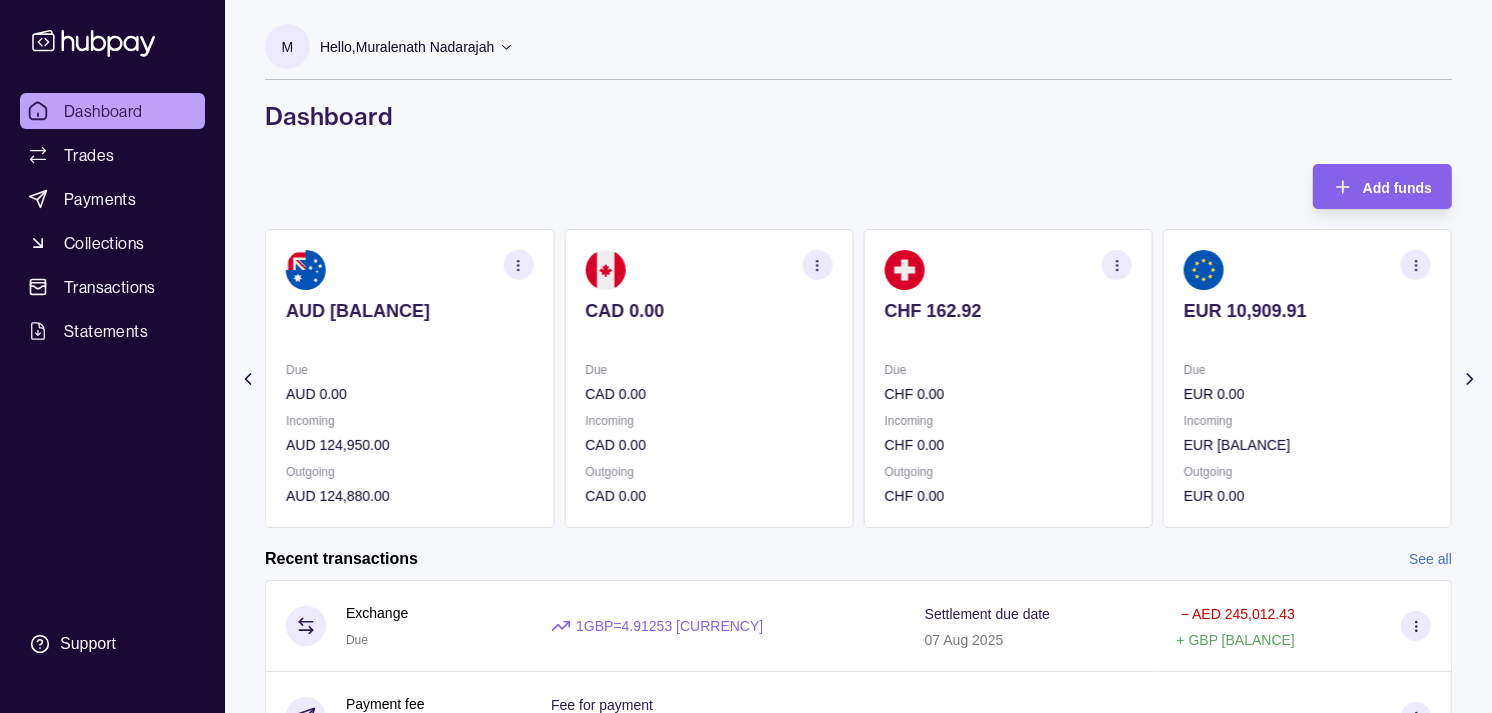 click at bounding box center [1008, 338] 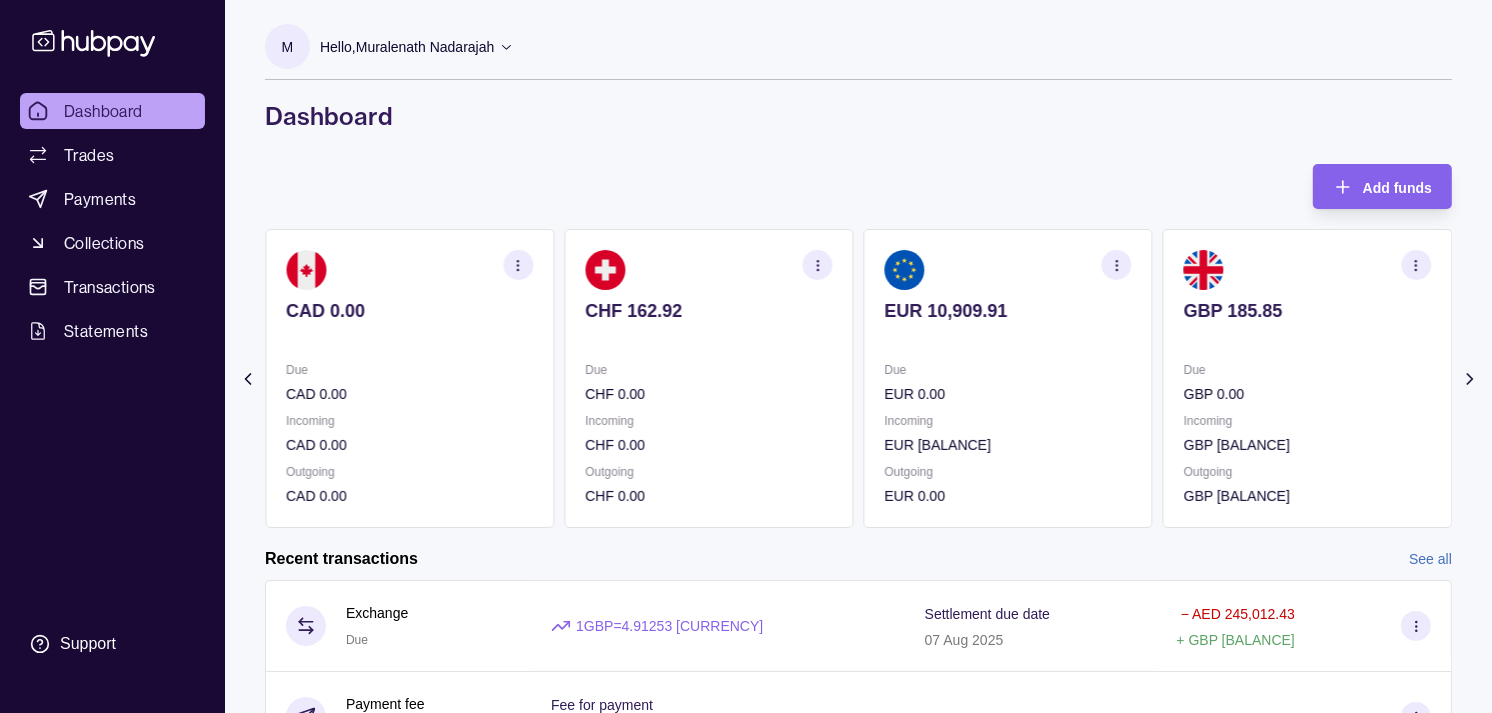 click at bounding box center (1008, 338) 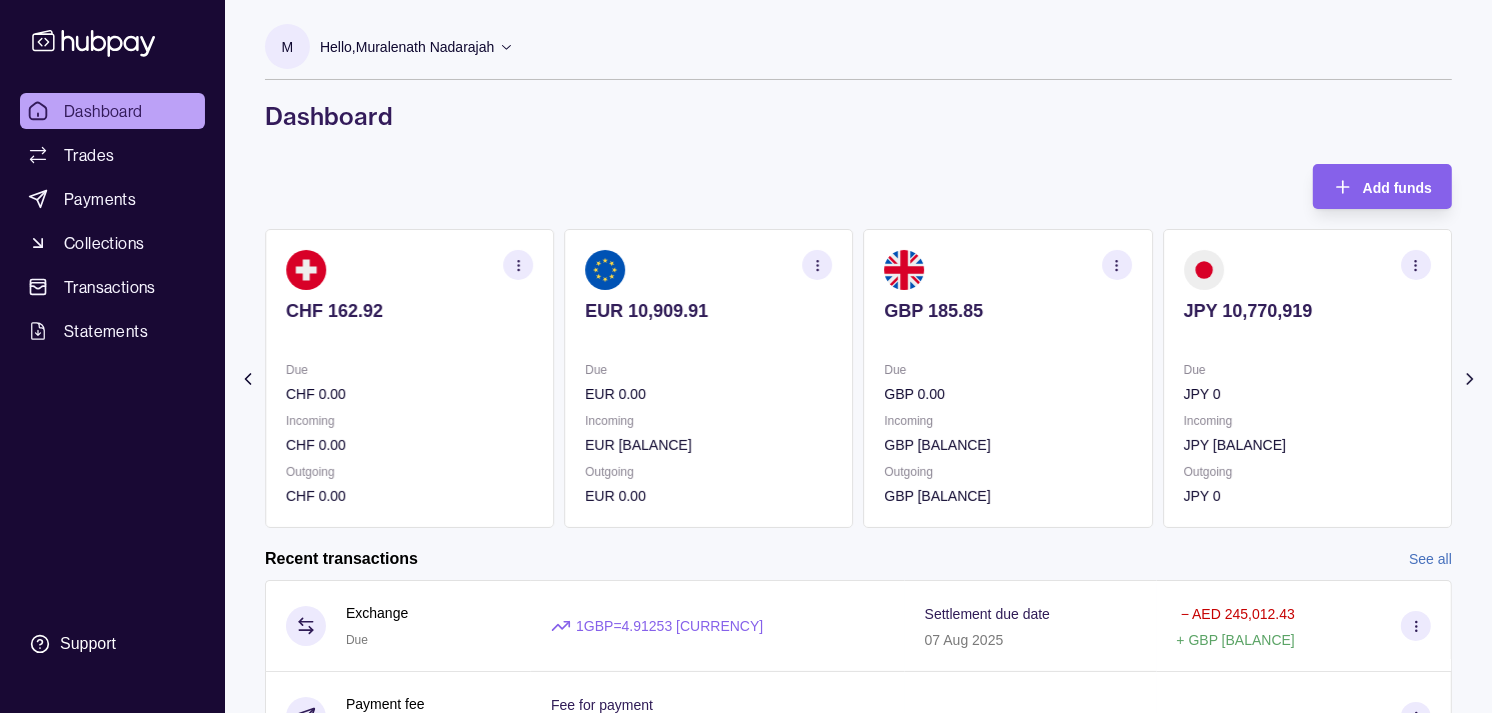 click on "GBP 185.85                                                                                                               Due GBP 0.00 Incoming GBP 65,990.00 Outgoing GBP 16,080.00" at bounding box center (1008, 378) 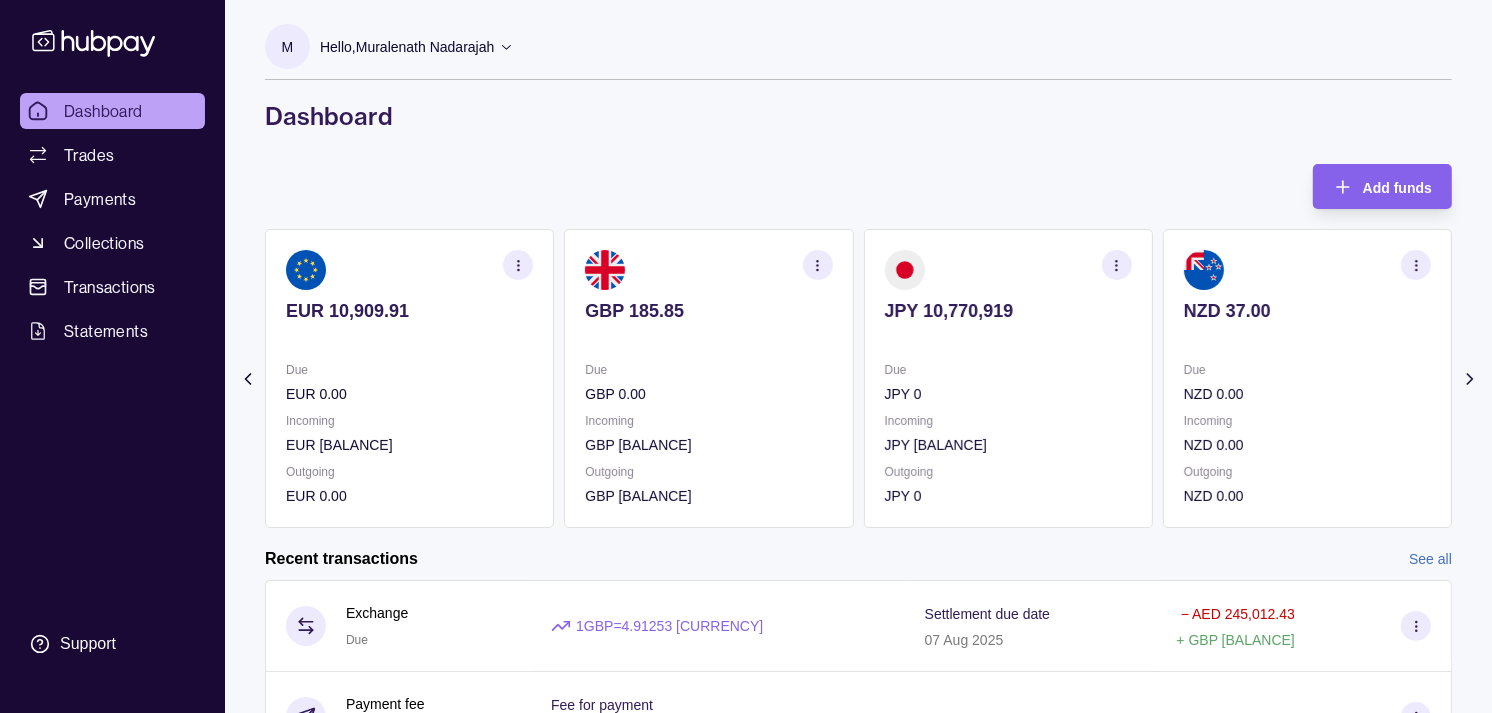 click 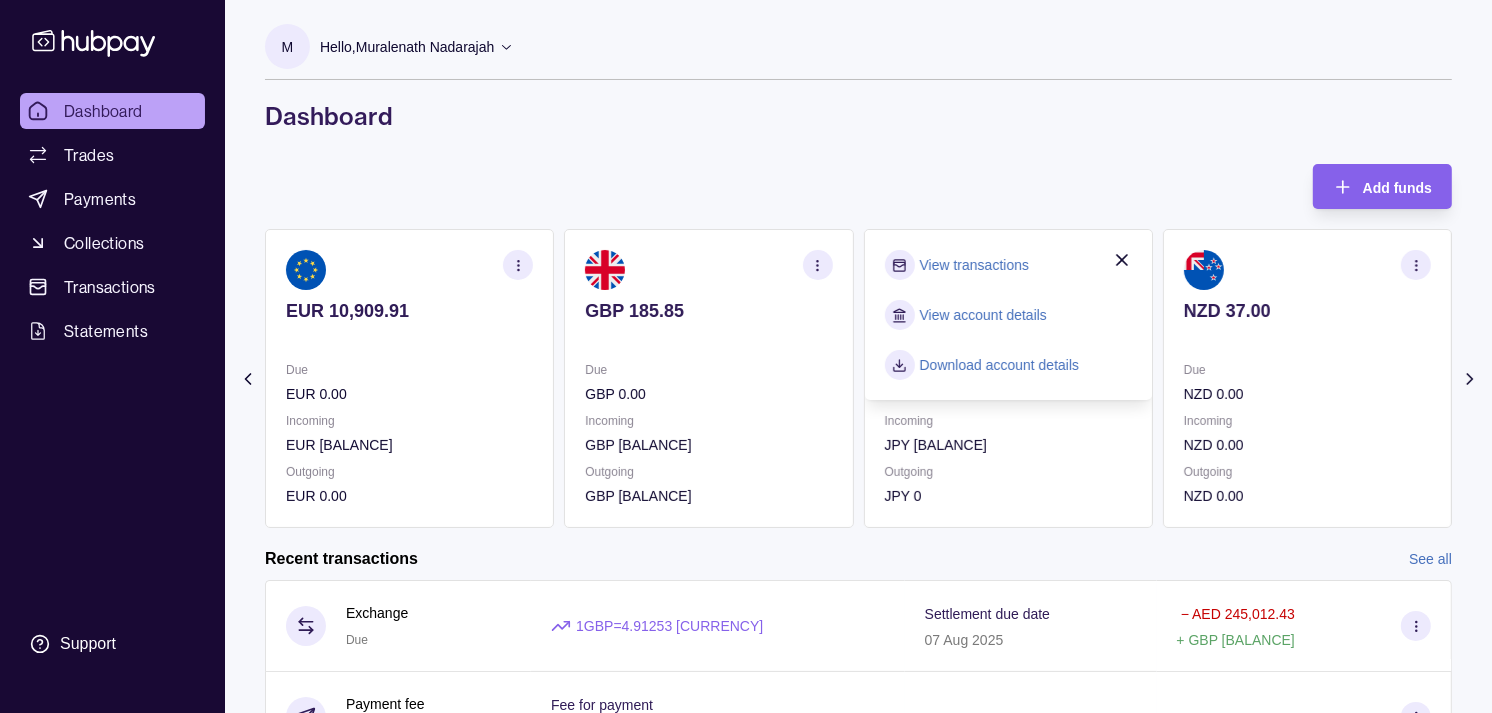 click on "View transactions" at bounding box center (974, 265) 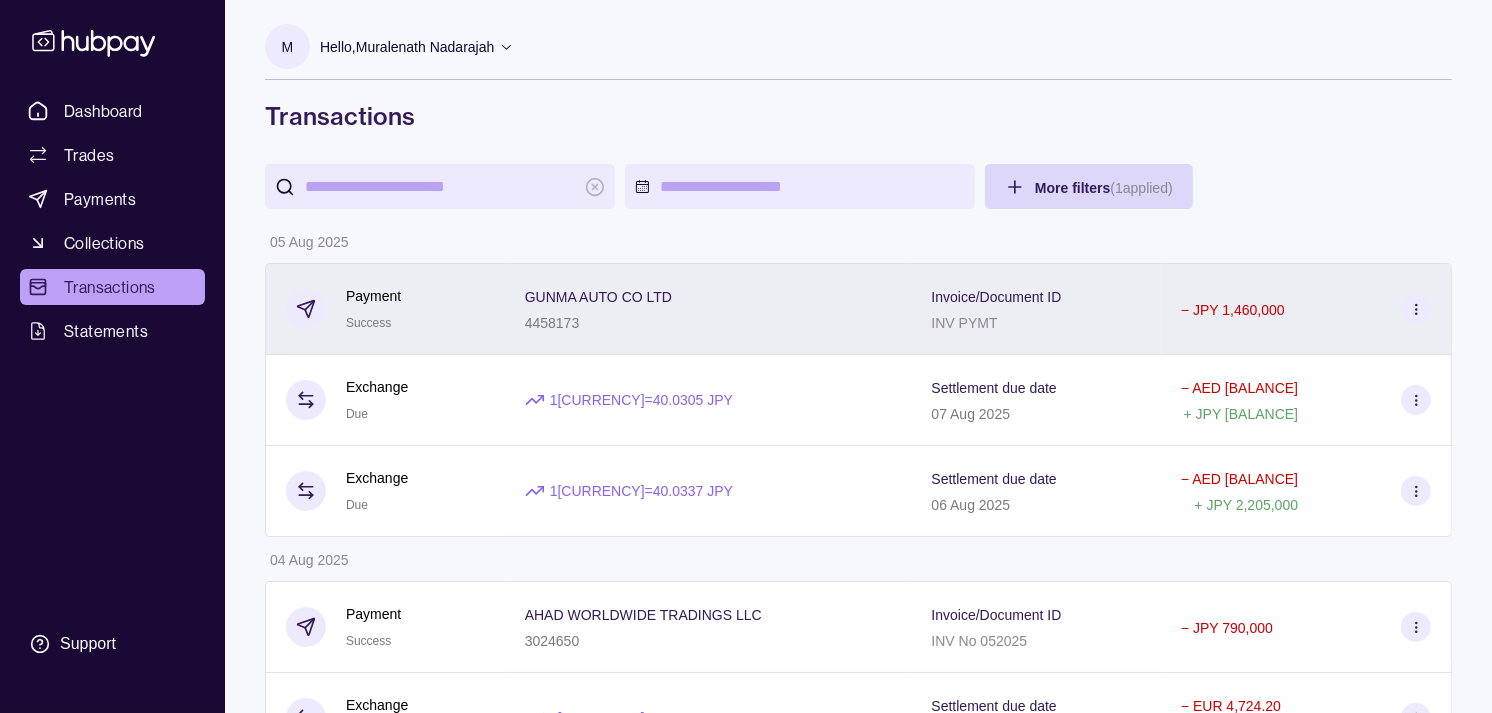 click on "Payment Success" at bounding box center (385, 309) 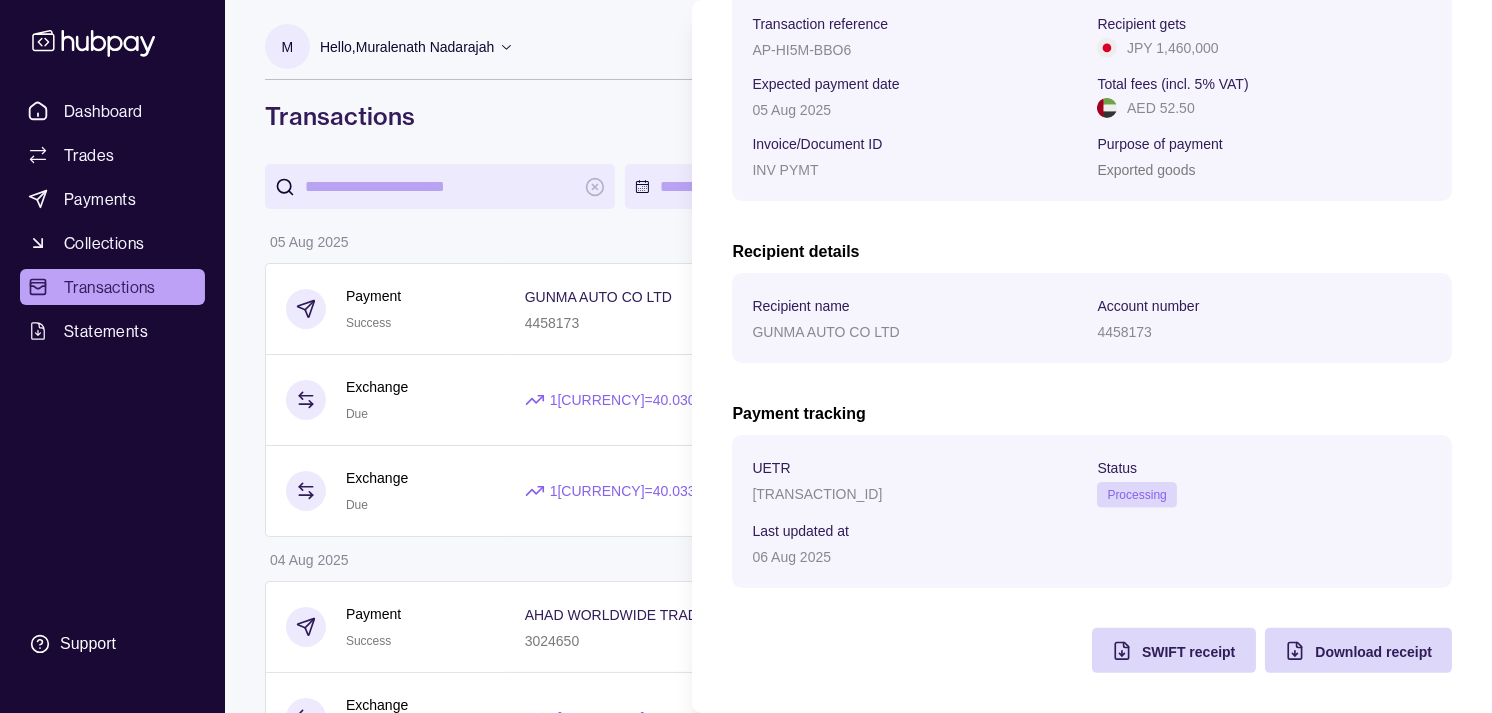 scroll, scrollTop: 334, scrollLeft: 0, axis: vertical 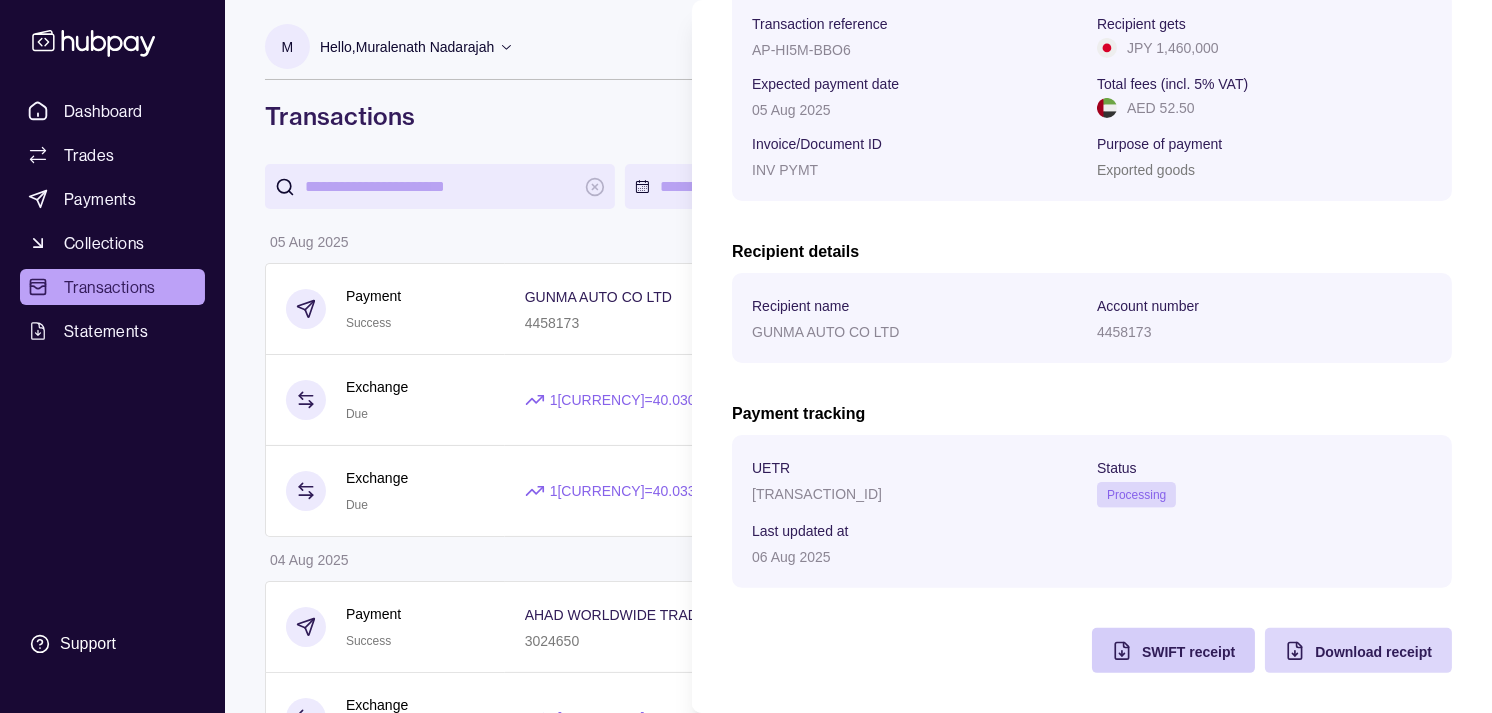 click on "SWIFT receipt" at bounding box center [1158, 650] 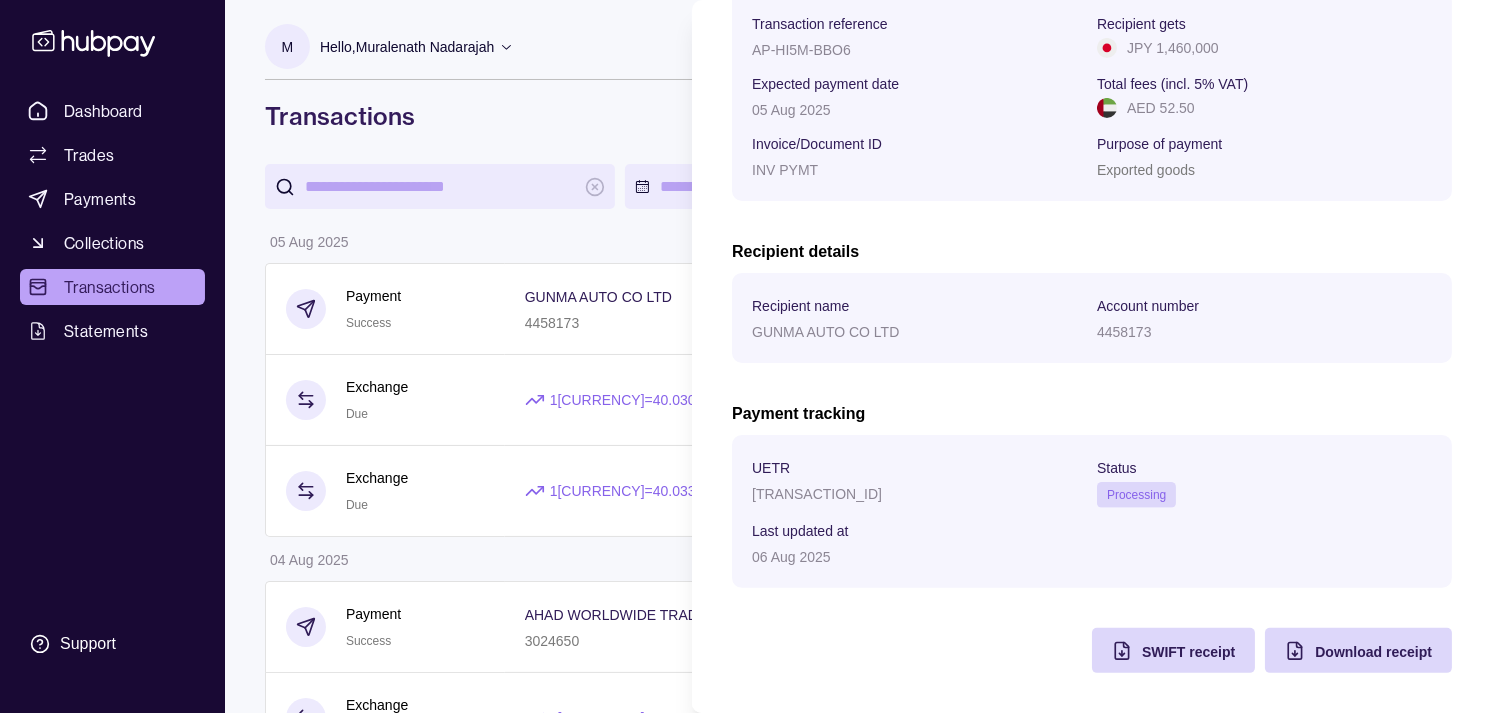 click on "Dashboard Trades Payments Collections Transactions Statements Support M Hello,  [FIRST] [LAST] Strides Trading LLC Account Terms and conditions Privacy policy Sign out Transactions More filters  ( 1  applied) Details Amount 05 Aug 2025 Payment Success GUNMA AUTO CO LTD 4458173 Invoice/Document ID INV PYMT −   JPY 1,460,000 Exchange Due 1  AED  =  40.0305   JPY Settlement due date 07 Aug 2025 −   AED 318,931.81 +   JPY 12,767,000 Exchange Due 1  AED  =  40.0337   JPY Settlement due date 06 Aug 2025 −   AED 55,078.60 +   JPY 2,205,000 04 Aug 2025 Payment Success AHAD WORLDWIDE TRADINGS LLC 3024650 Invoice/Document ID INV No 052025 −   JPY 790,000 Exchange Success 1  EUR  =  169.341   JPY Settlement due date 05 Aug 2025 −   EUR 4,724.20 +   JPY 800,000 01 Aug 2025 Payment Success FATEH INCORPORATION 7490309858 Invoice/Document ID INV PYMT −   JPY 3,000,000 31 Jul 2025 Payment Success MDK CORPORATION CO LTD 0043215 Invoice/Document ID INV No 81287 −   JPY 4,990,000 Payment Success SS HOLDINGS" at bounding box center (746, 1219) 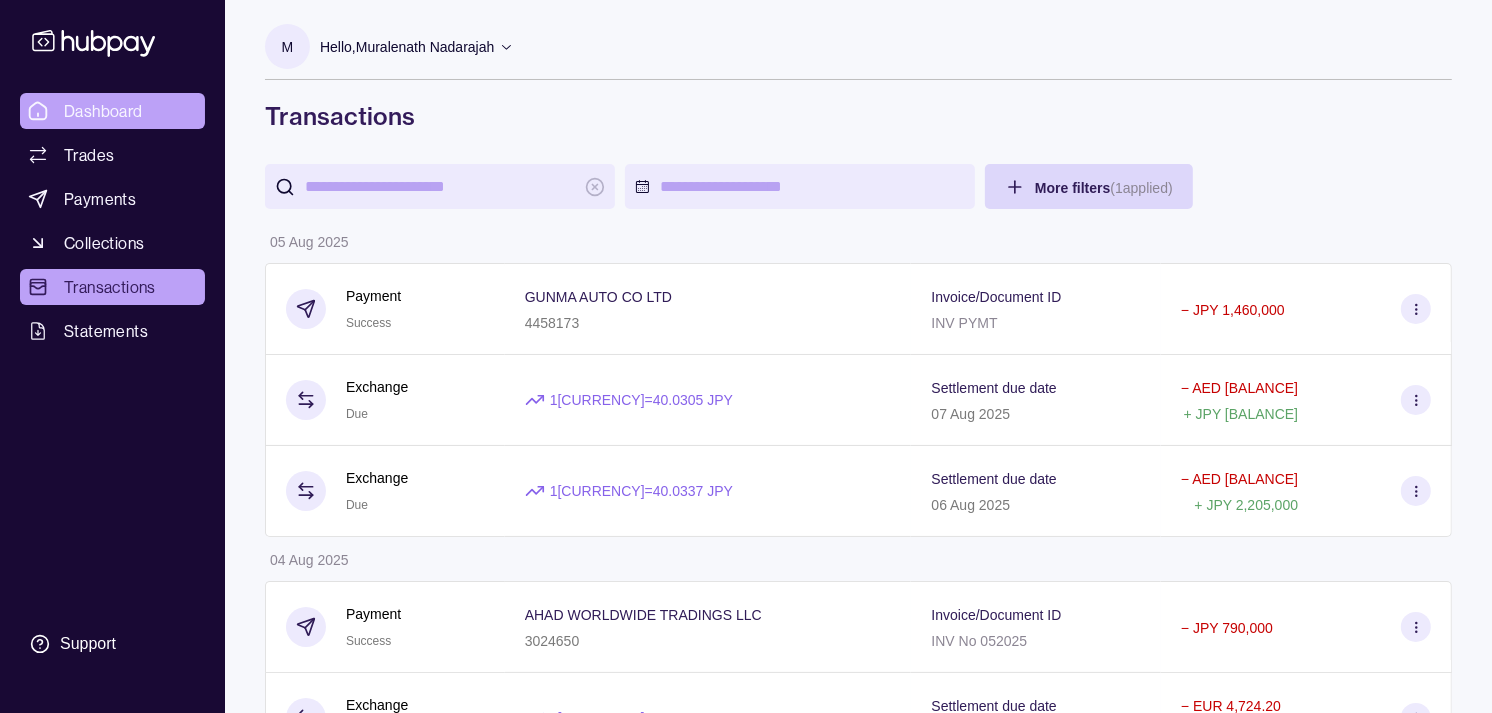 click on "Dashboard" at bounding box center (103, 111) 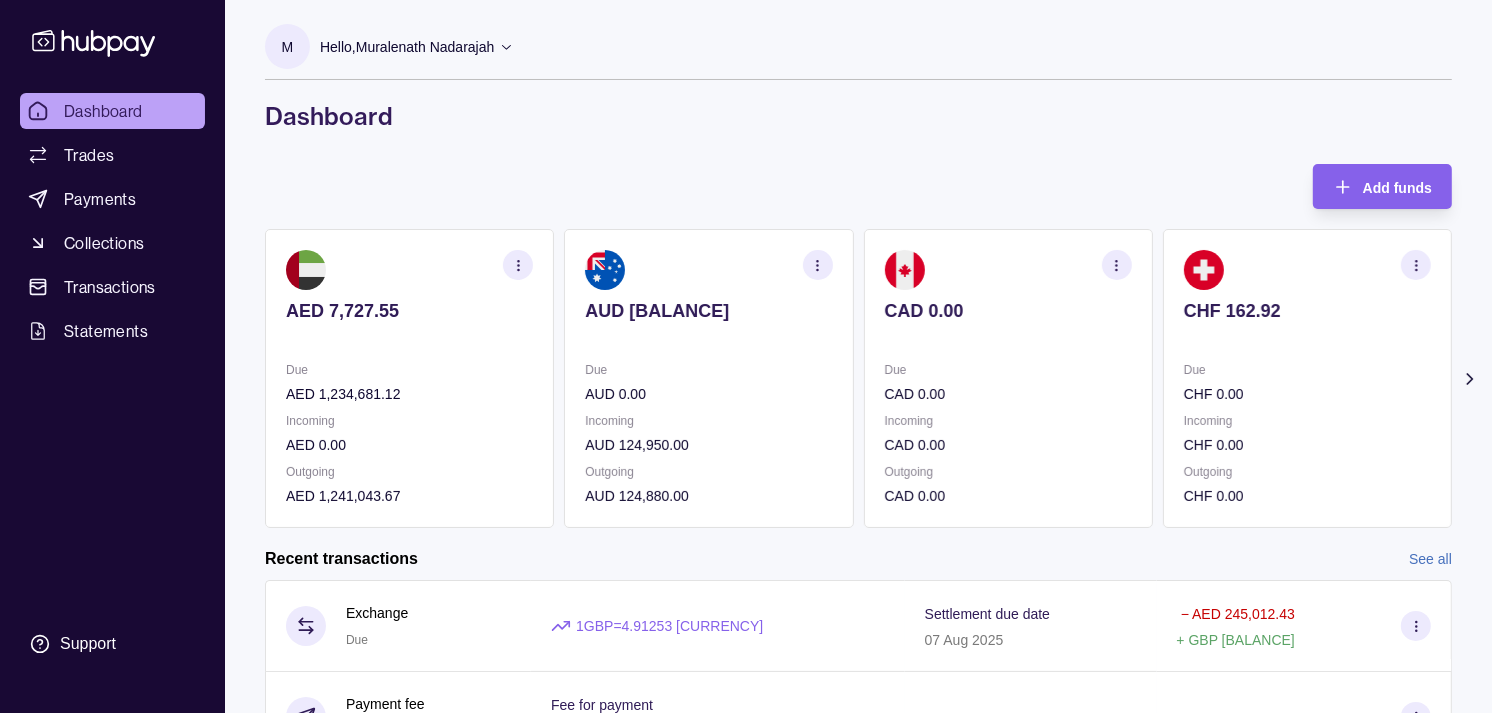 click on "Due" at bounding box center (1307, 370) 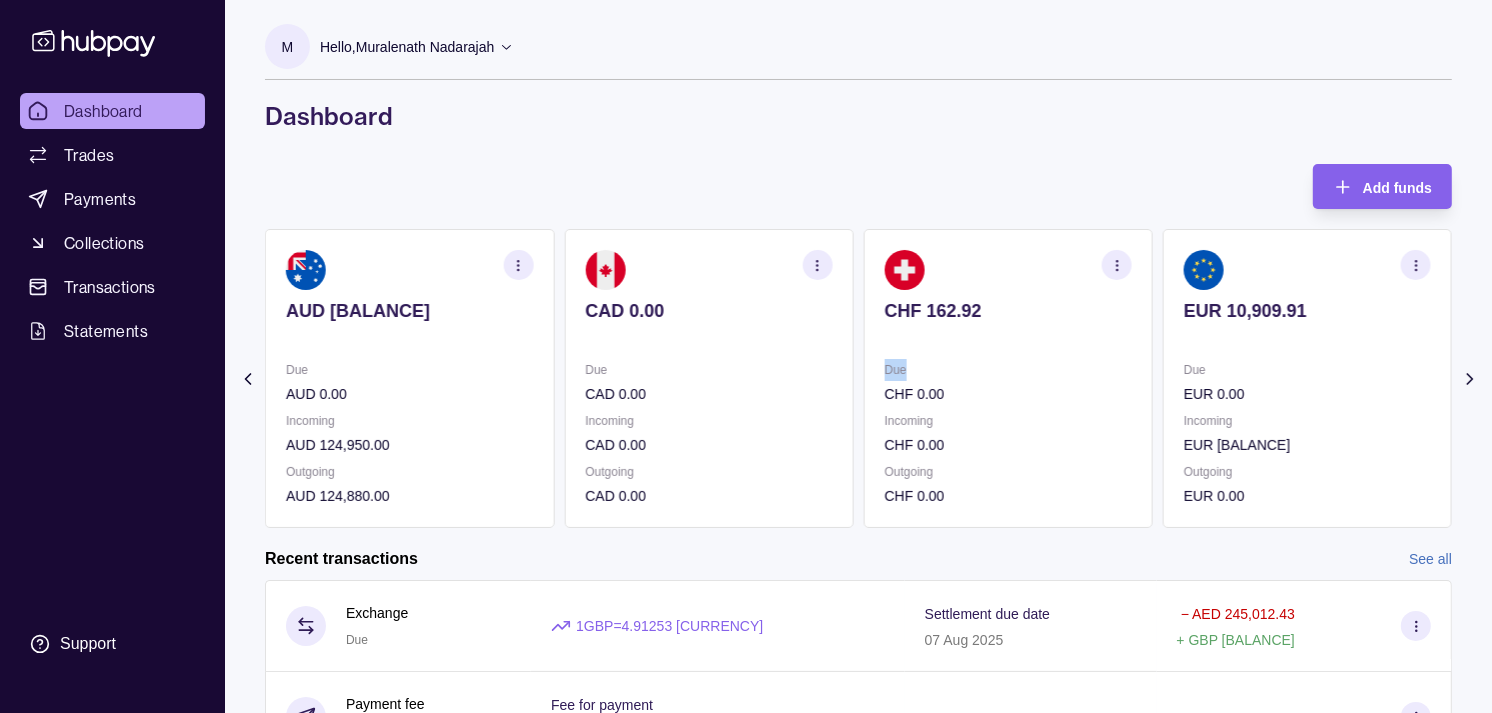 drag, startPoint x: 1154, startPoint y: 362, endPoint x: 1102, endPoint y: 361, distance: 52.009613 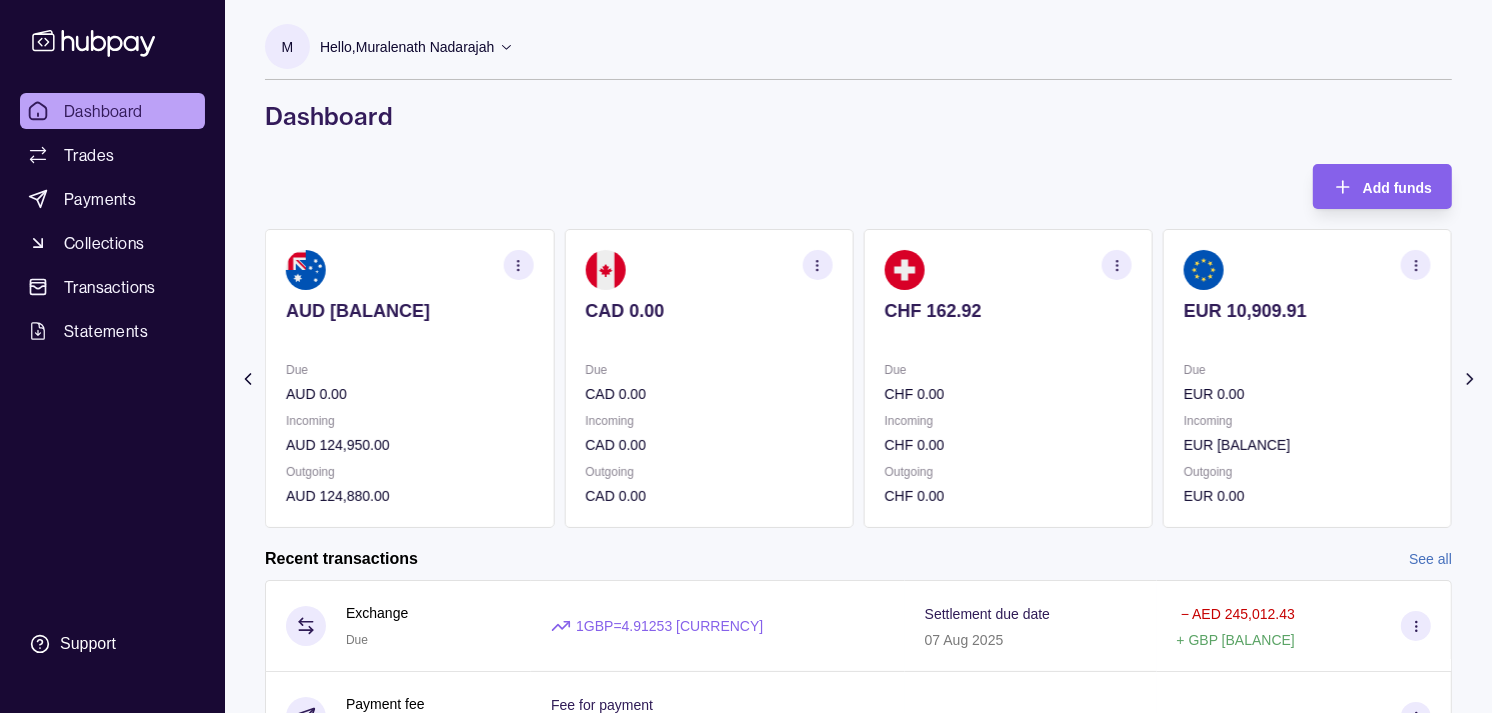 drag, startPoint x: 1102, startPoint y: 361, endPoint x: 966, endPoint y: 217, distance: 198.0707 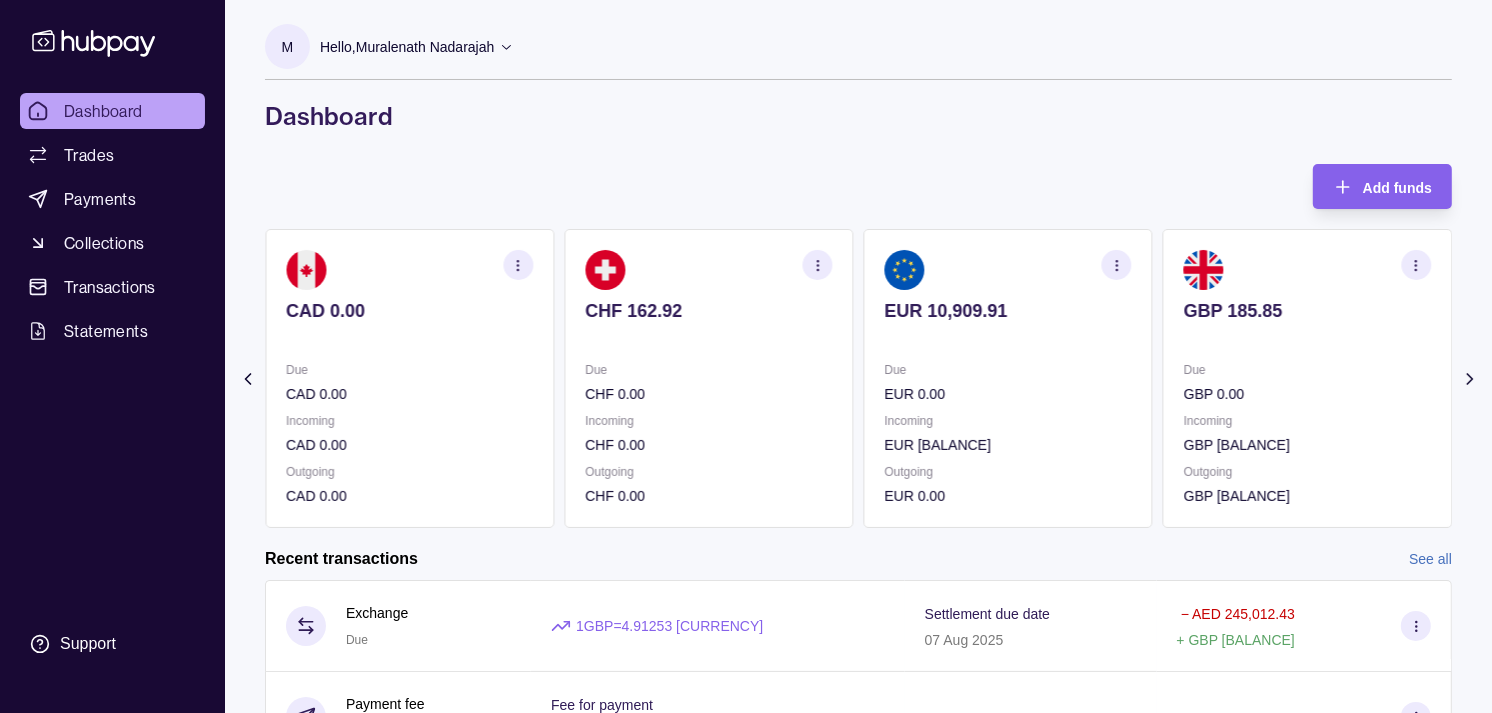 click on "Due EUR 0.00" at bounding box center [1008, 382] 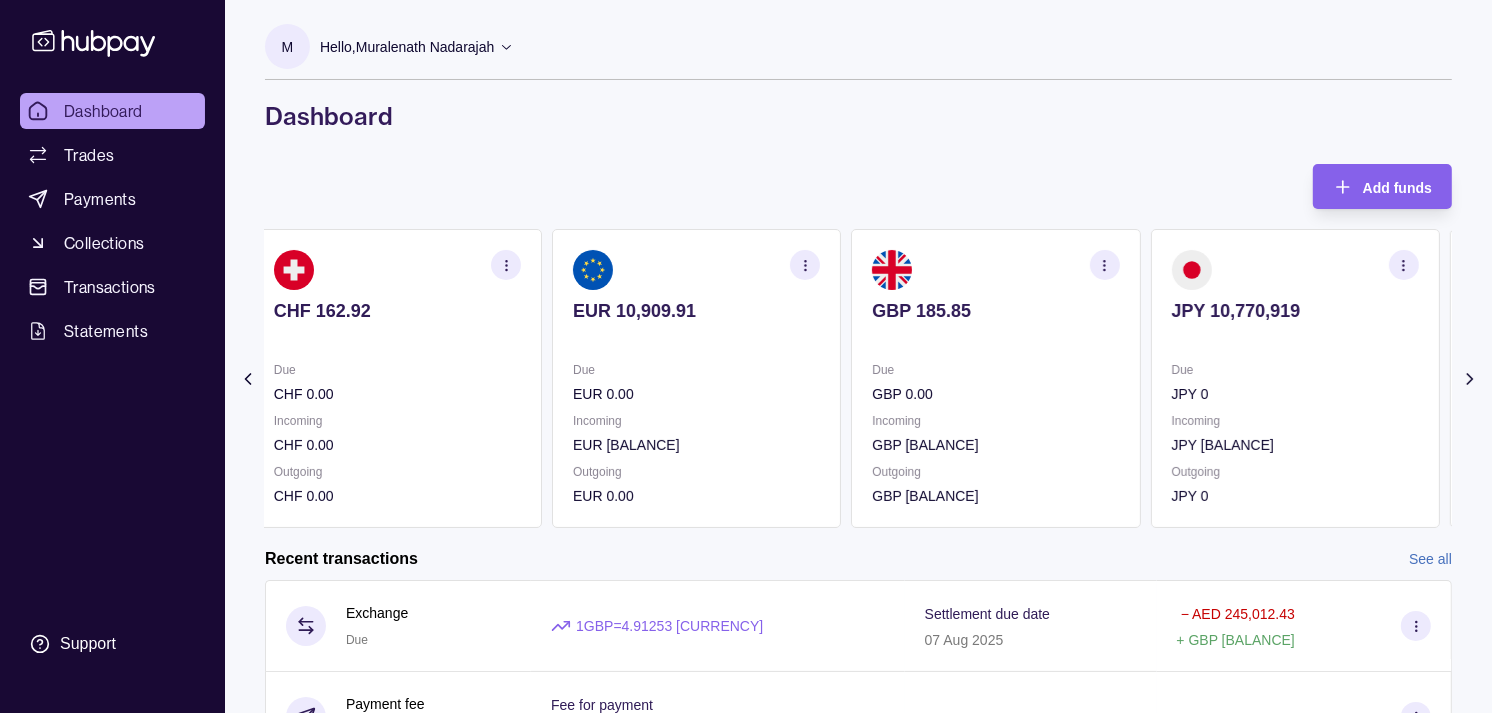 click on "Due GBP 0.00 Incoming GBP 65,990.00 Outgoing GBP 16,080.00" at bounding box center (995, 433) 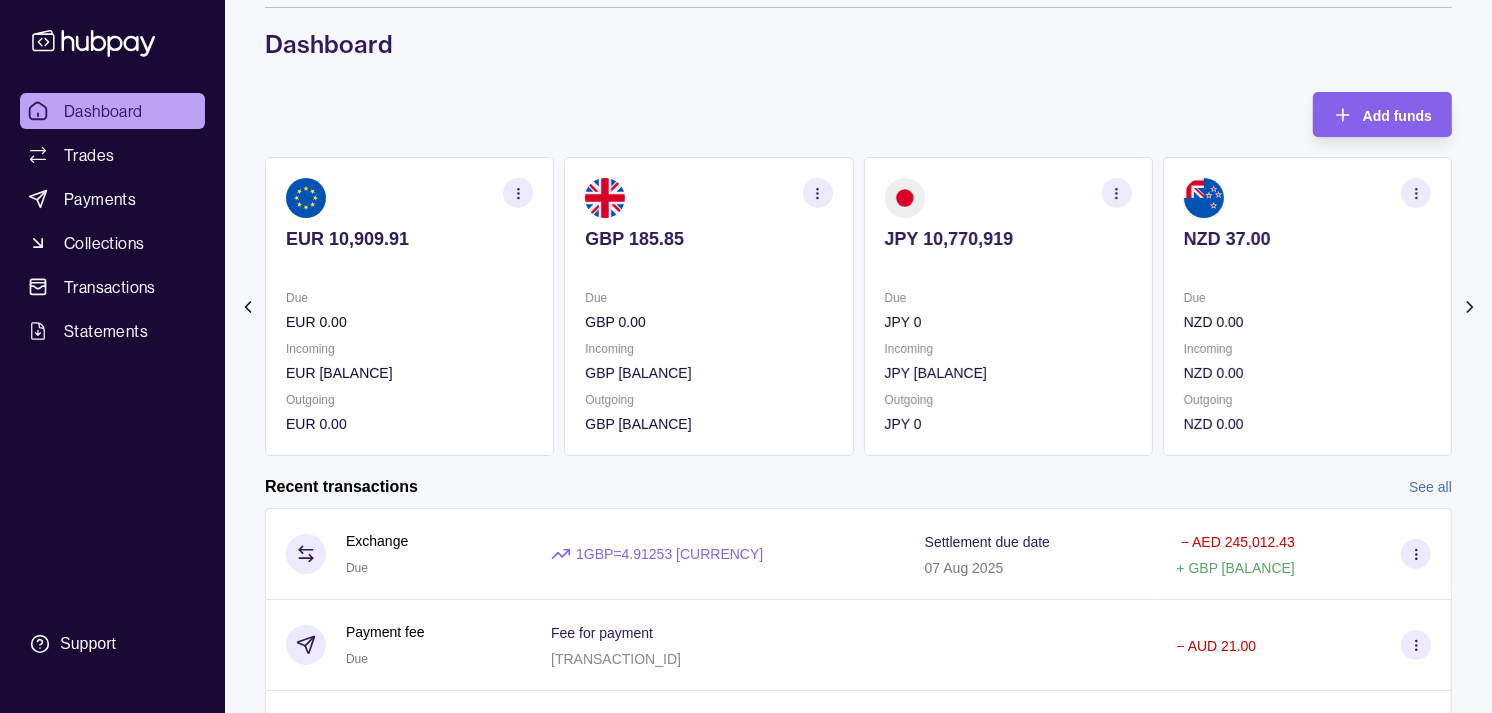 scroll, scrollTop: 111, scrollLeft: 0, axis: vertical 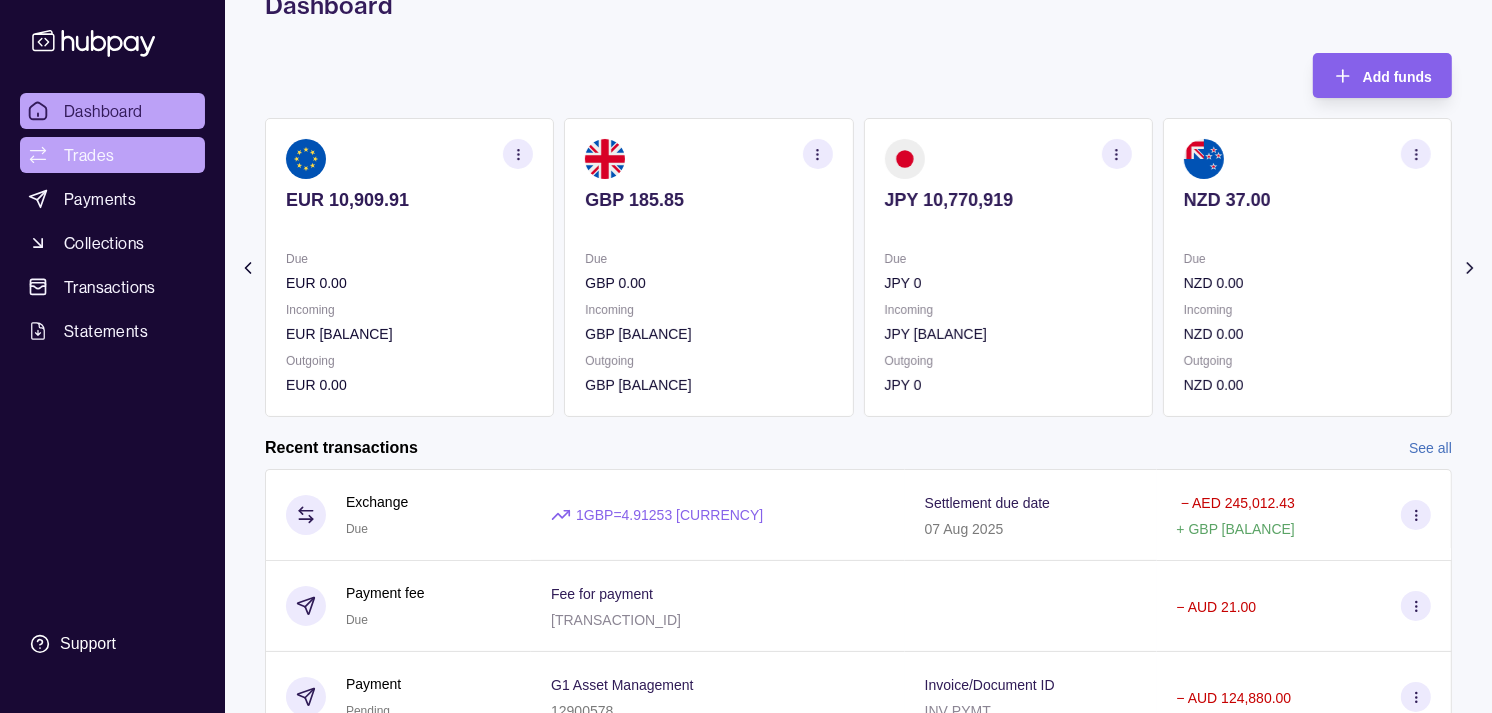 click on "Trades" at bounding box center [89, 155] 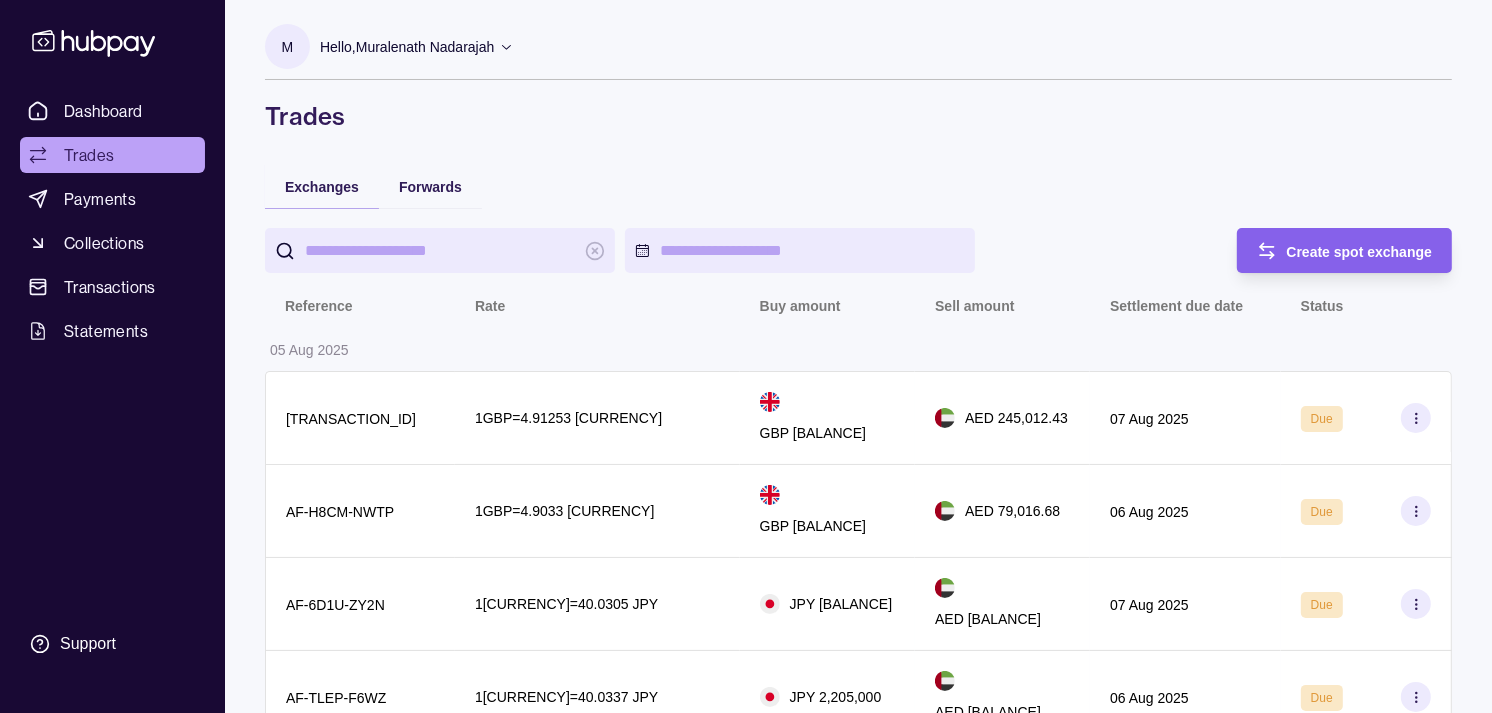 scroll, scrollTop: 111, scrollLeft: 0, axis: vertical 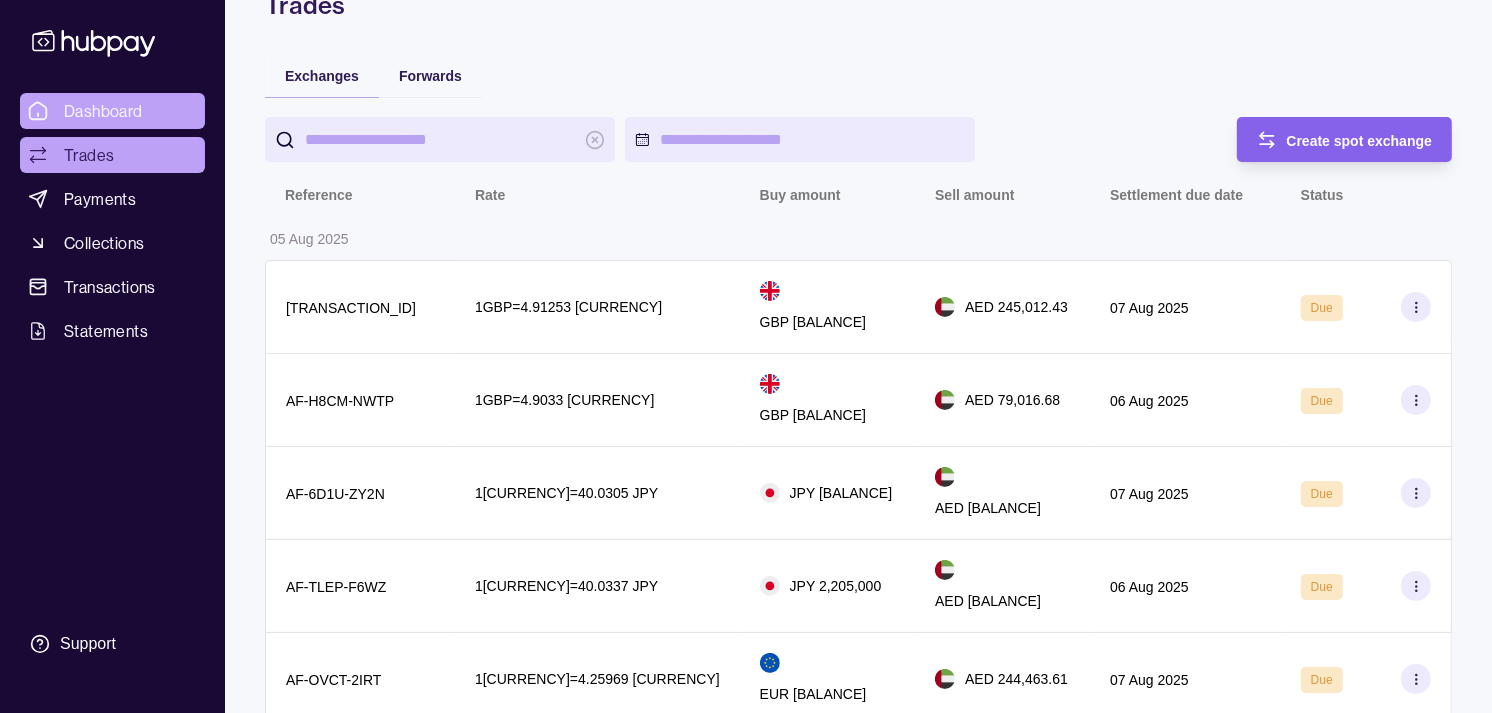 click on "Dashboard" at bounding box center [103, 111] 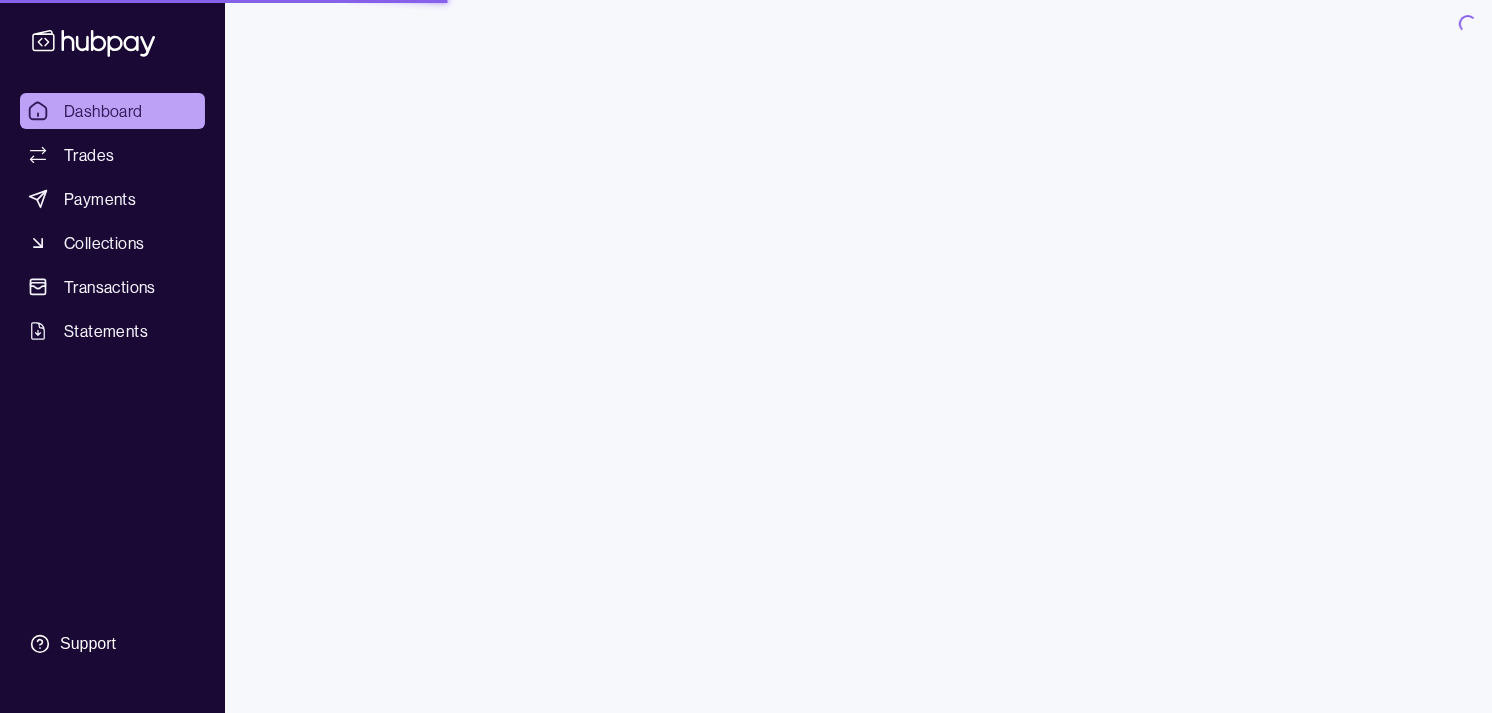 scroll, scrollTop: 0, scrollLeft: 0, axis: both 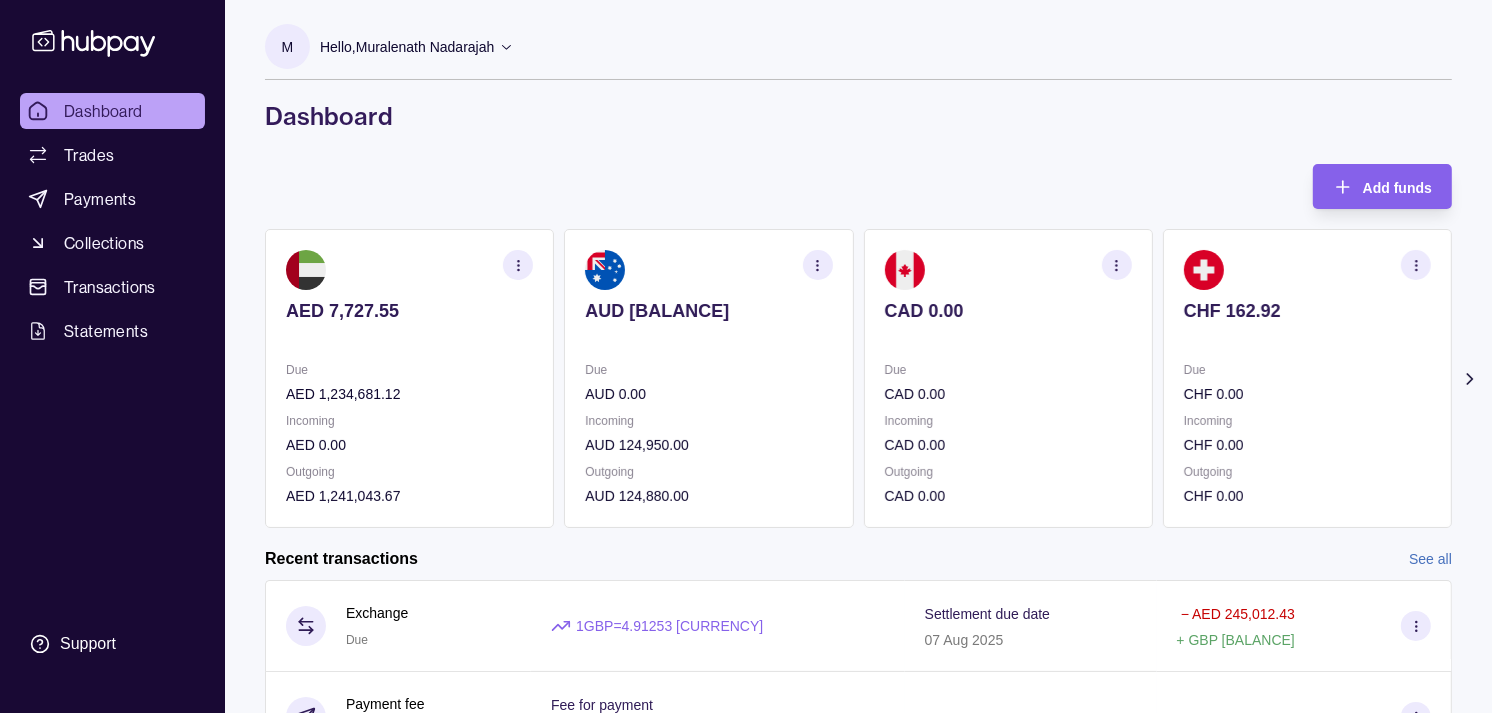 click on "Due CAD [BALANCE] Incoming CAD [BALANCE] Outgoing CAD [BALANCE]" at bounding box center (1008, 378) 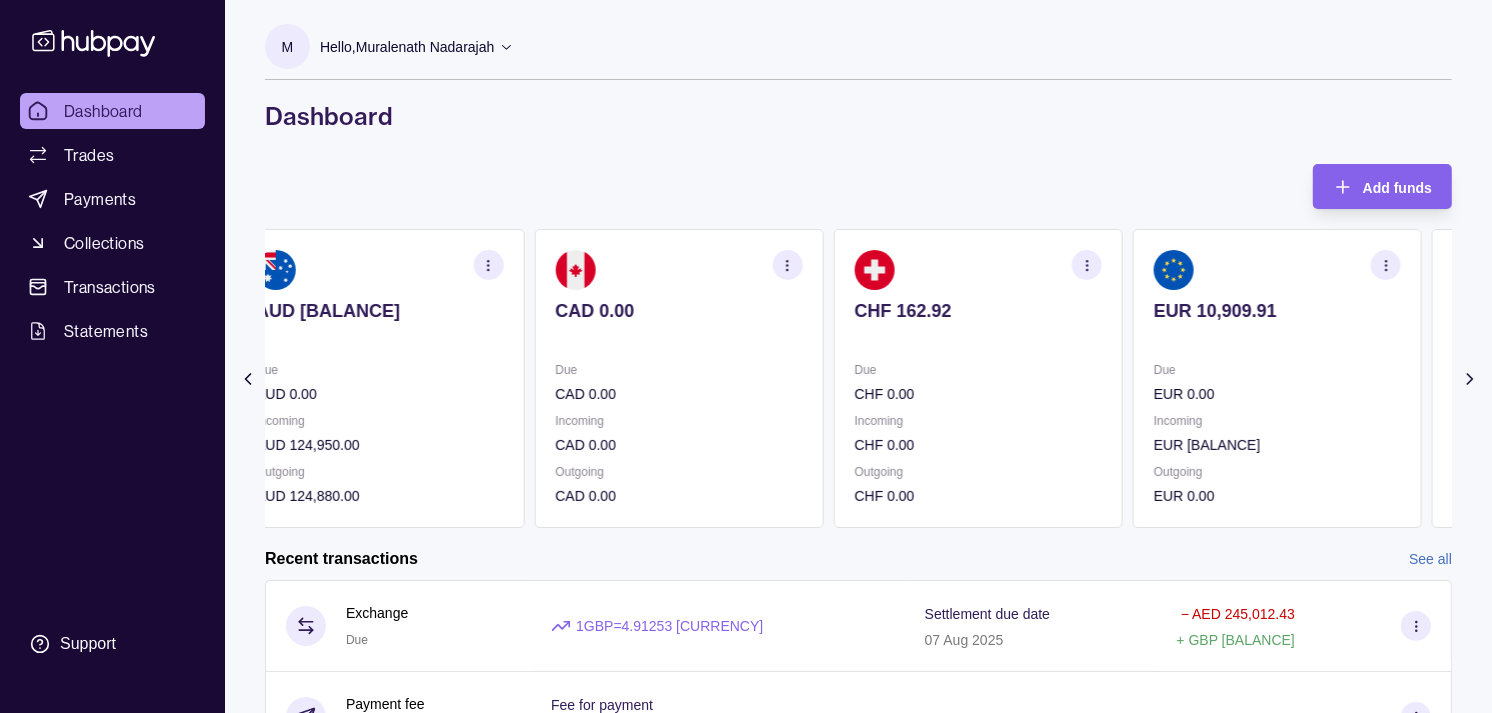 click on "CHF 162.92                                                                                                               Due CHF 0.00 Incoming CHF 0.00 Outgoing CHF 0.00" at bounding box center (978, 378) 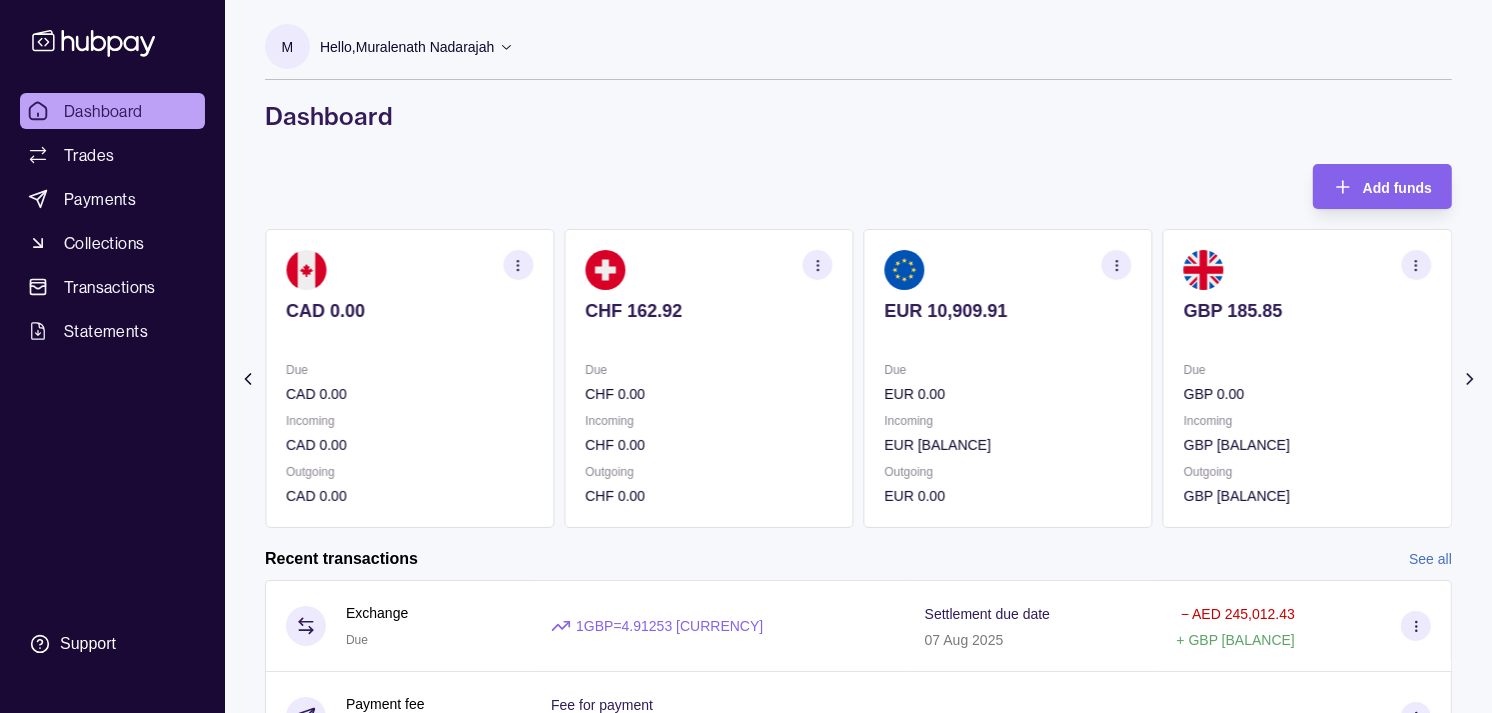 click at bounding box center (1008, 338) 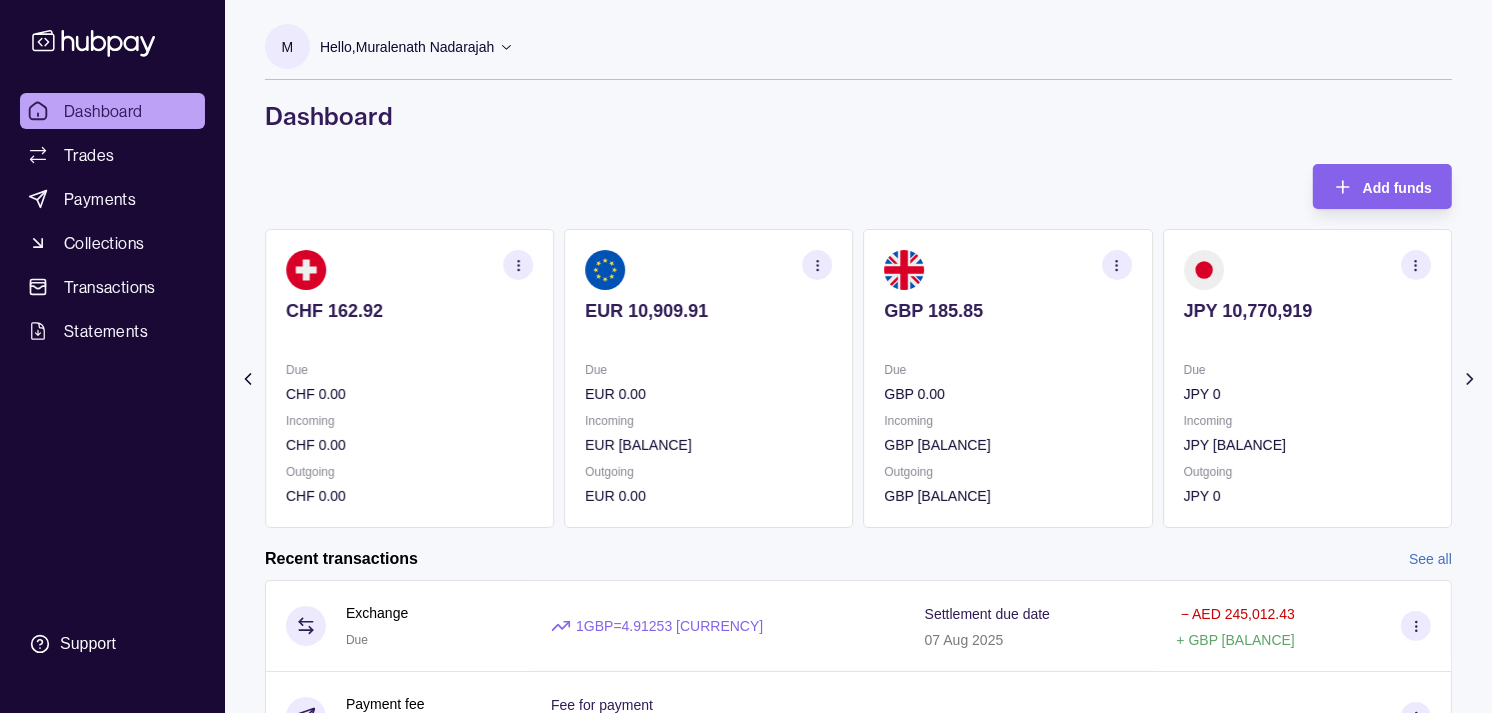 click at bounding box center [1008, 338] 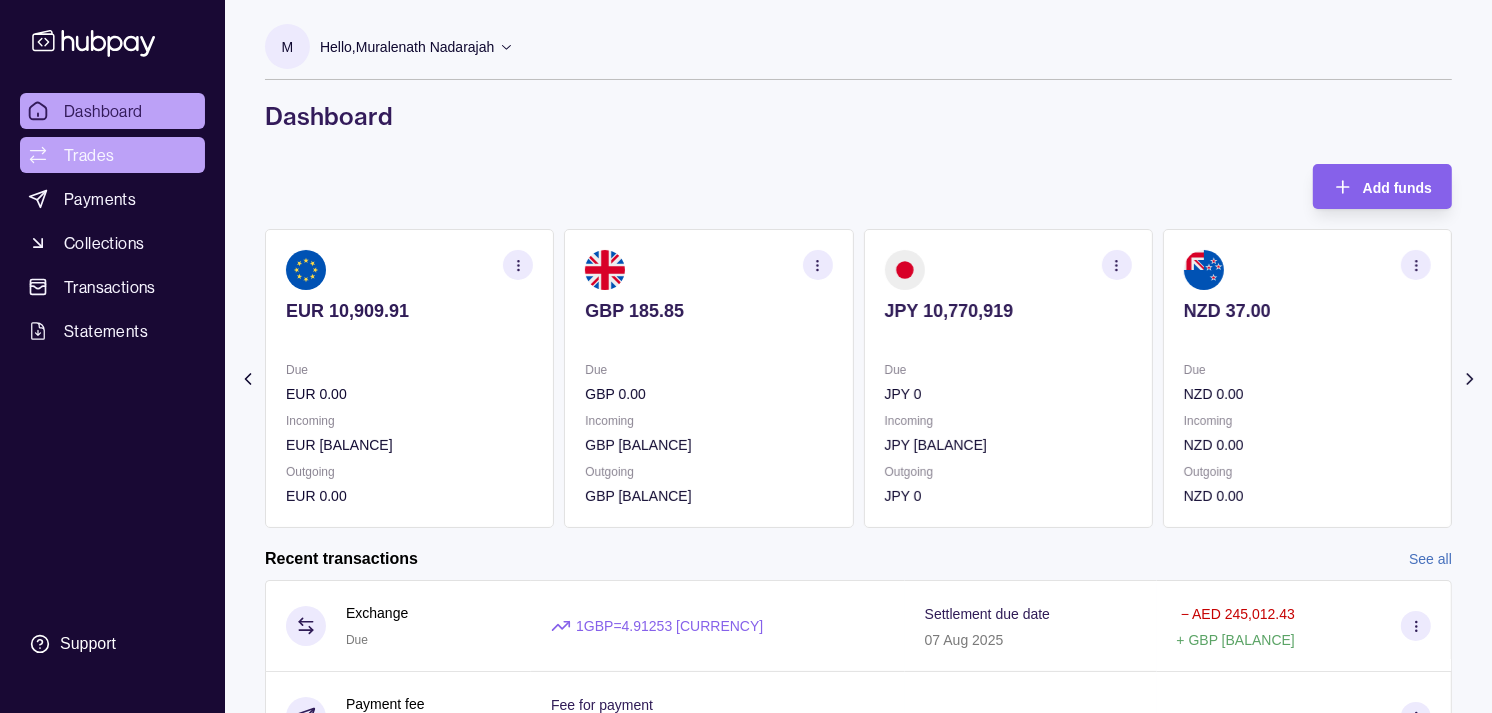 click on "Trades" at bounding box center (112, 155) 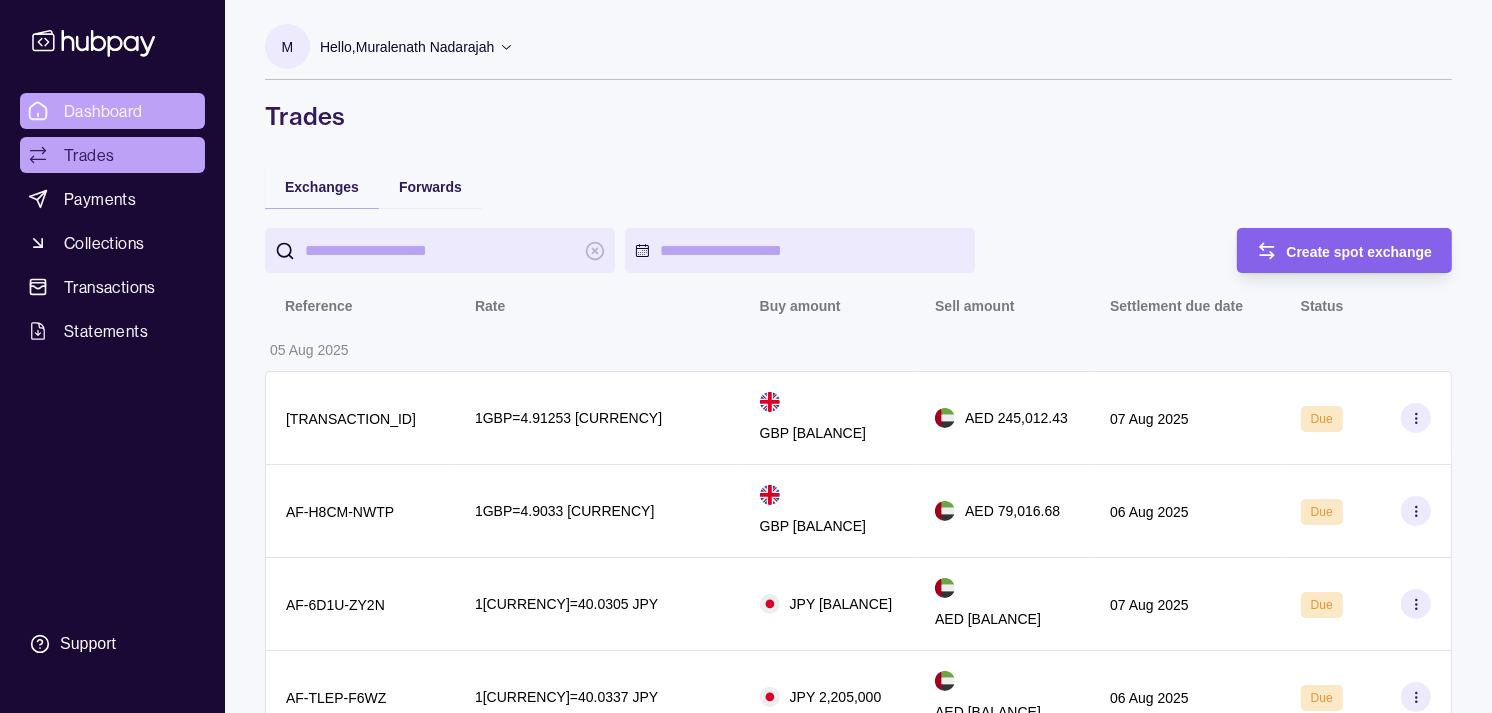 click on "Dashboard" at bounding box center [103, 111] 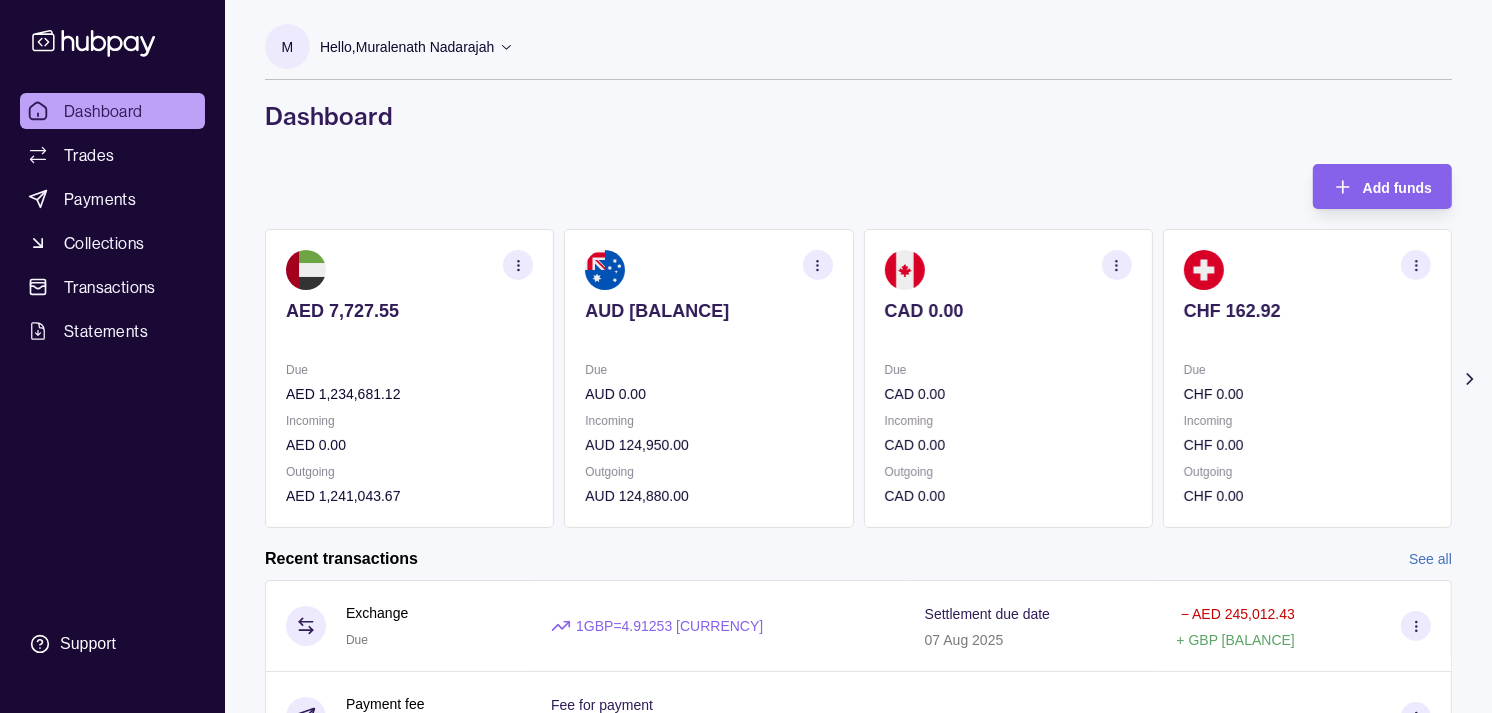 click on "CHF 162.92" at bounding box center [1307, 311] 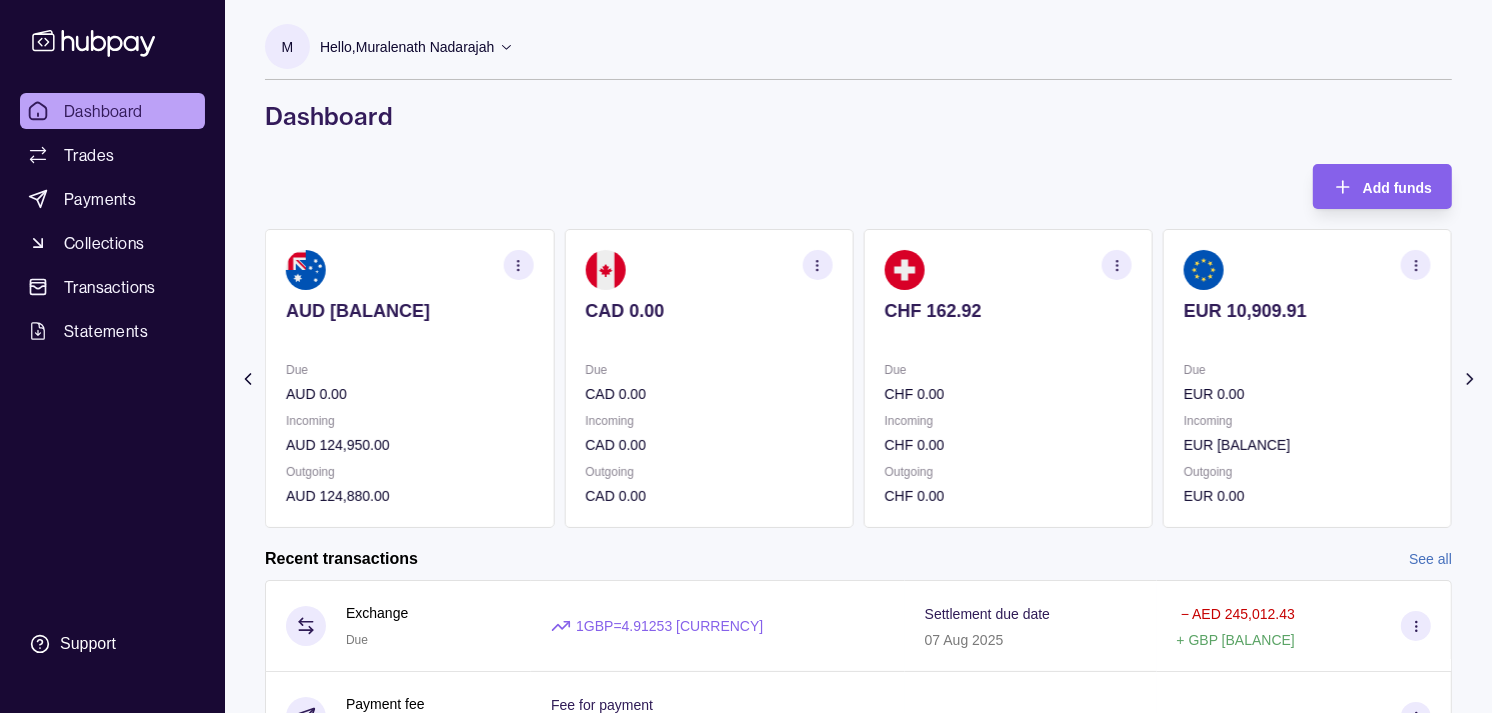 click on "EUR 10,909.91" at bounding box center [1307, 311] 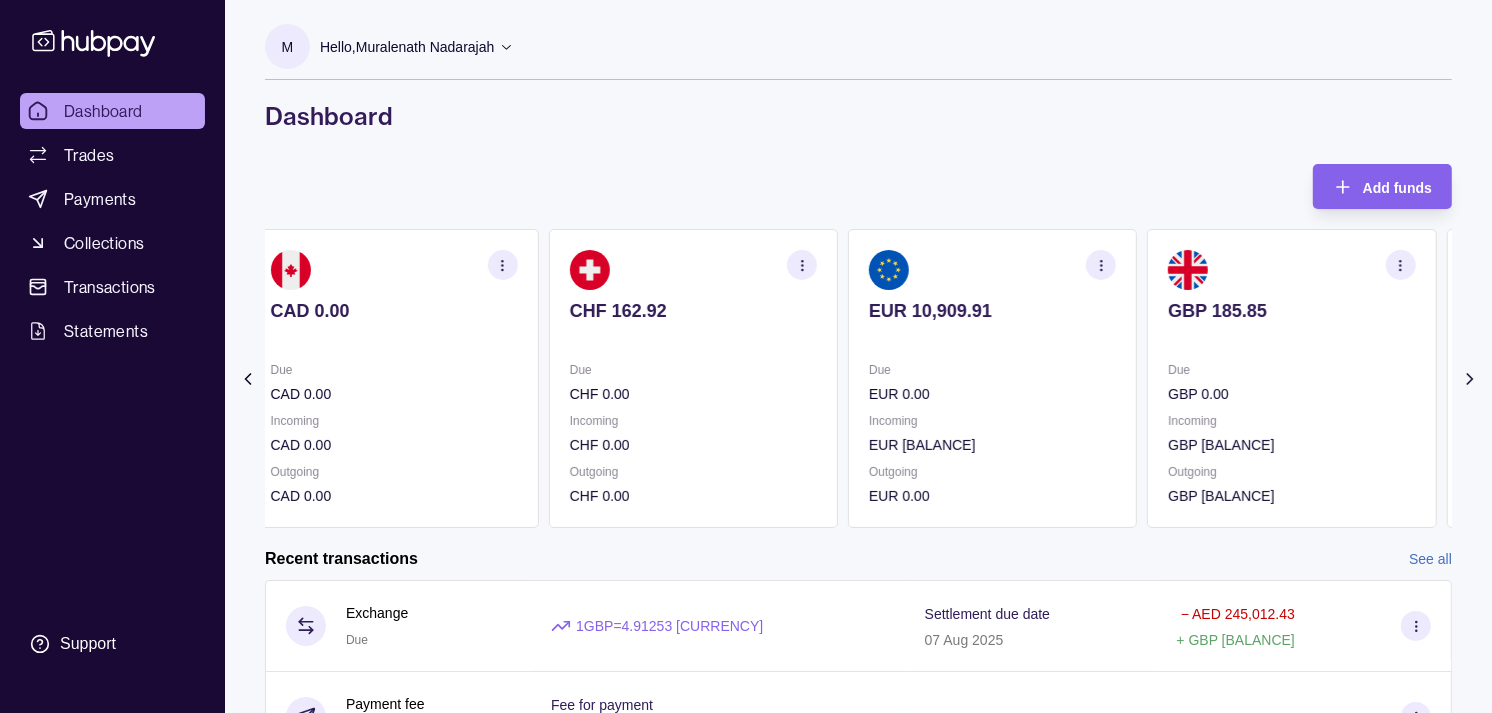 click on "GBP 185.85" at bounding box center [1291, 311] 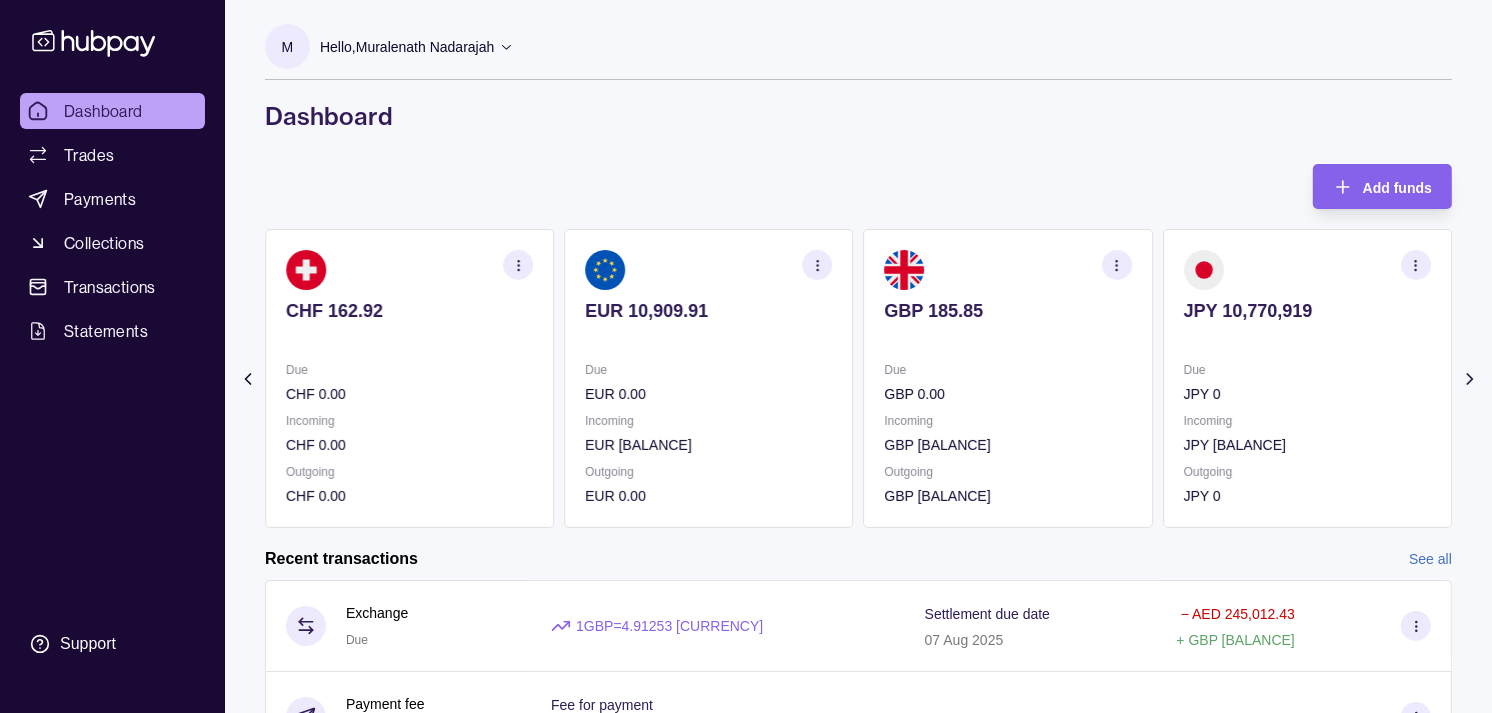 click on "JPY 10,770,919" at bounding box center (1307, 311) 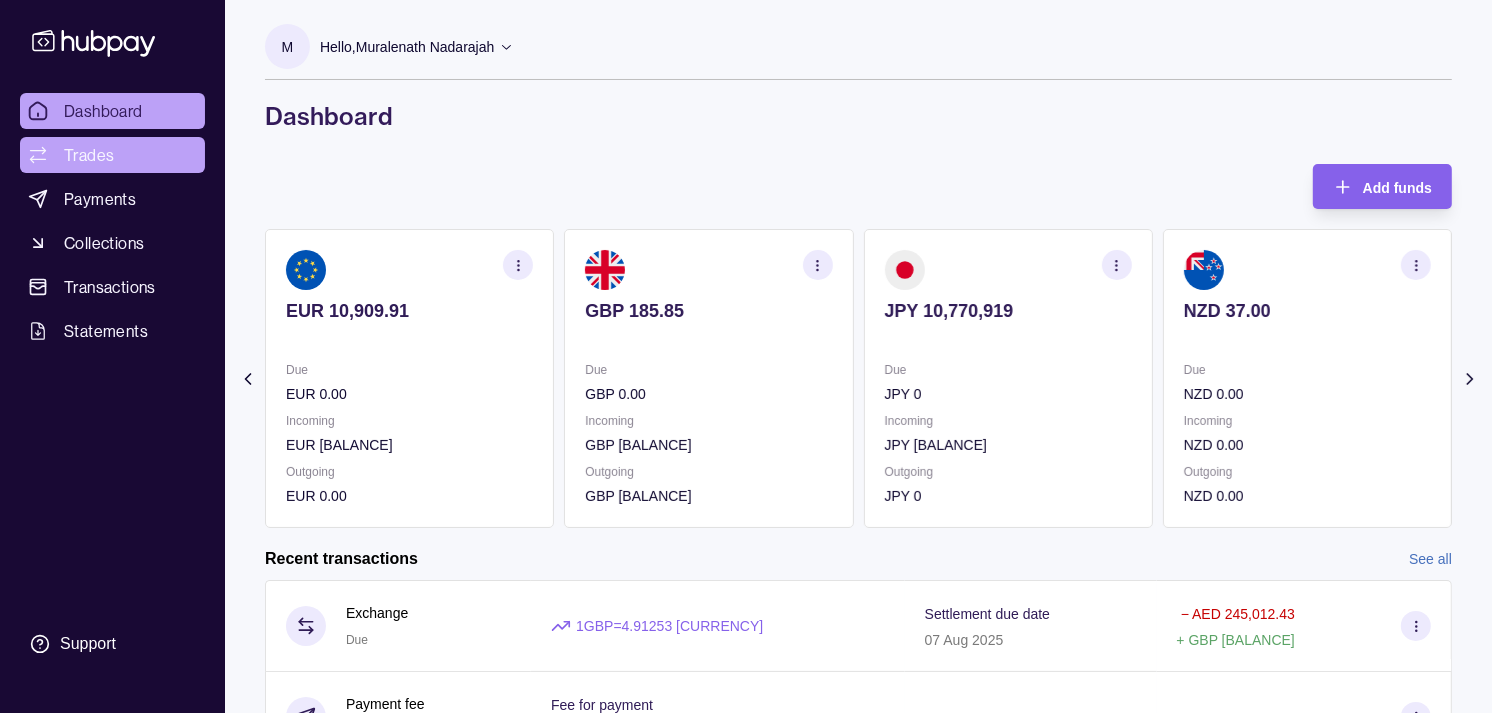 click on "Trades" at bounding box center [89, 155] 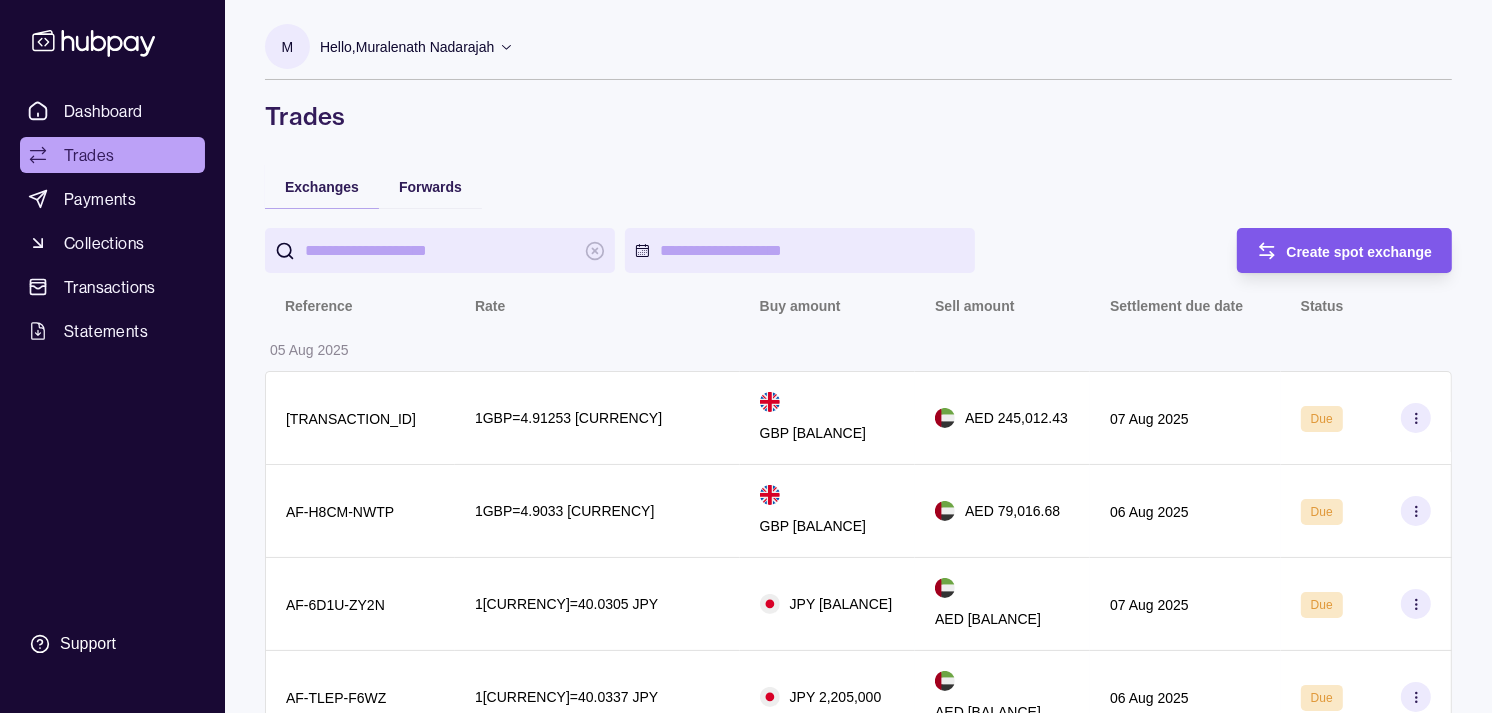 click on "Create spot exchange" at bounding box center [1330, 250] 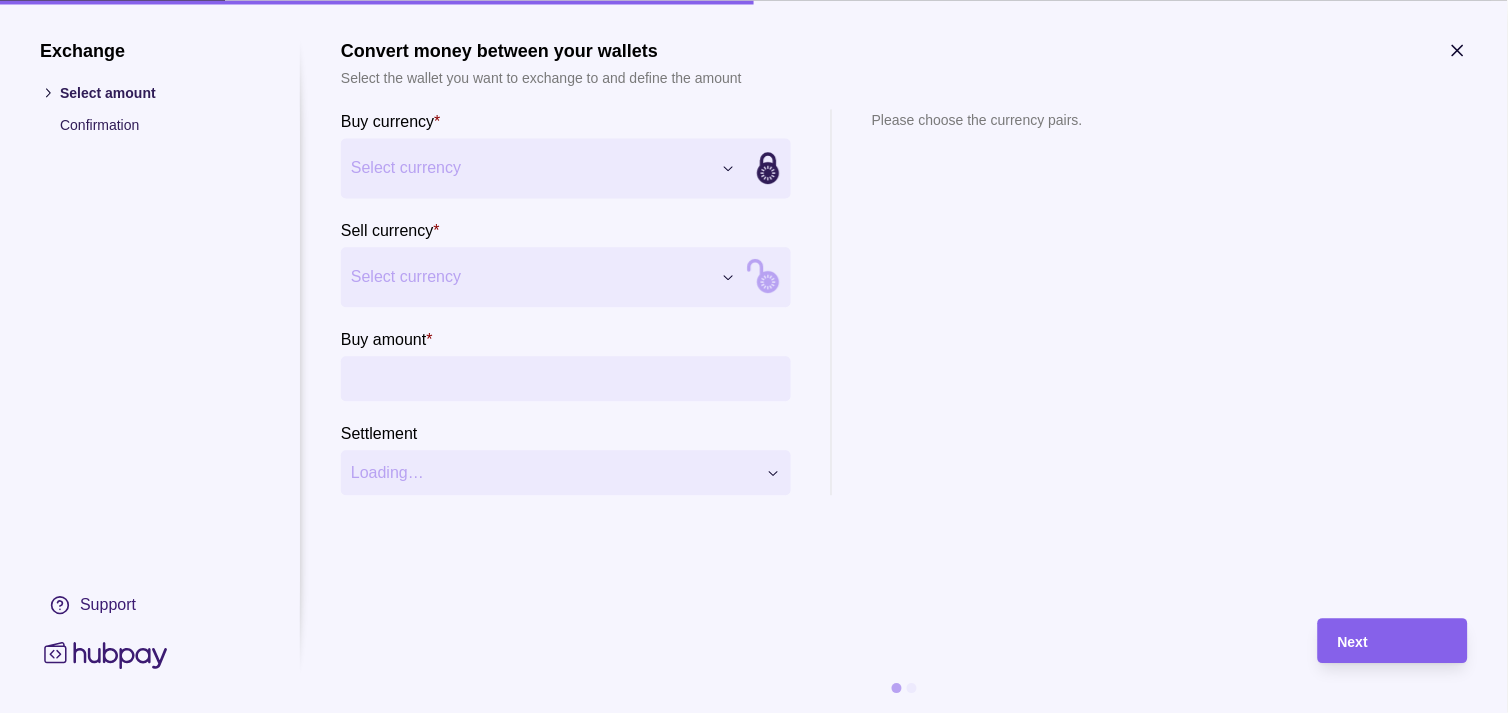 click on "Exchange Select amount Confirmation Support Convert money between your wallets Select the wallet you want to exchange to and define the amount Buy currency  * Select currency *** *** *** *** *** *** *** *** *** *** Sell currency  * Select currency *** *** *** *** *** *** *** *** *** *** Buy amount  * Settlement Loading… Please choose the currency pairs. Next" at bounding box center (746, 2192) 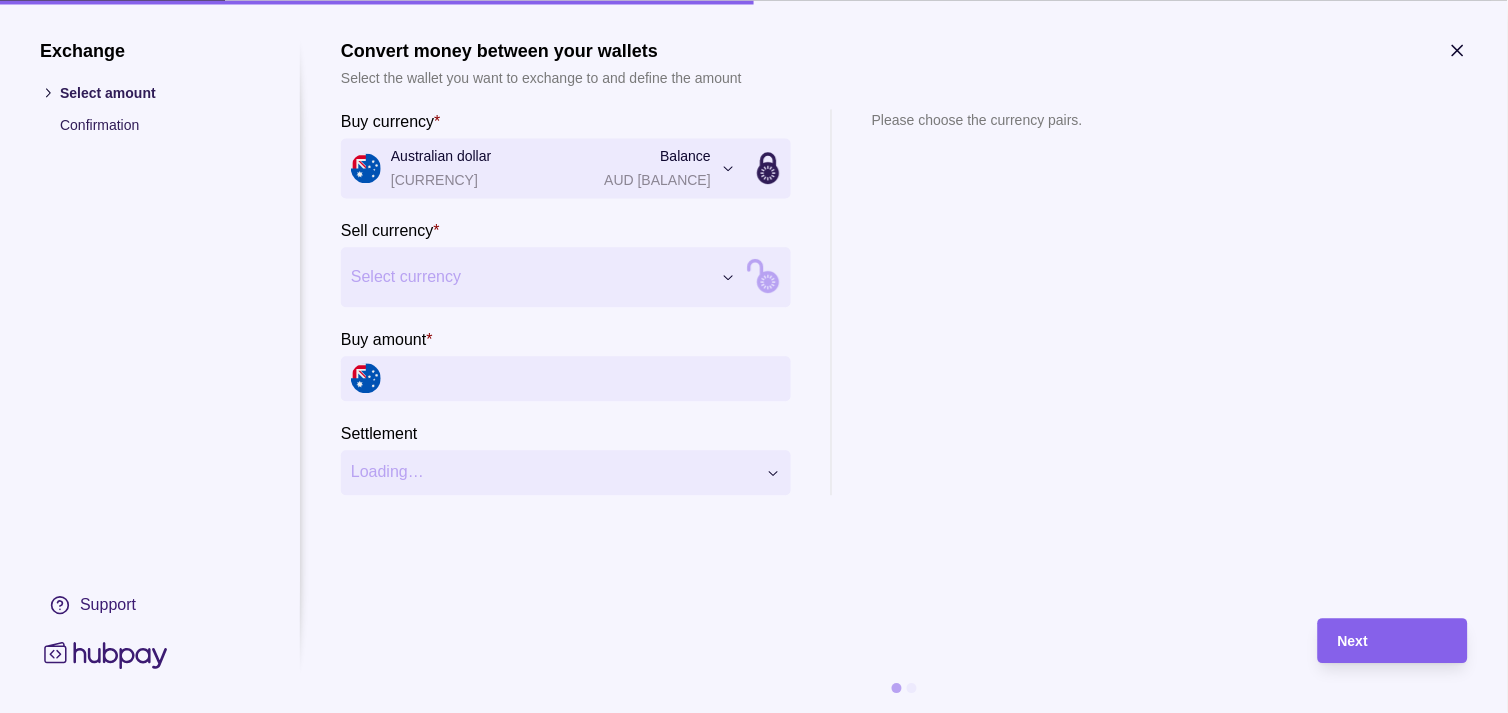 click on "Exchange Select amount Confirmation Support Convert money between your wallets Select the wallet you want to exchange to and define the amount Buy currency  * Australian dollar AUD Balance AUD 71.00 *** *** *** *** *** *** *** *** *** *** Sell currency  * Select currency *** *** *** *** *** *** *** *** *** *** Buy amount  * Settlement Loading… Please choose the currency pairs. Next" at bounding box center (746, 2192) 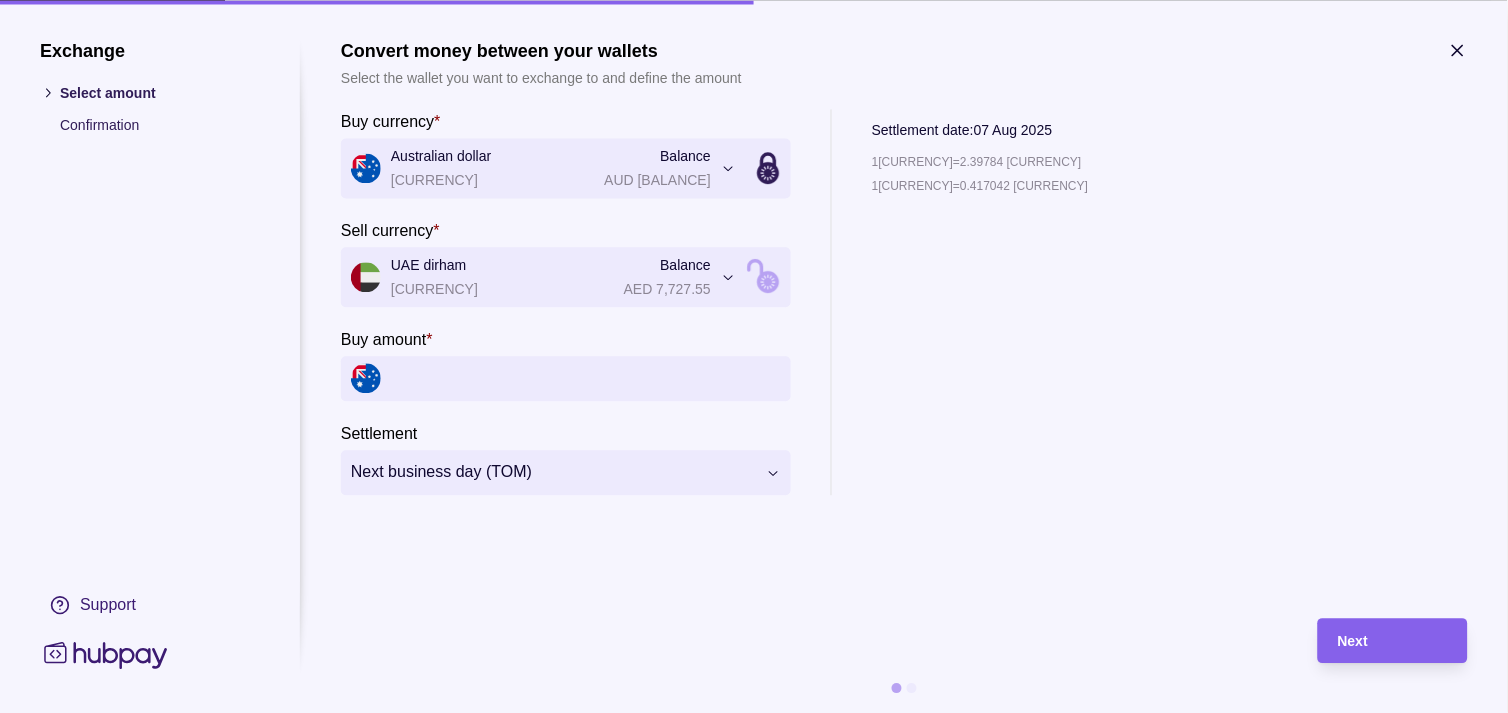 click 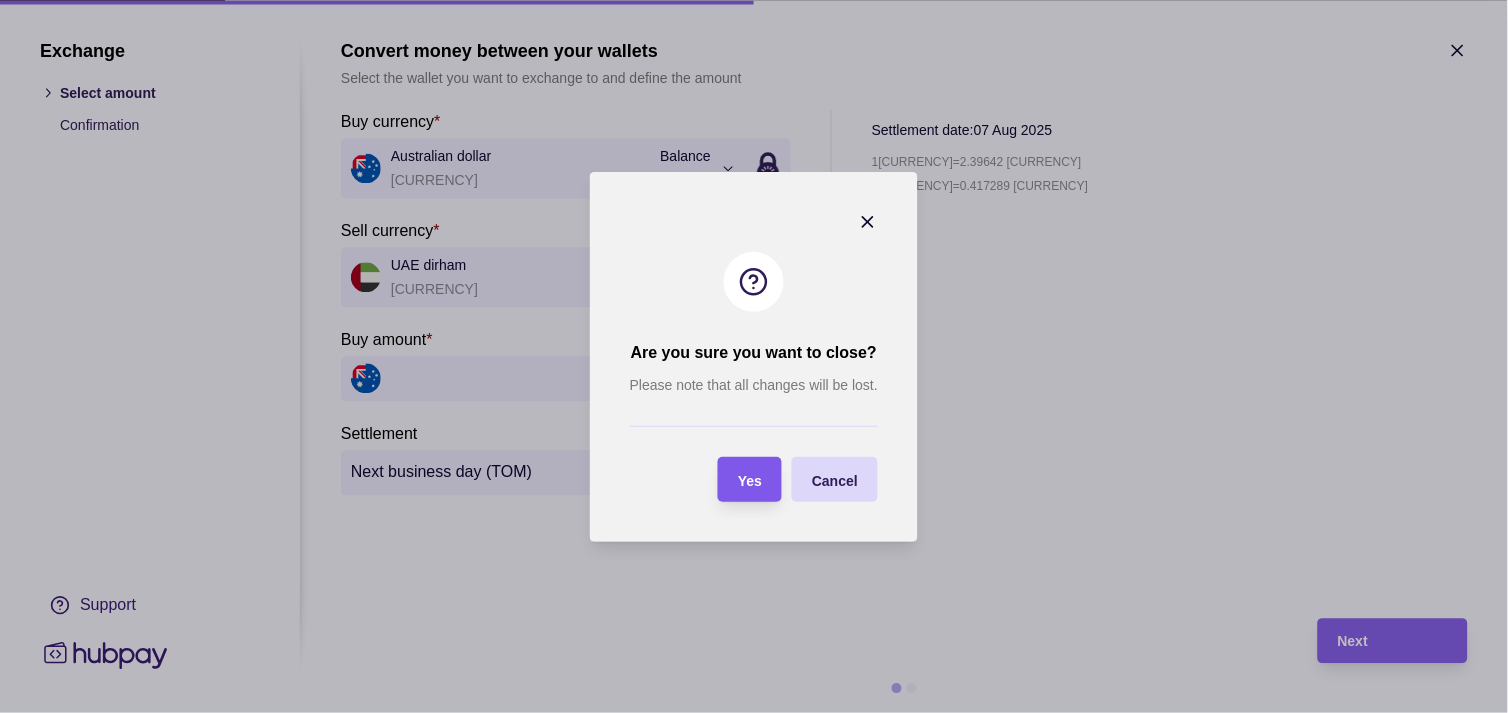 click on "Yes" at bounding box center (750, 480) 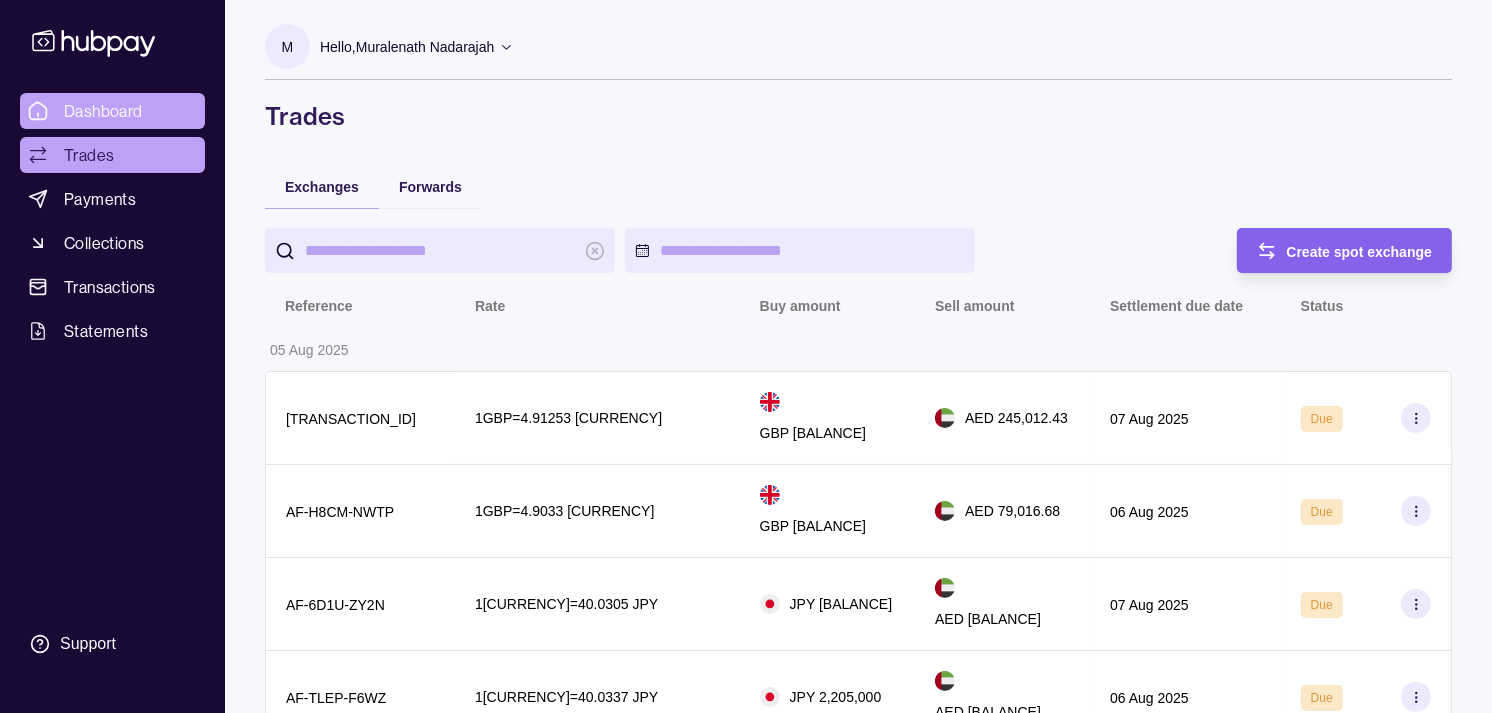 click on "Dashboard" at bounding box center (103, 111) 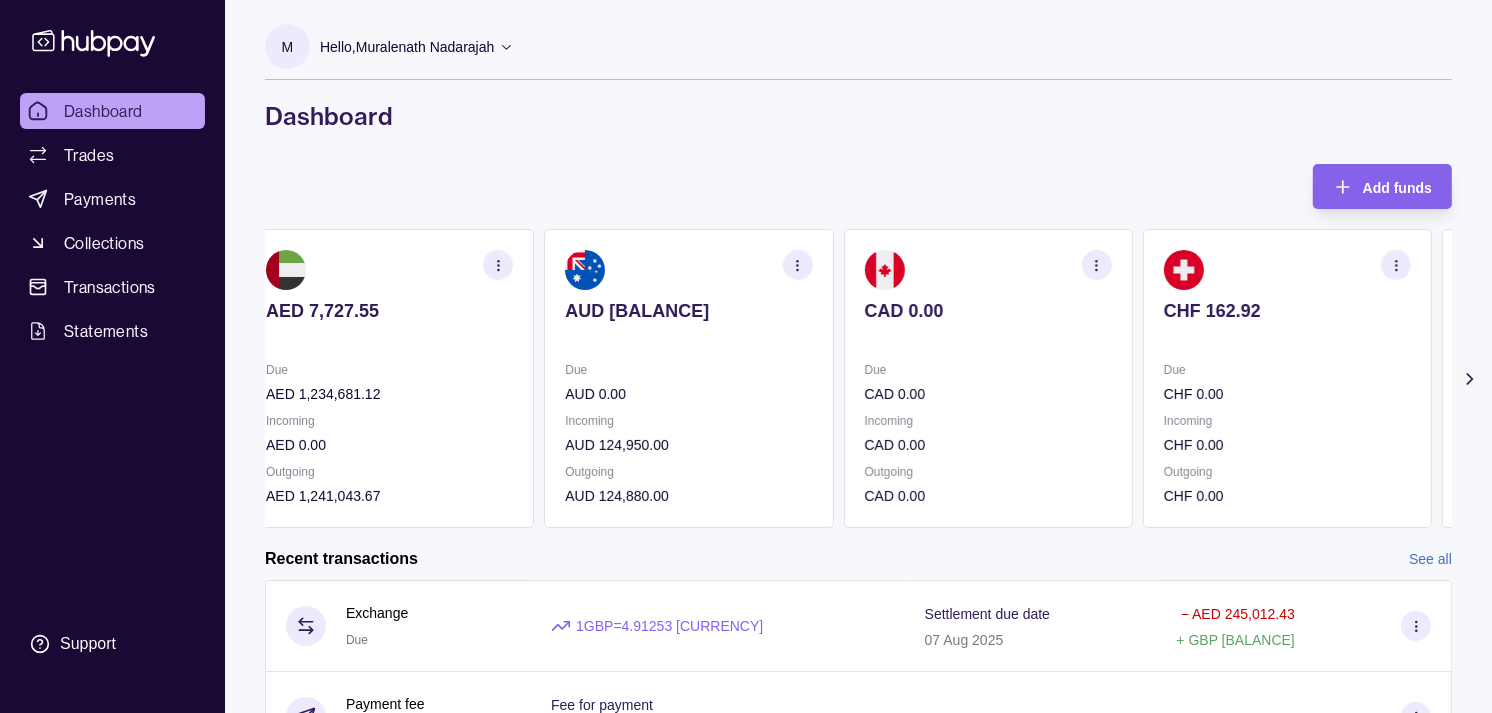 click on "Due AUD [BALANCE] Incoming AUD [BALANCE] Outgoing AUD [BALANCE]" at bounding box center (688, 378) 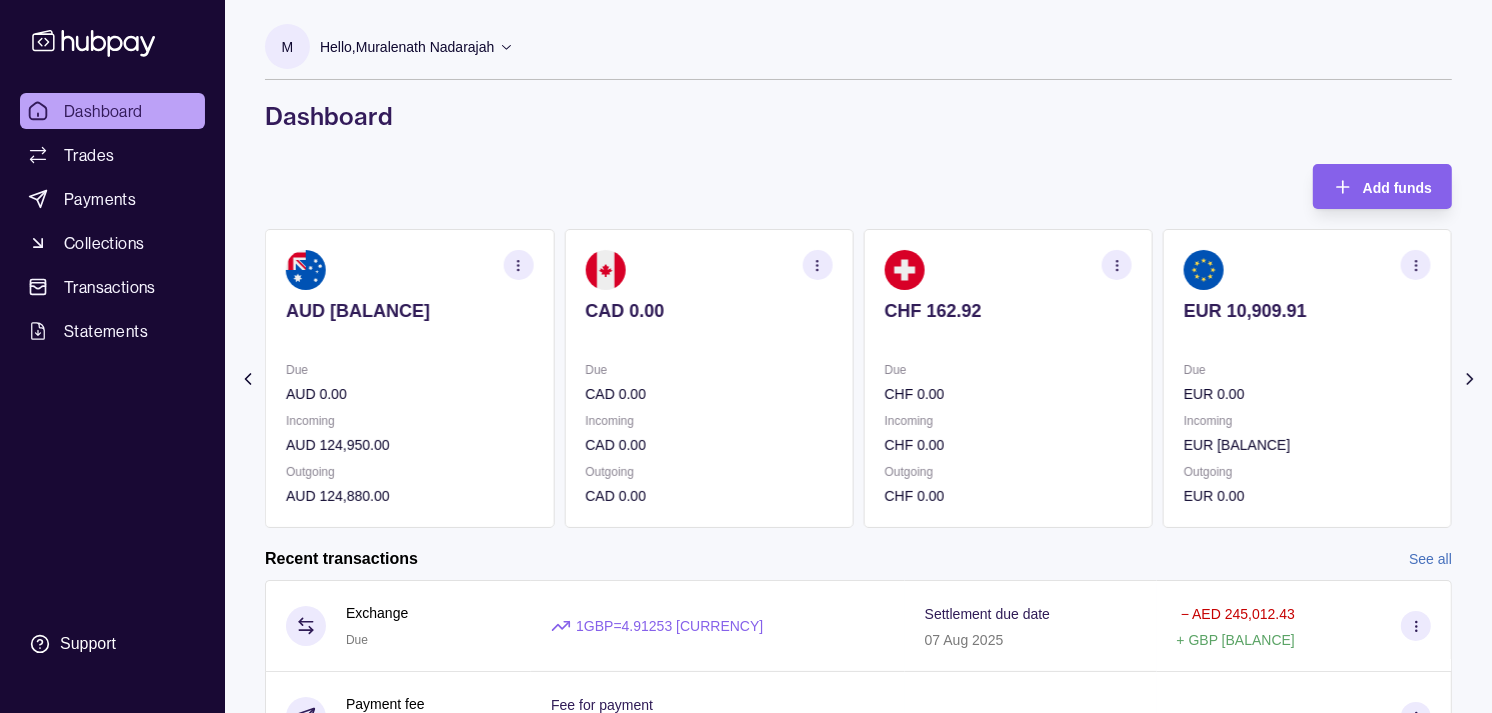 click on "Due CAD [BALANCE] Incoming CAD [BALANCE] Outgoing CAD [BALANCE]" at bounding box center [708, 378] 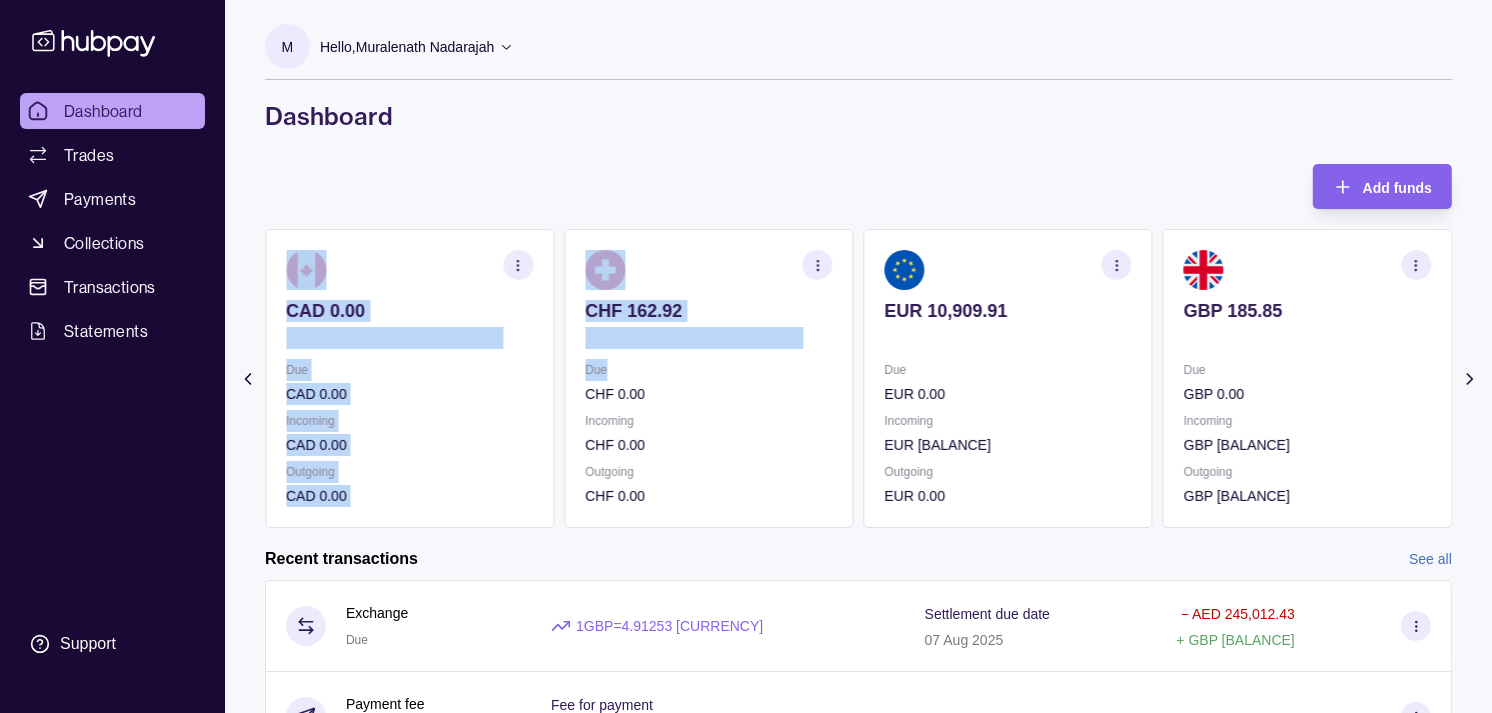 drag, startPoint x: 855, startPoint y: 371, endPoint x: 818, endPoint y: 372, distance: 37.01351 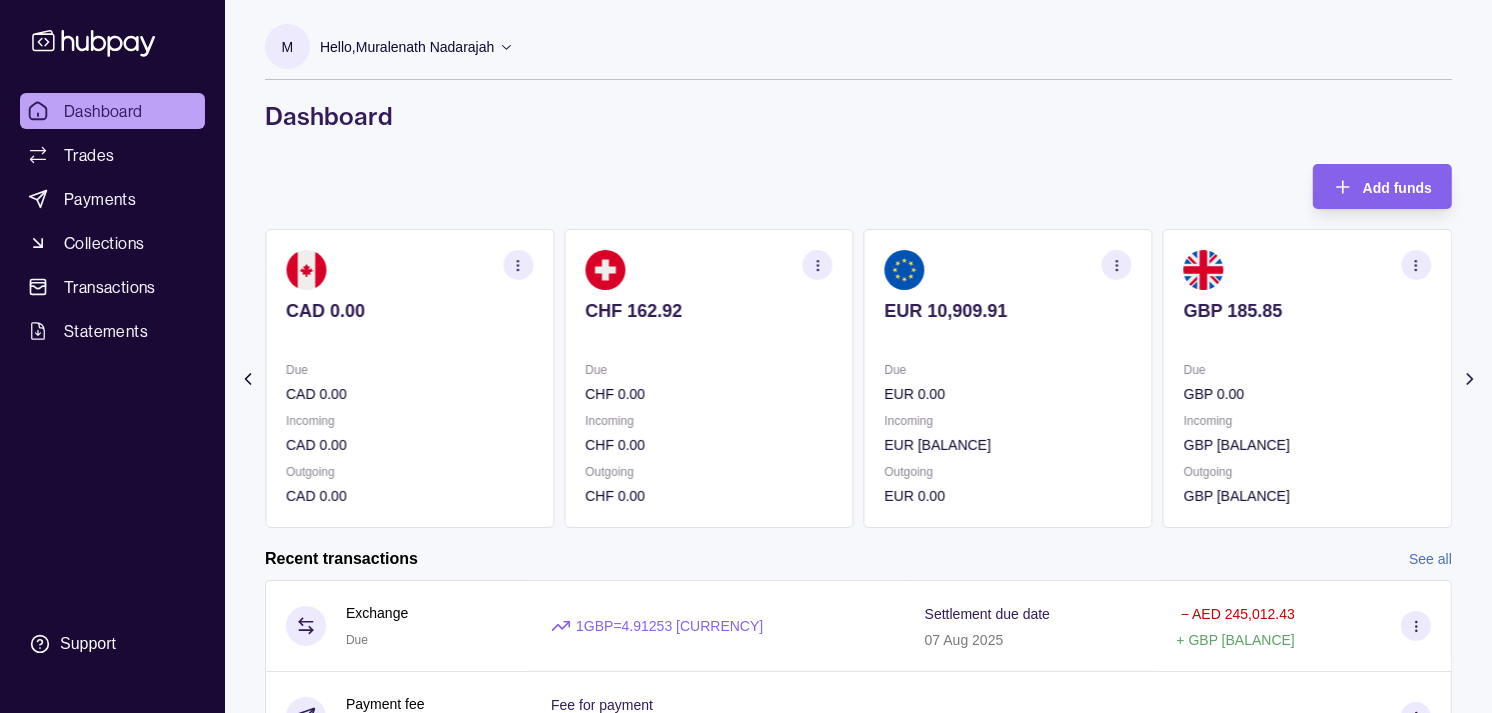 drag, startPoint x: 818, startPoint y: 372, endPoint x: 602, endPoint y: 126, distance: 327.37134 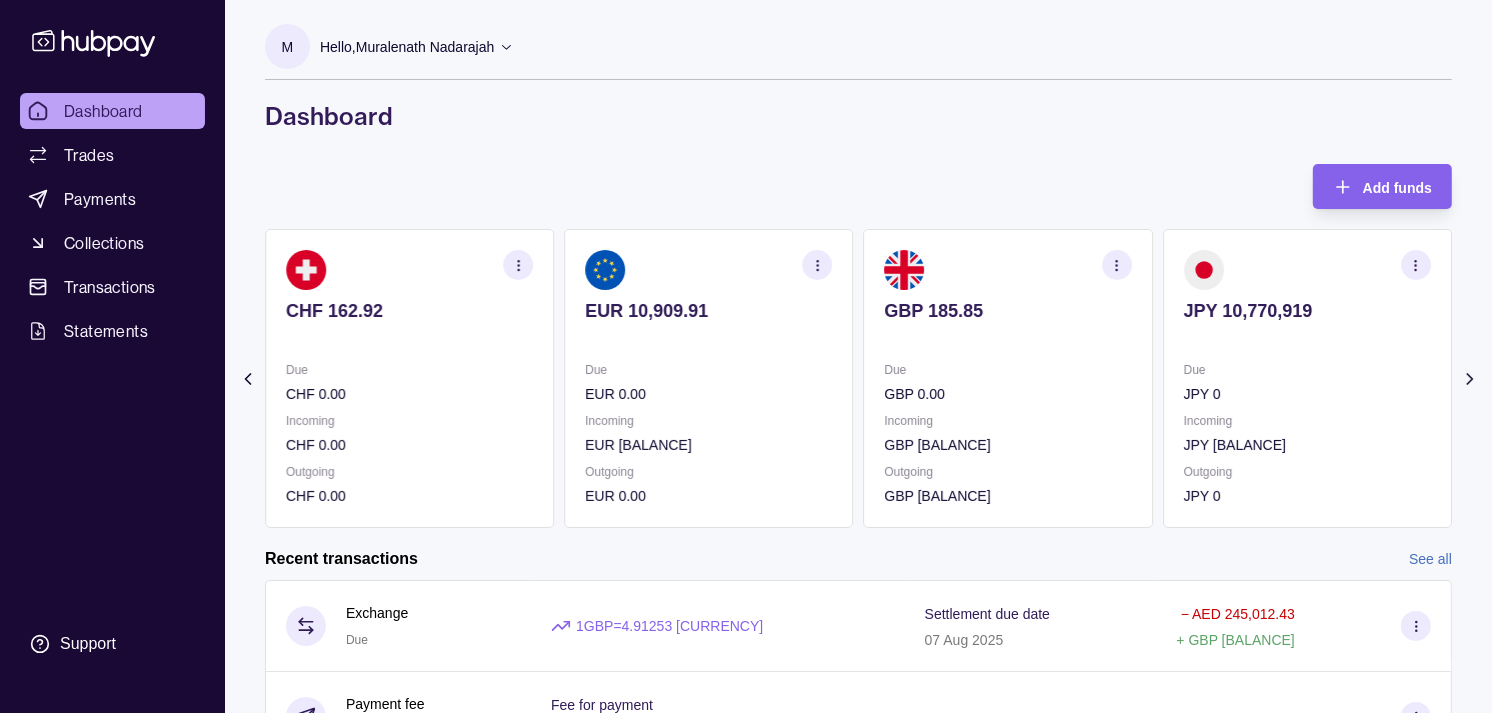 click on "Due" at bounding box center (1008, 370) 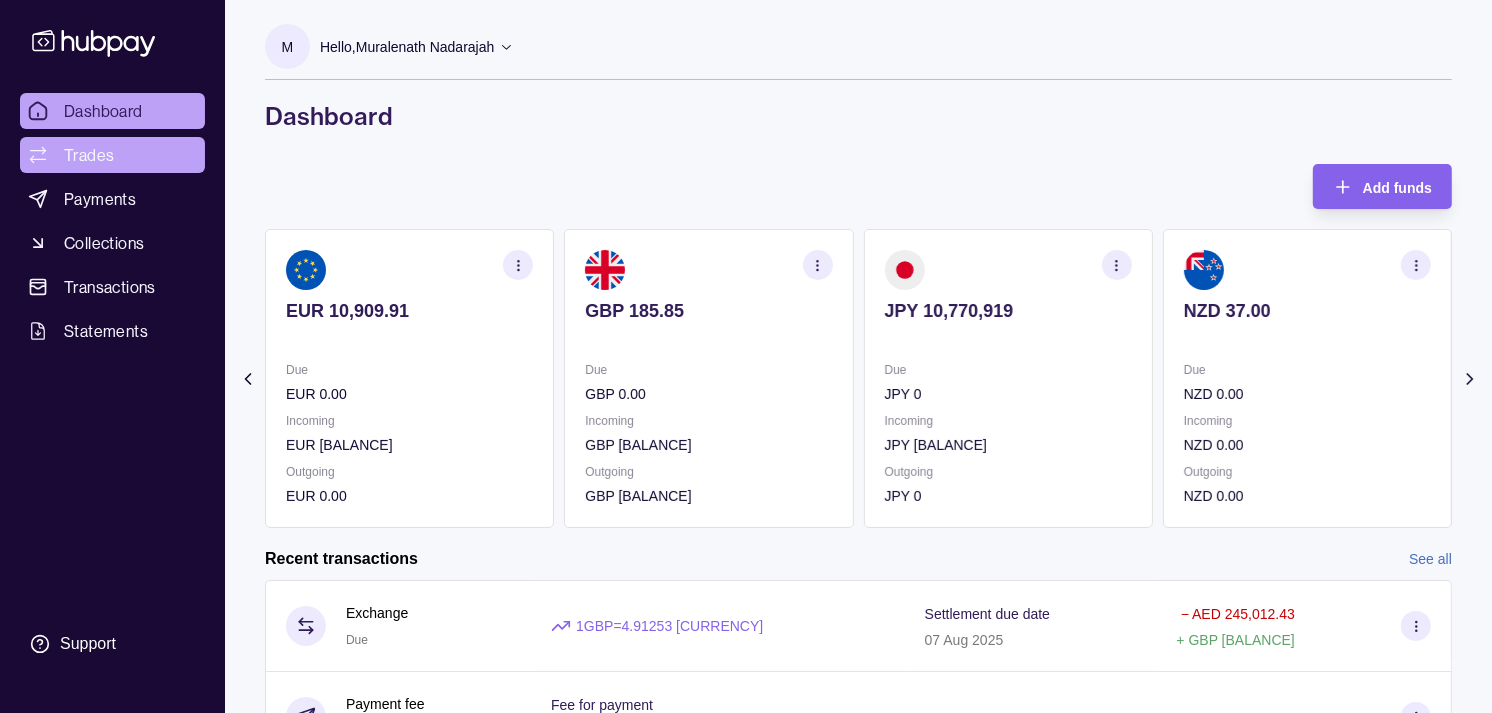click on "Trades" at bounding box center (89, 155) 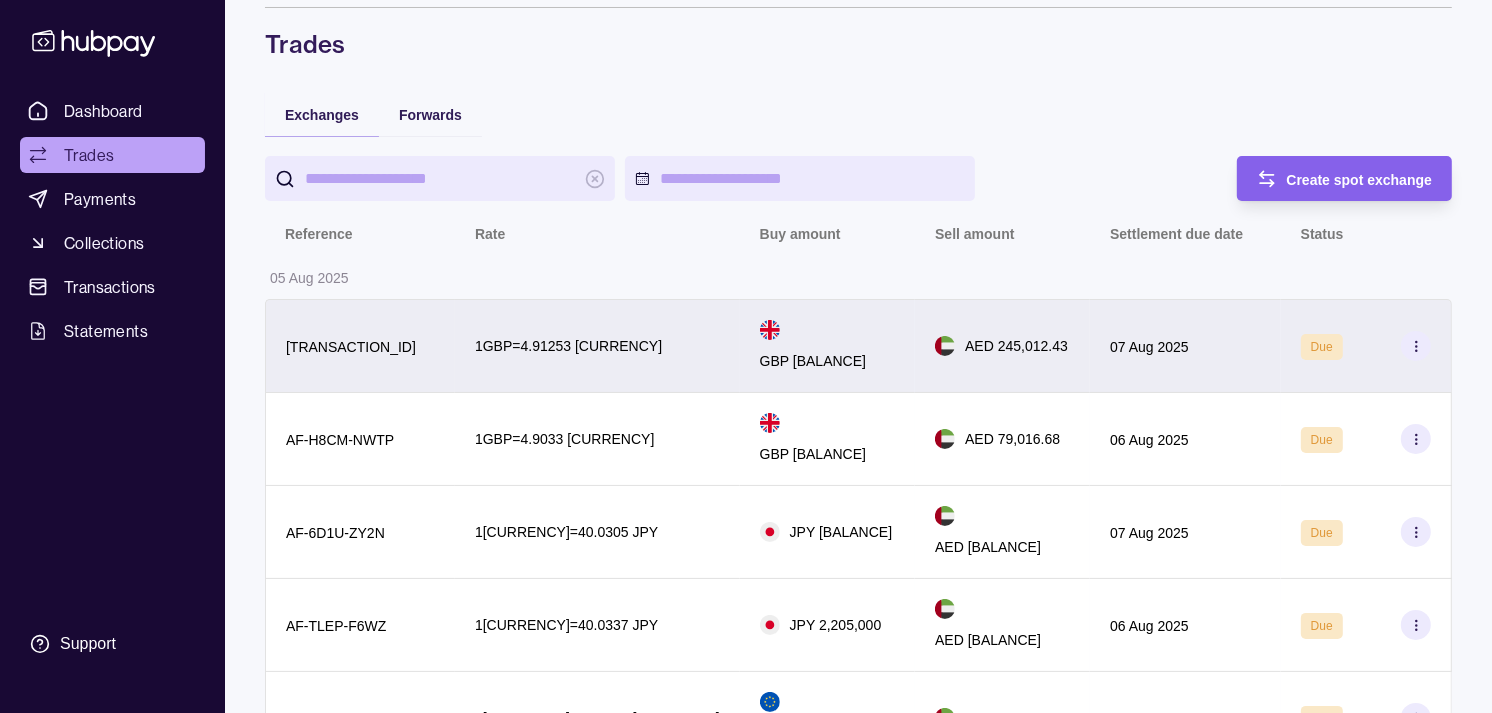 scroll, scrollTop: 111, scrollLeft: 0, axis: vertical 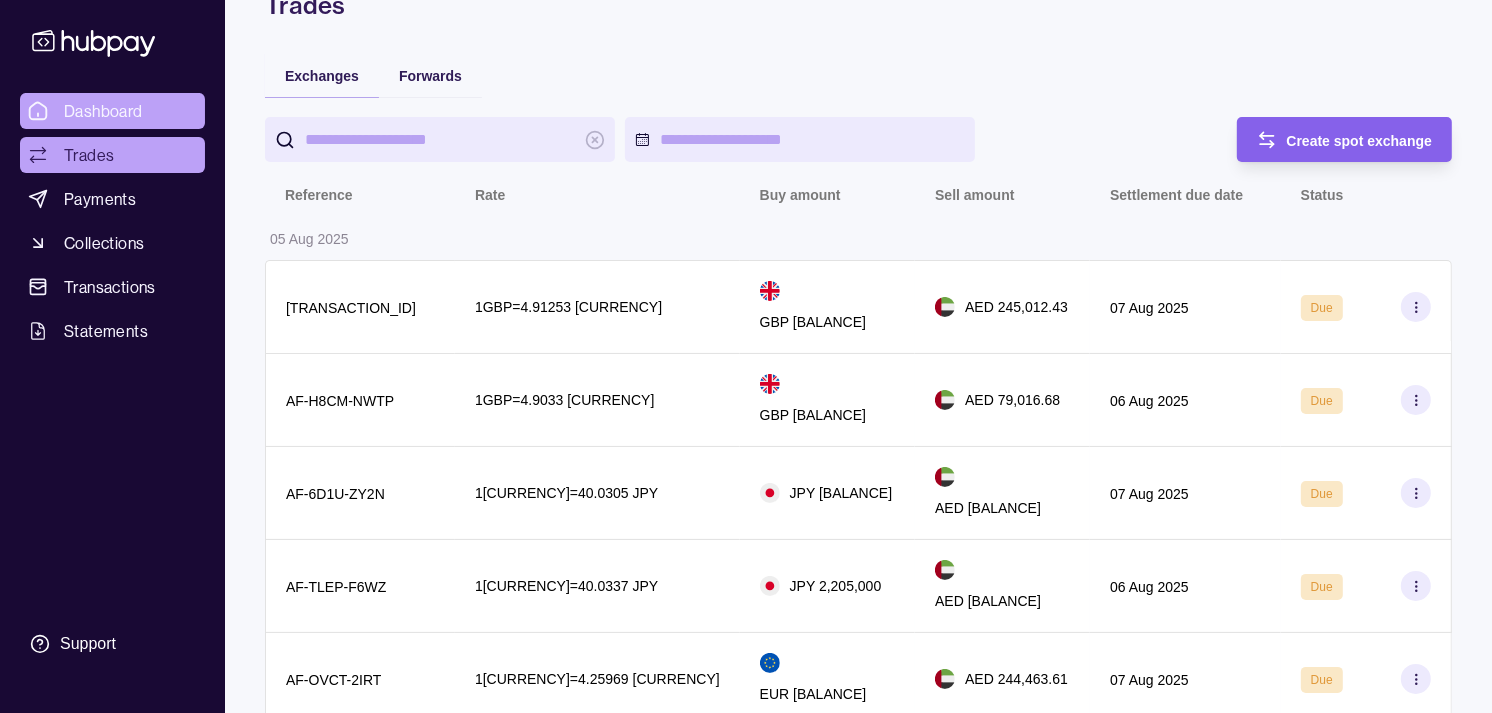 click on "Dashboard" at bounding box center (112, 111) 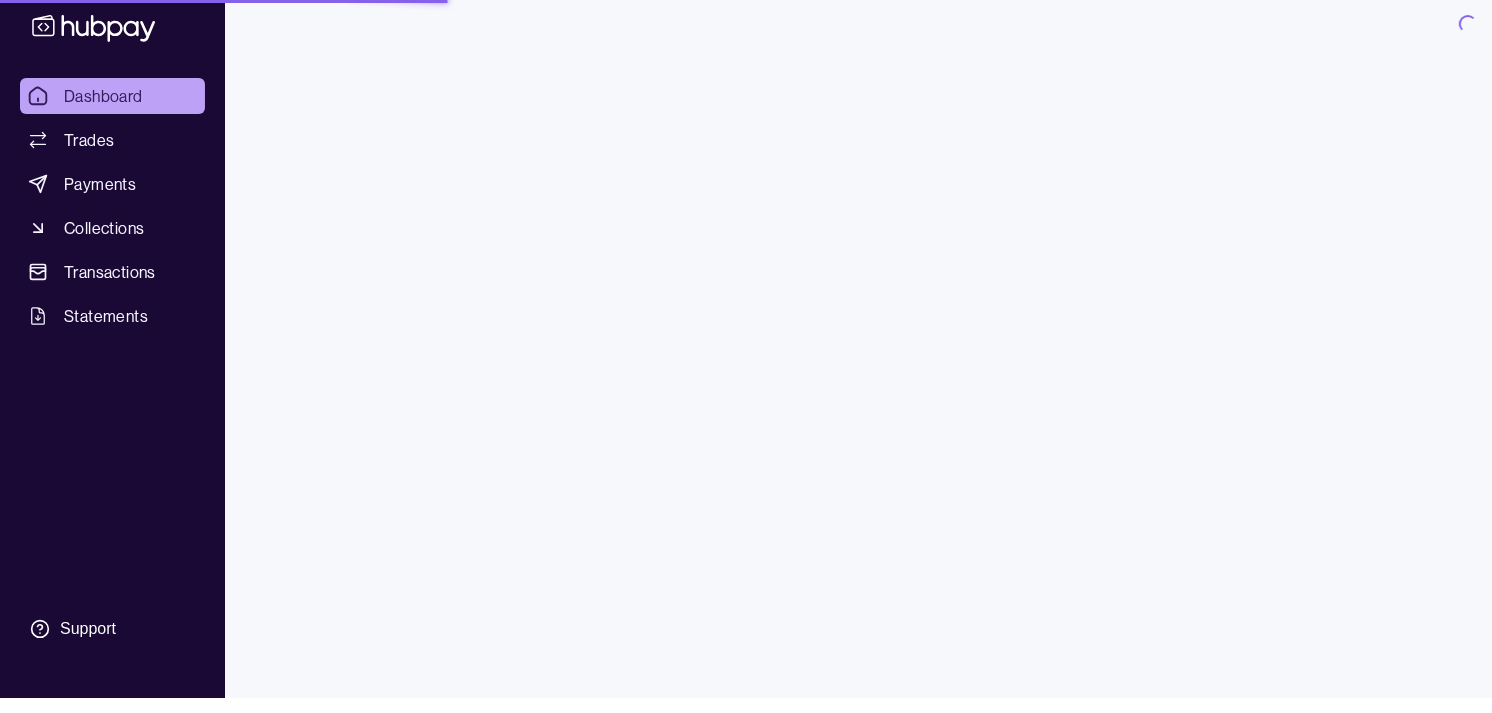scroll, scrollTop: 0, scrollLeft: 0, axis: both 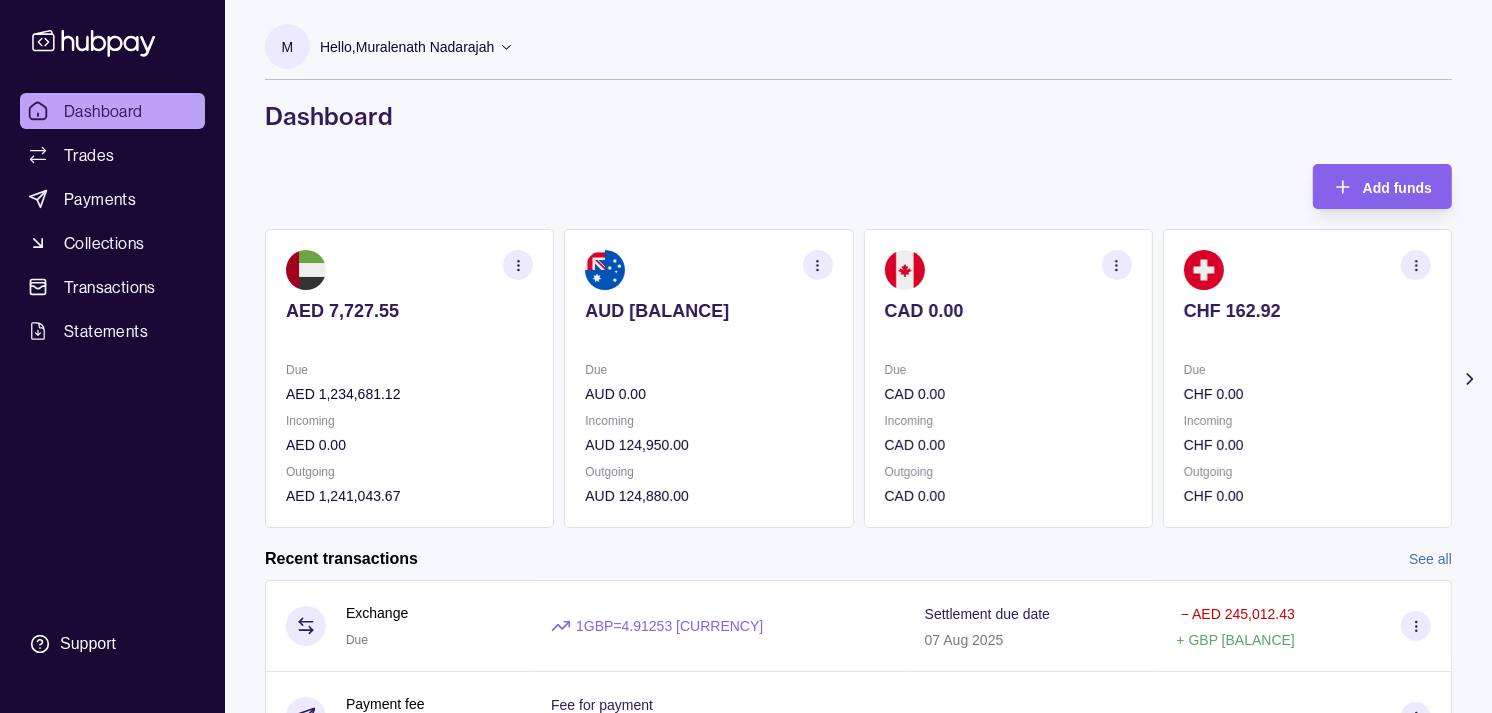 click on "Due" at bounding box center (1008, 370) 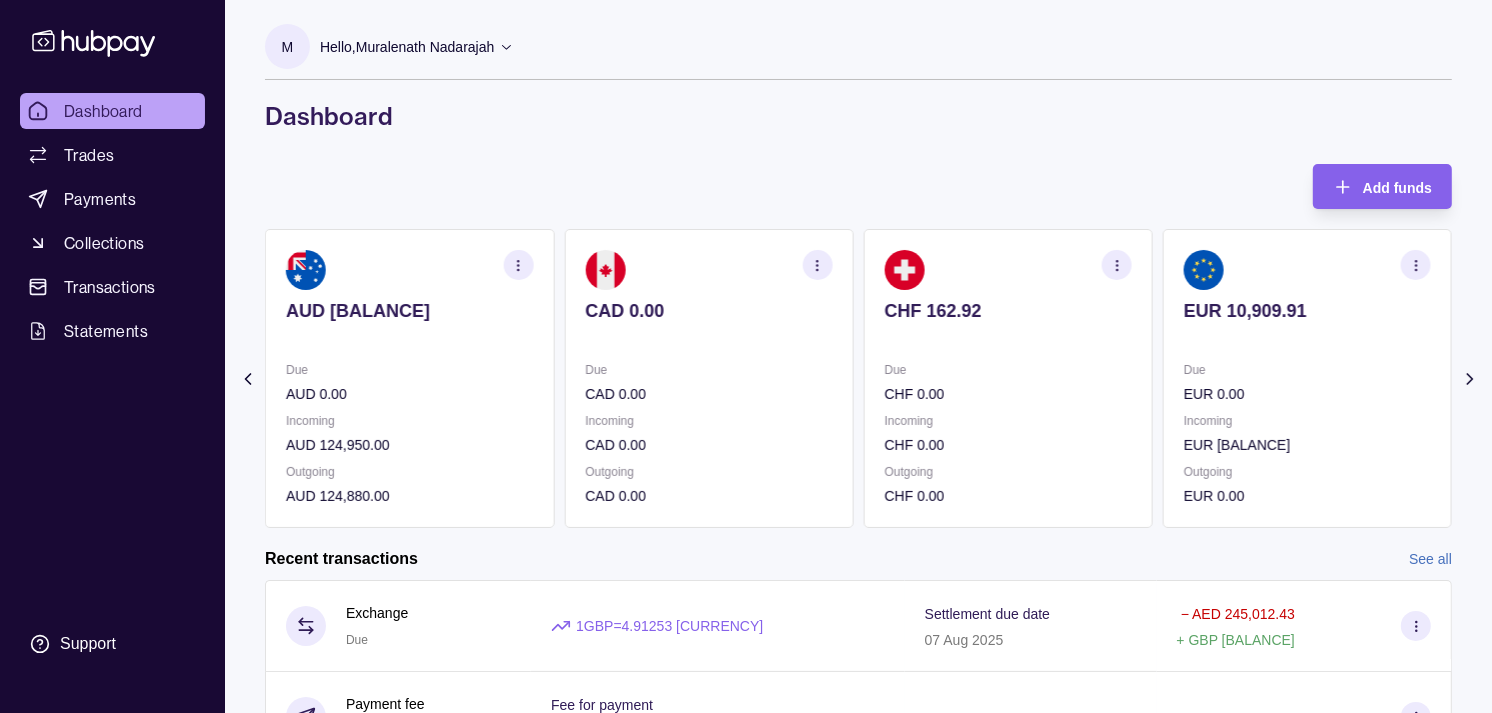 click on "CHF 162.92                                                                                                               Due CHF 0.00 Incoming CHF 0.00 Outgoing CHF 0.00" at bounding box center [1008, 378] 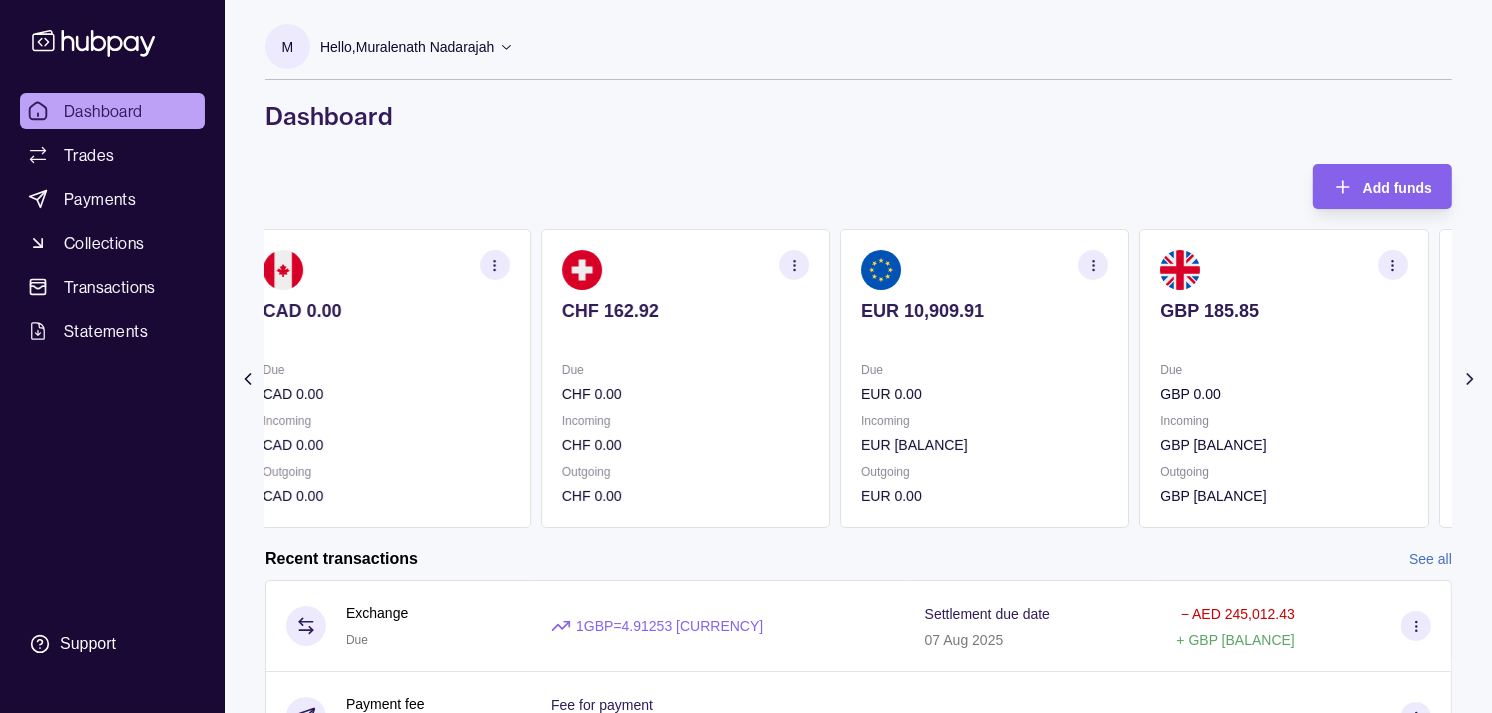 click on "EUR [BALANCE]                                                                                                               Due EUR [BALANCE] Incoming EUR [BALANCE] Outgoing EUR [BALANCE]" at bounding box center (984, 378) 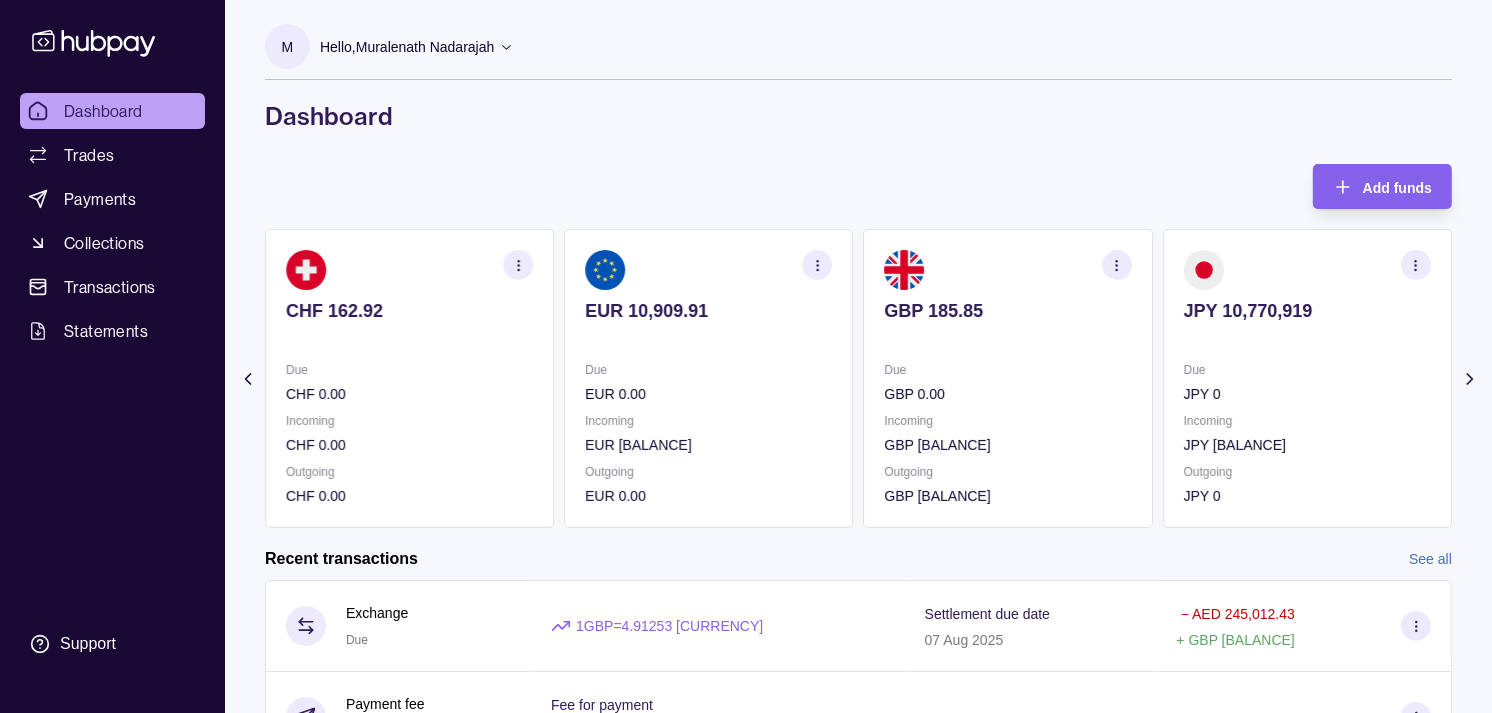 click at bounding box center (1008, 338) 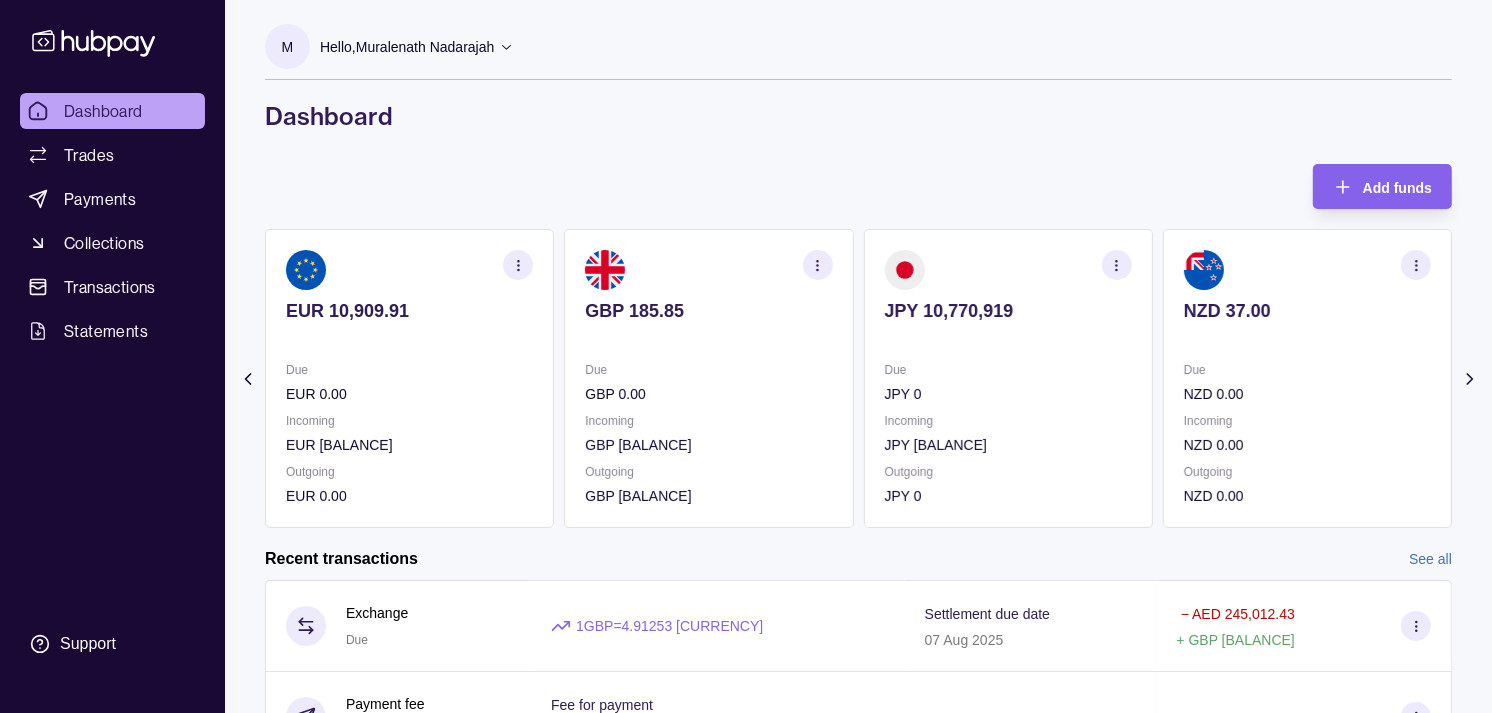 click at bounding box center [1008, 338] 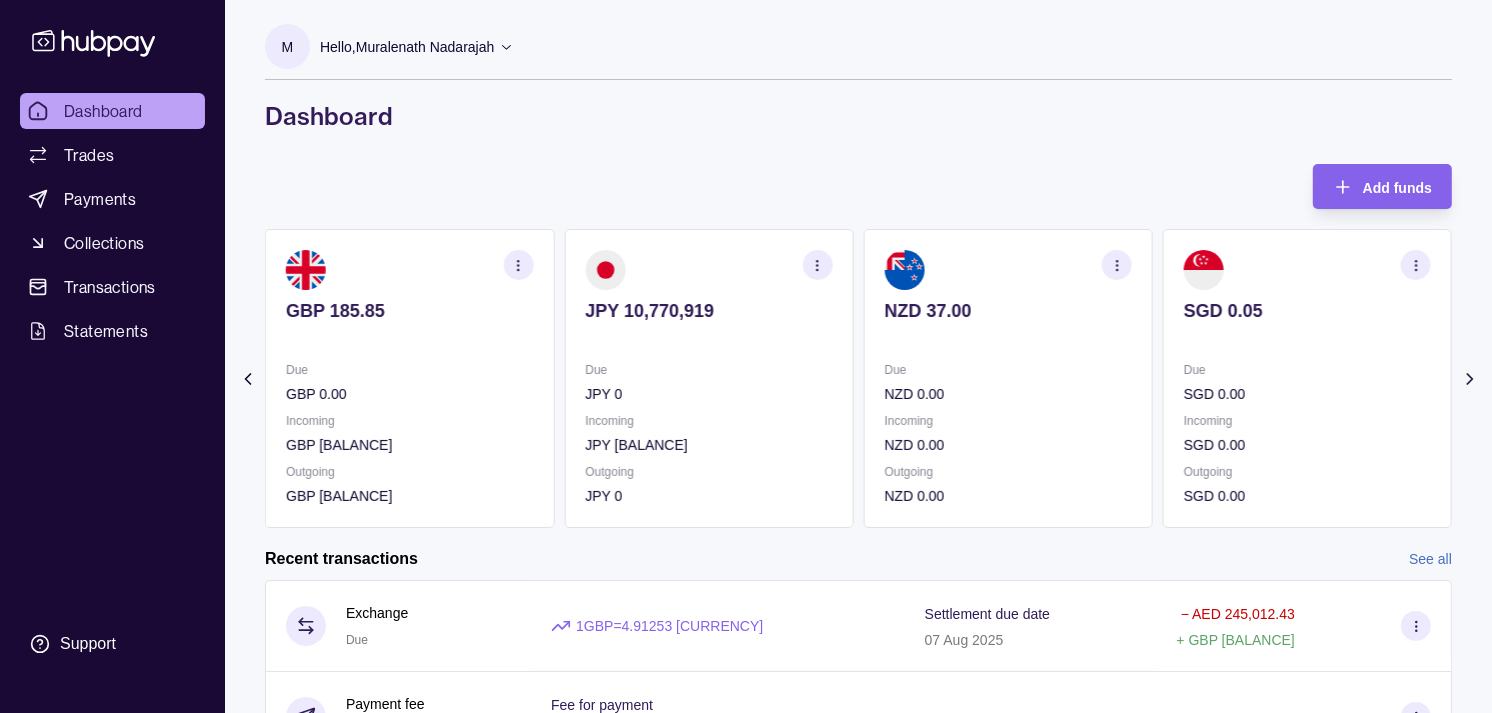 click on "JPY 10,770,919" at bounding box center [708, 324] 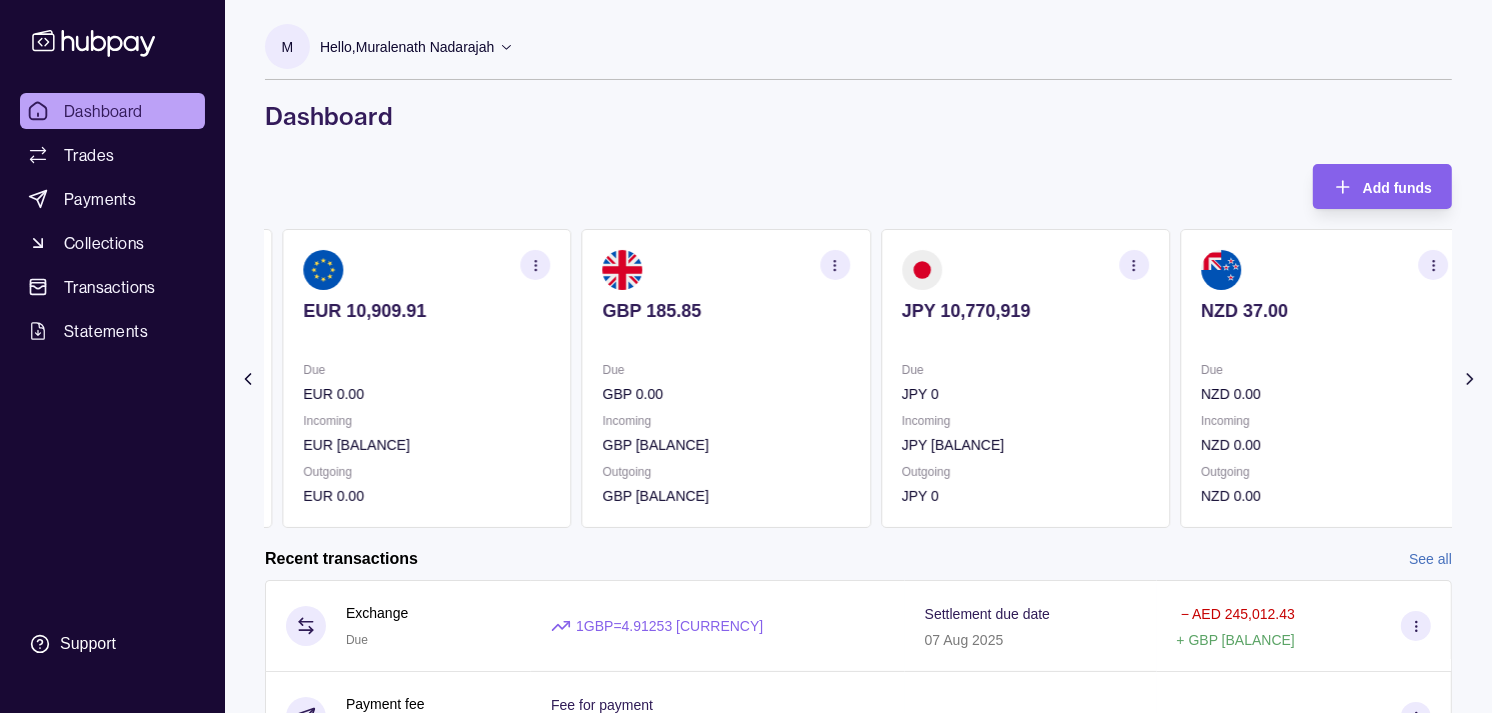 click at bounding box center (726, 338) 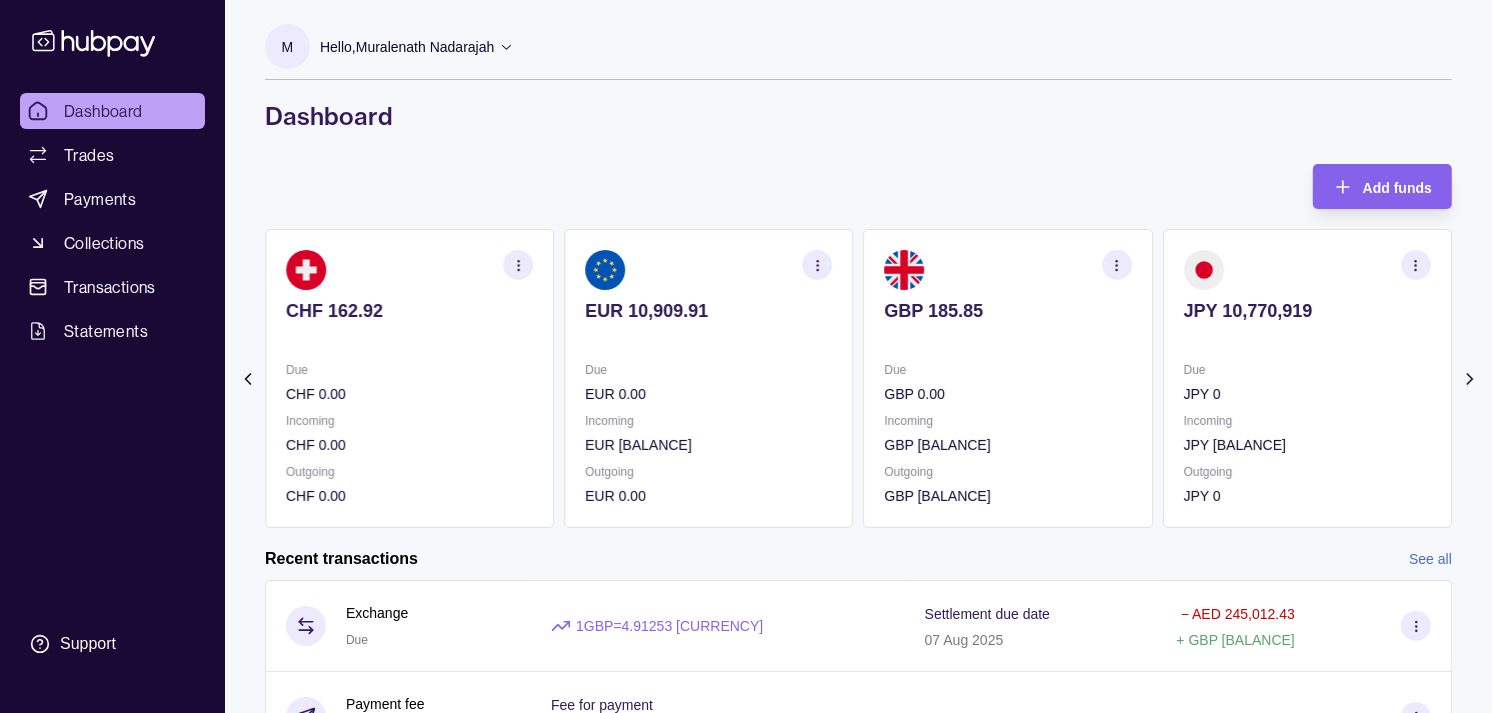 click on "EUR 10,909.91" at bounding box center (708, 311) 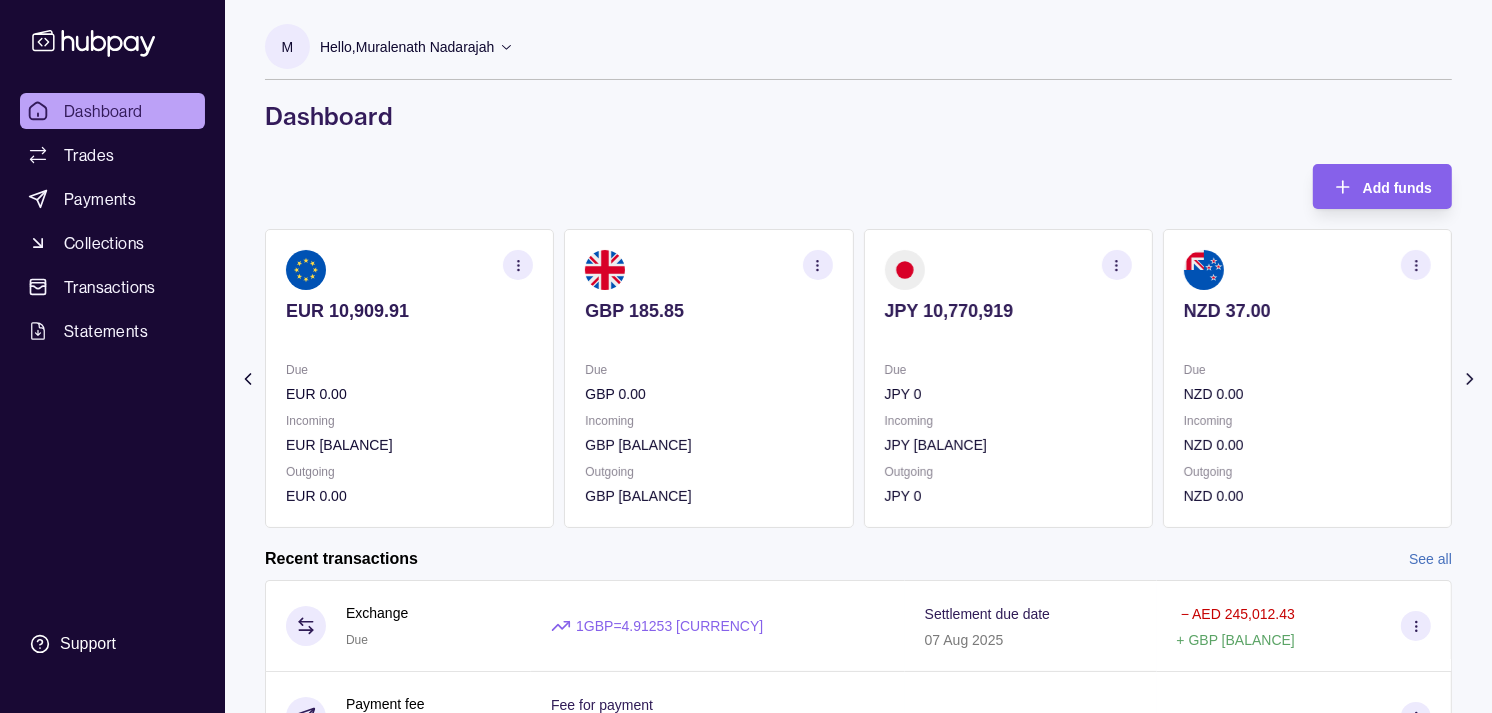 click 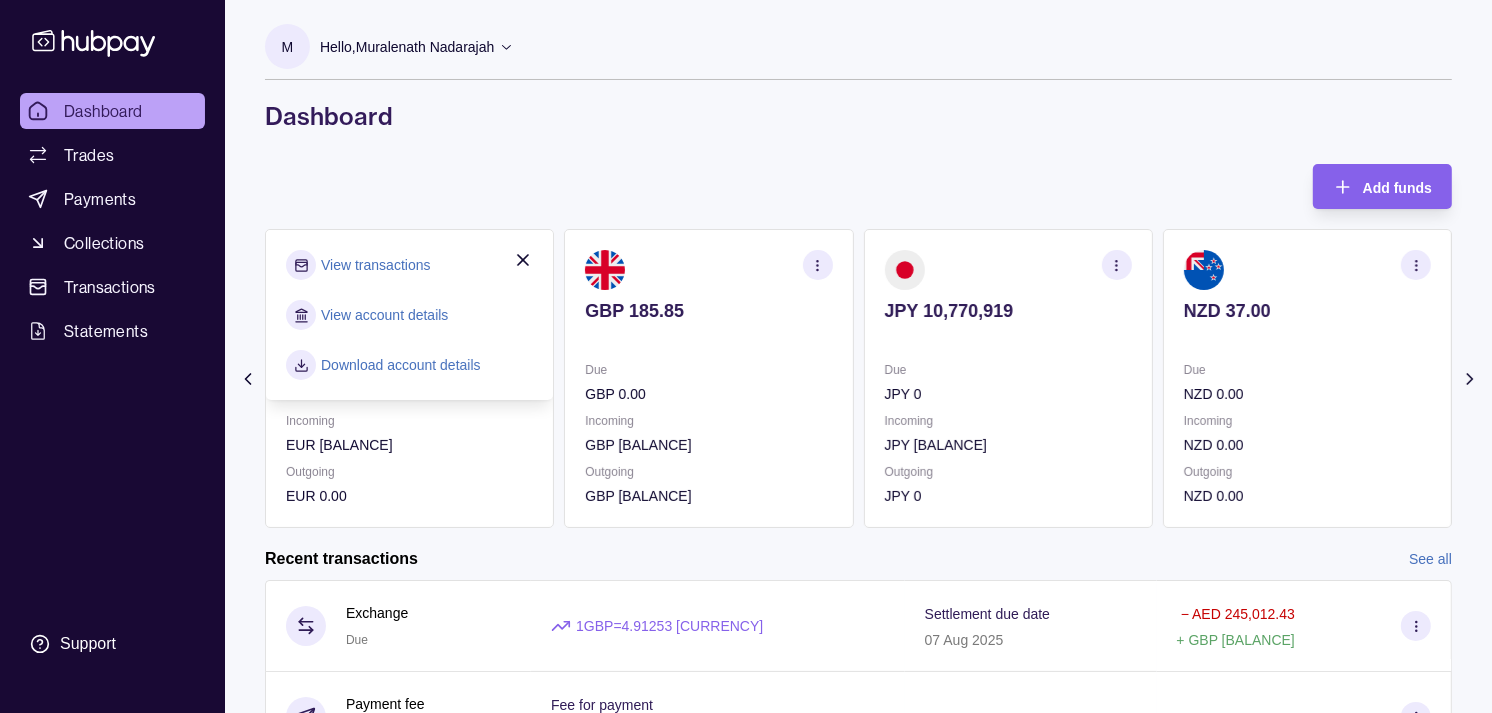 click on "View transactions" at bounding box center [375, 265] 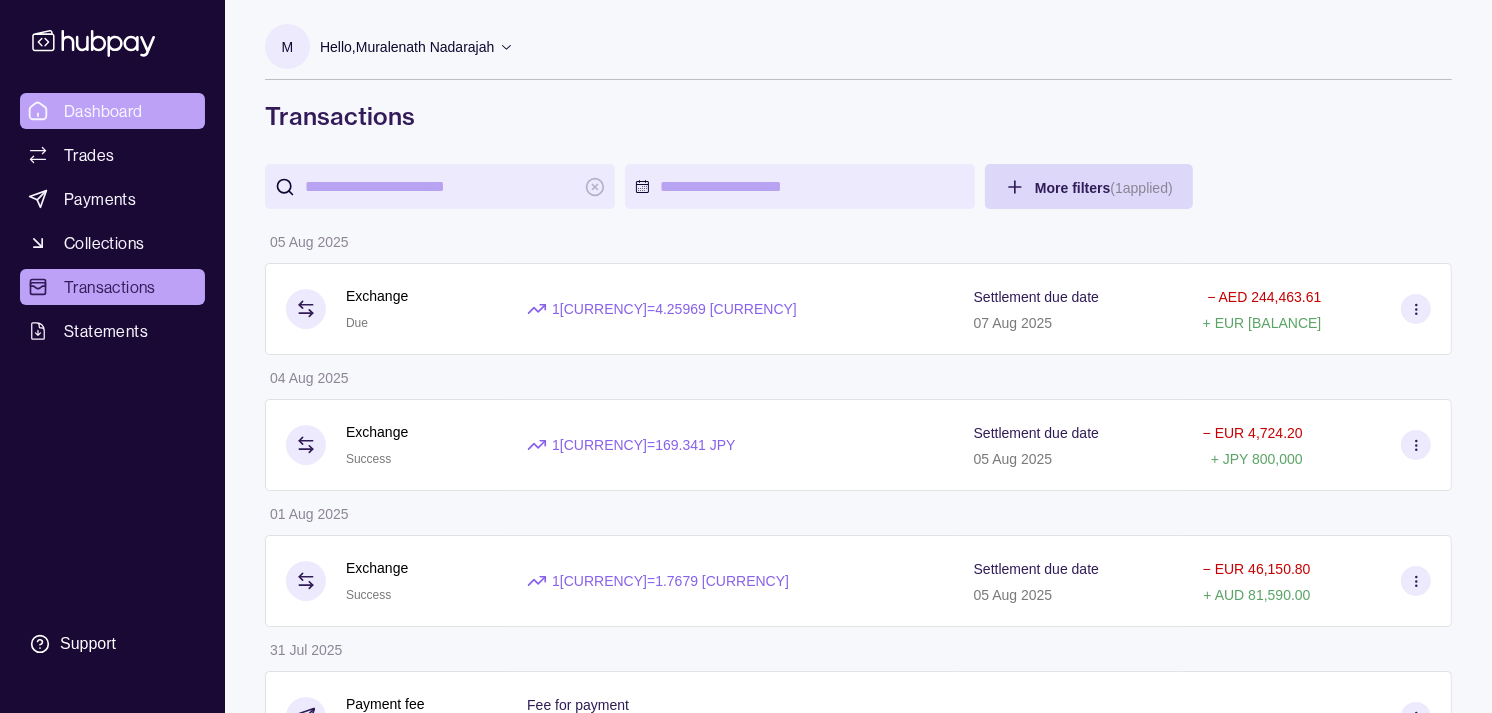 click on "Dashboard" at bounding box center (112, 111) 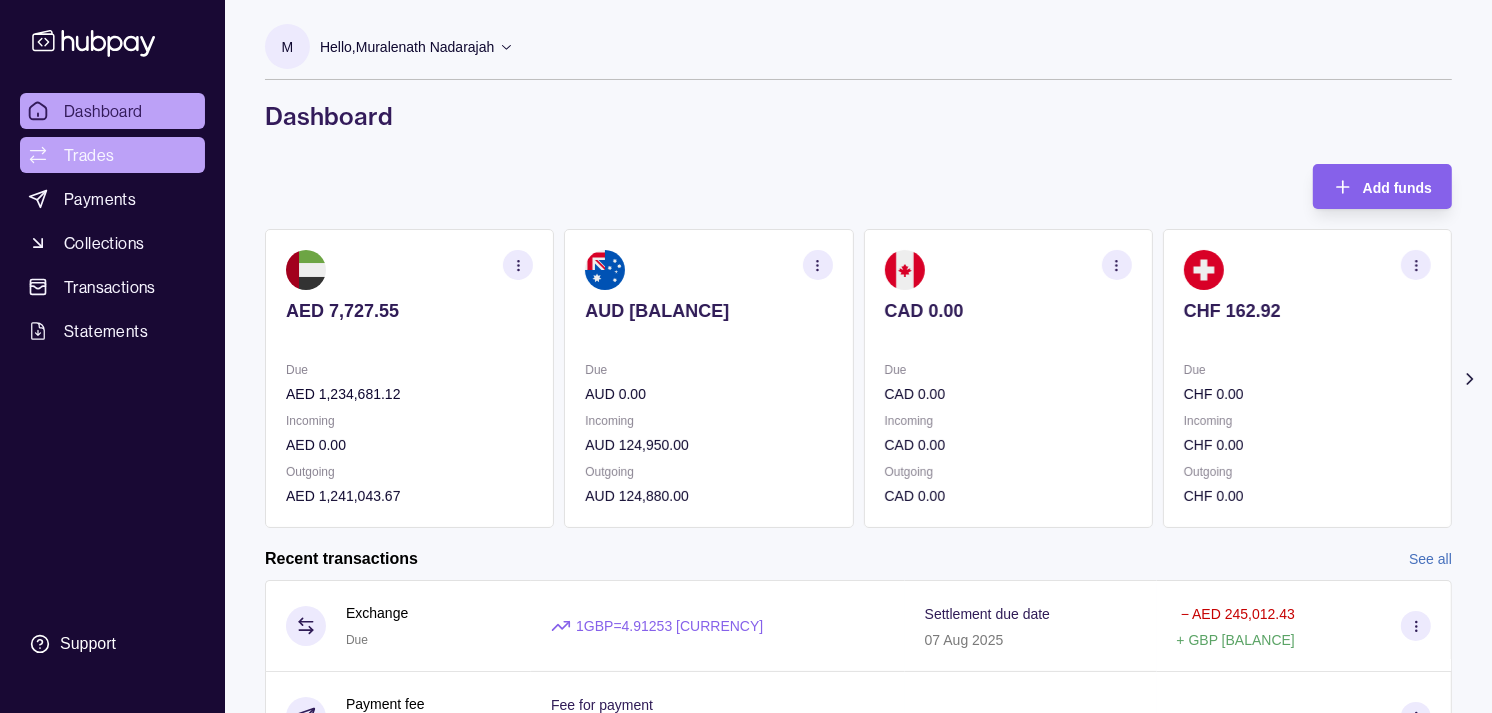 click on "Trades" at bounding box center (112, 155) 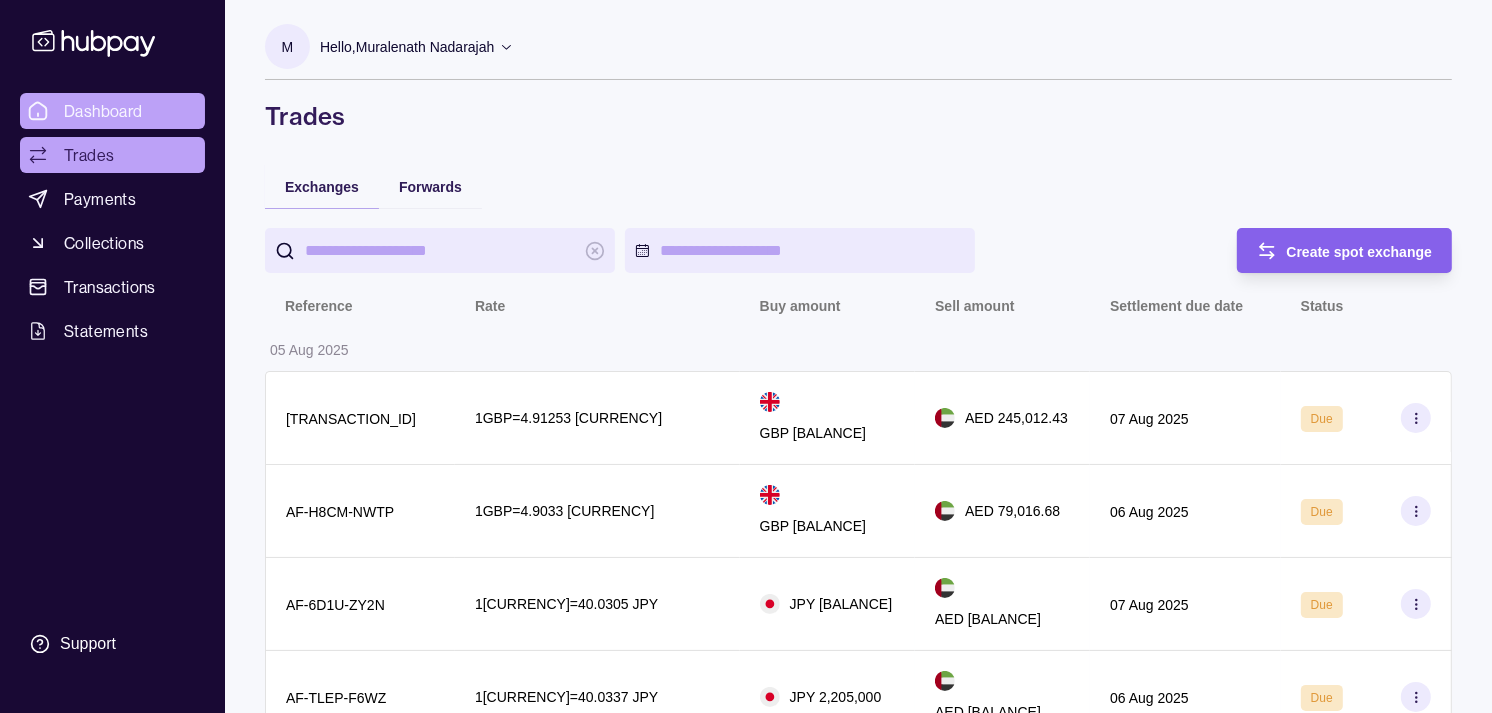 click on "Dashboard" at bounding box center [103, 111] 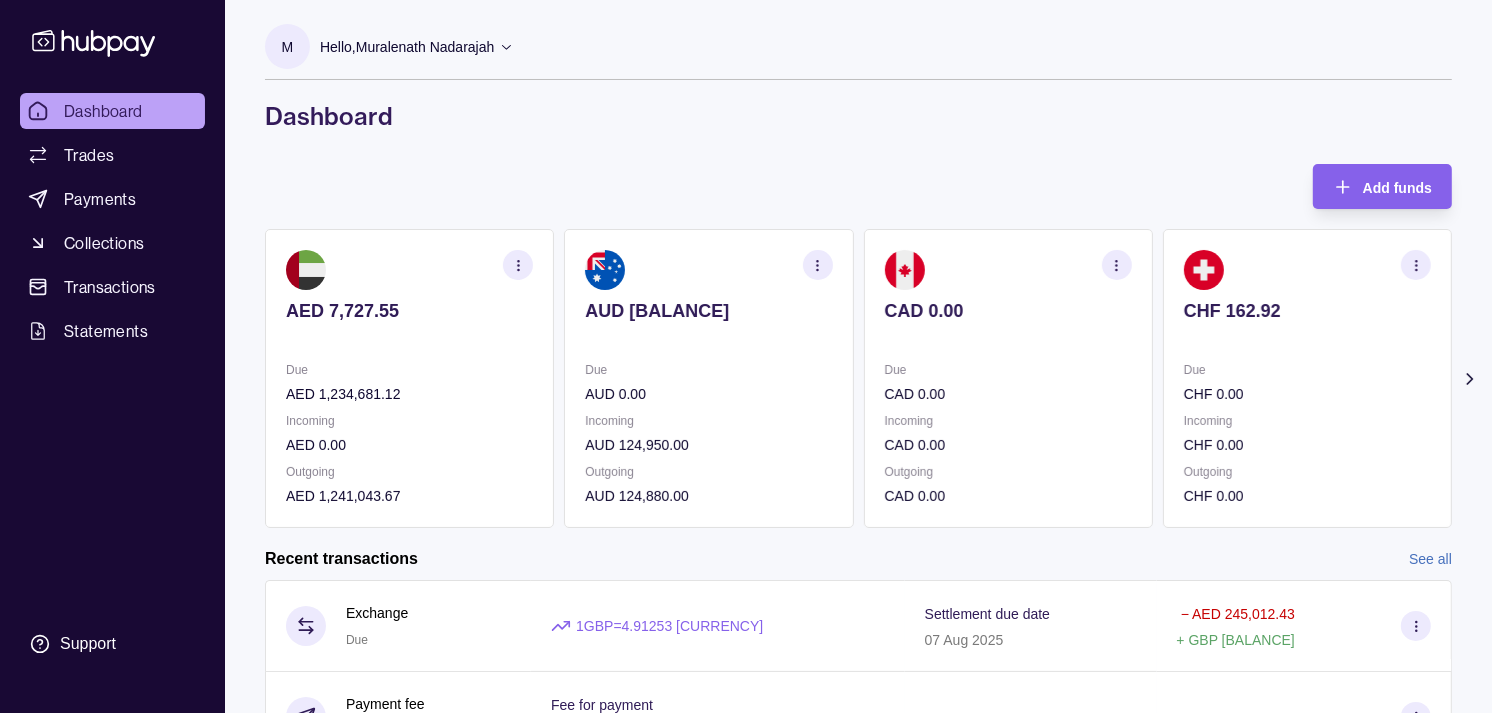click 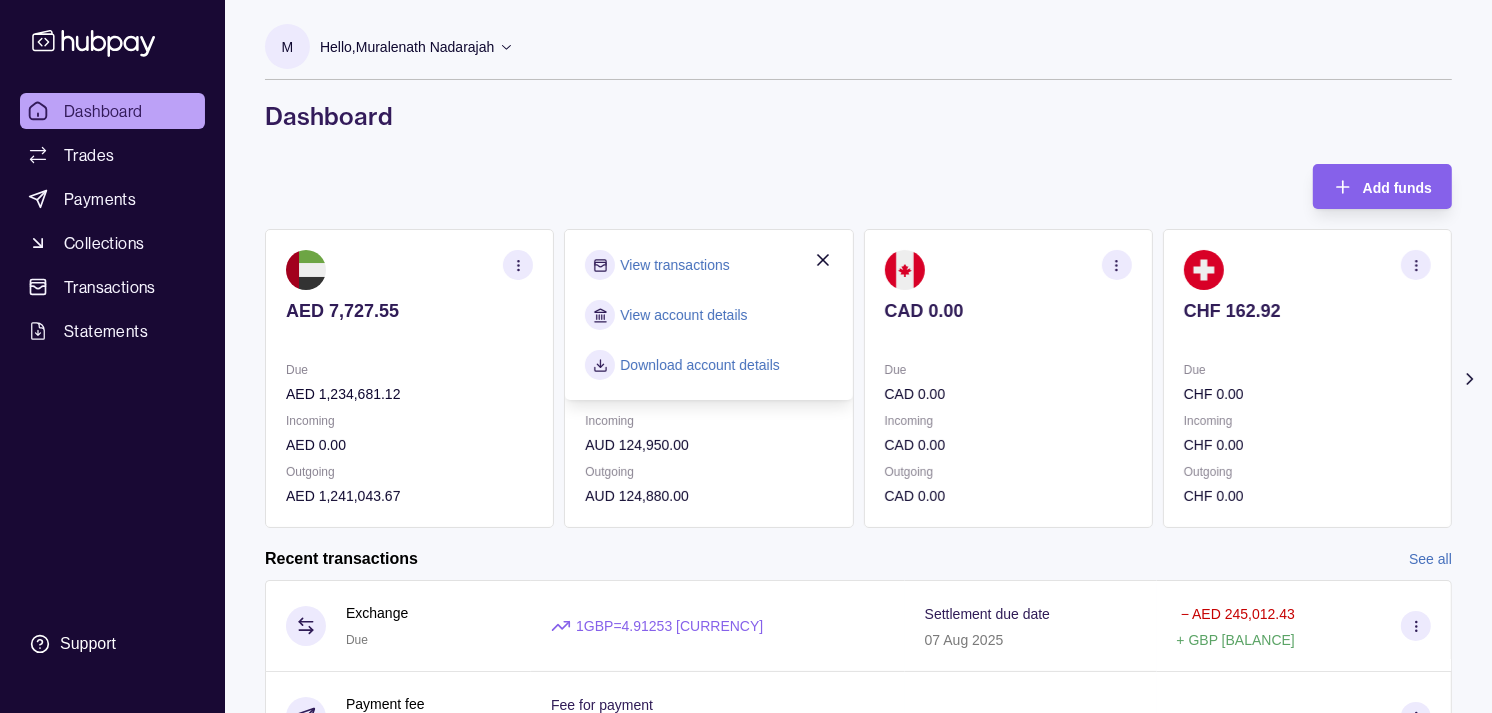 click on "View transactions" at bounding box center [674, 265] 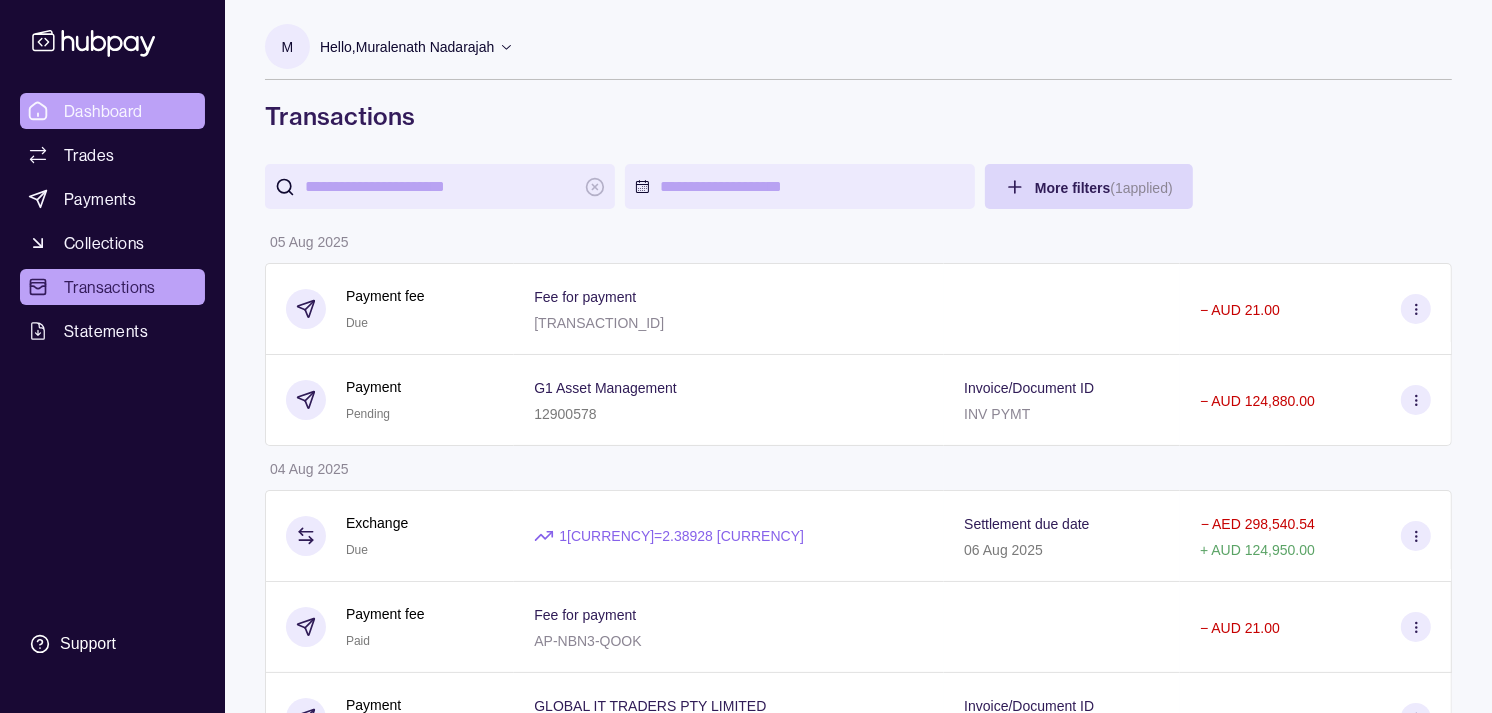 click on "Dashboard" at bounding box center [103, 111] 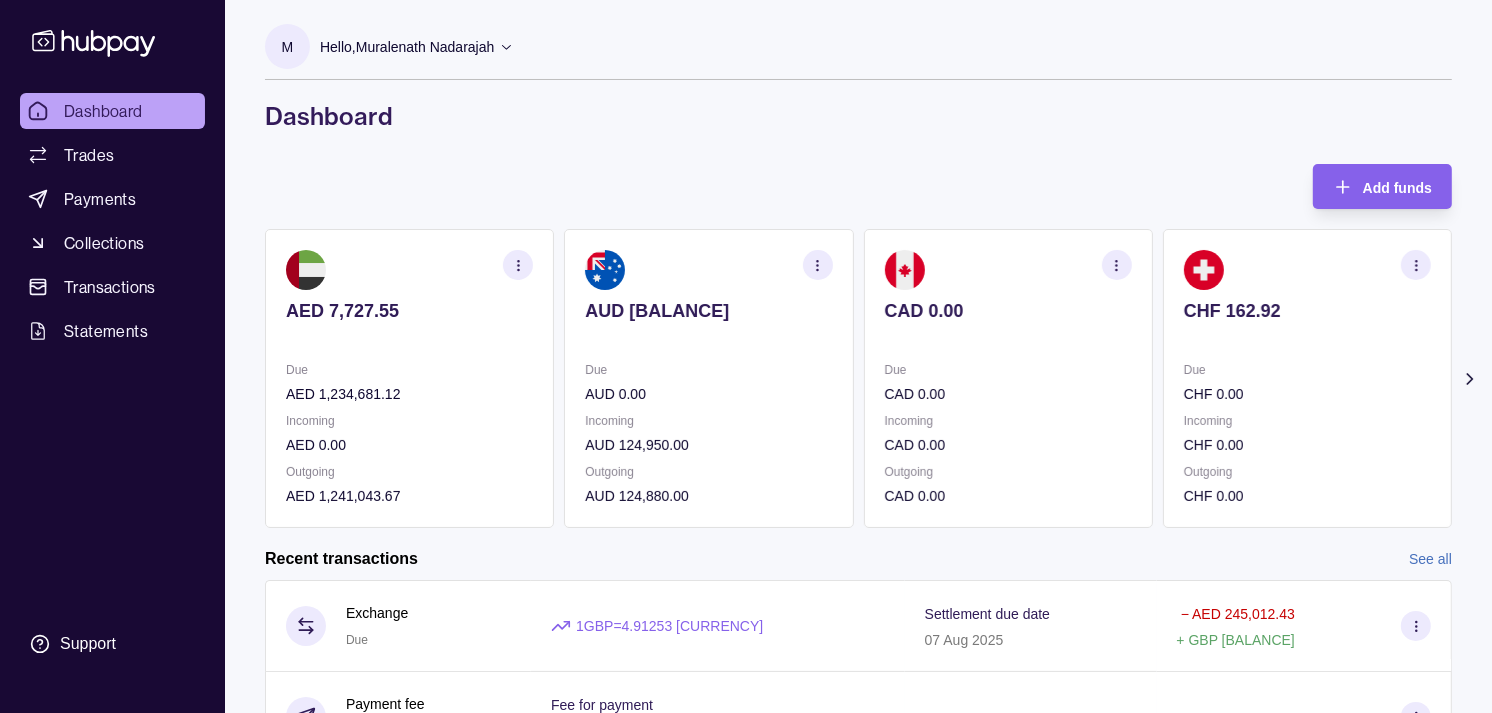 click on "CHF 162.92" at bounding box center (1307, 324) 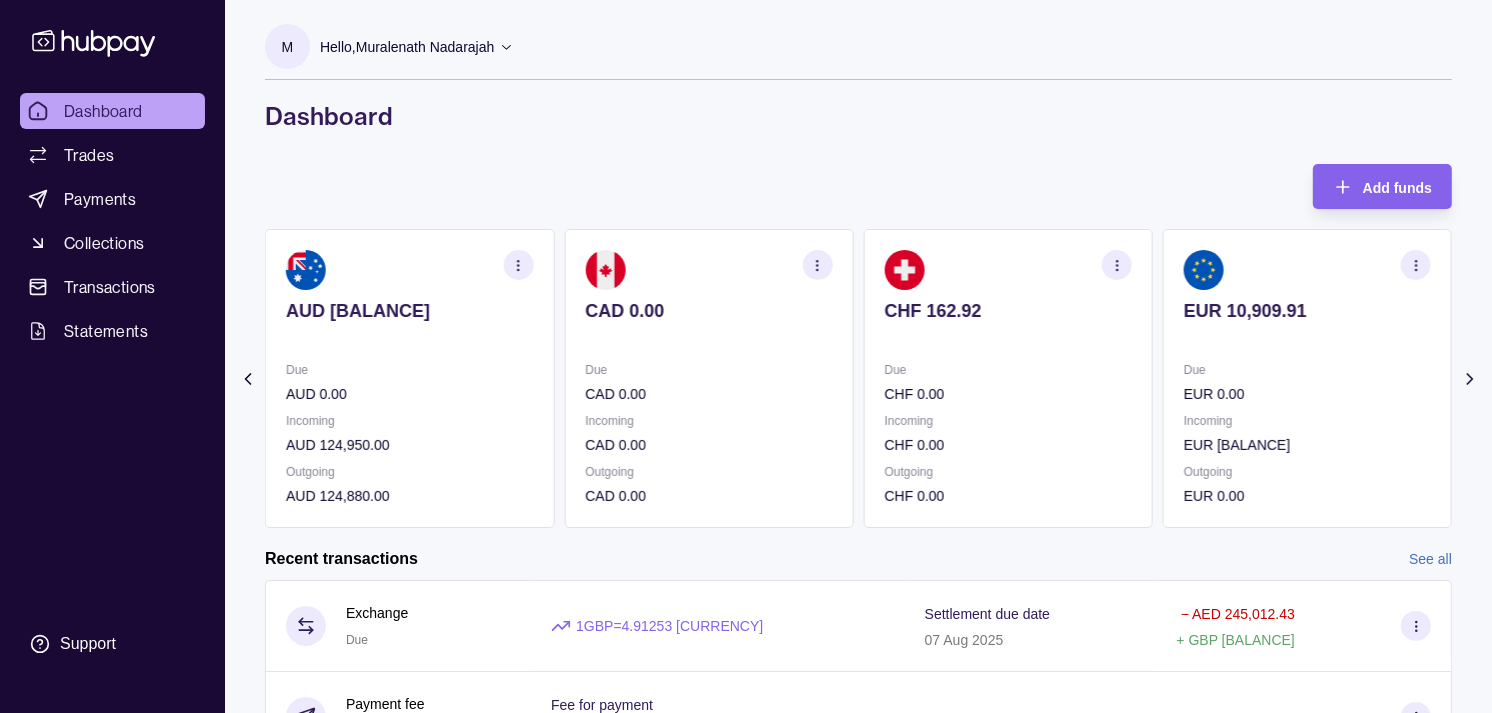 click on "EUR 10,909.91" at bounding box center [1307, 311] 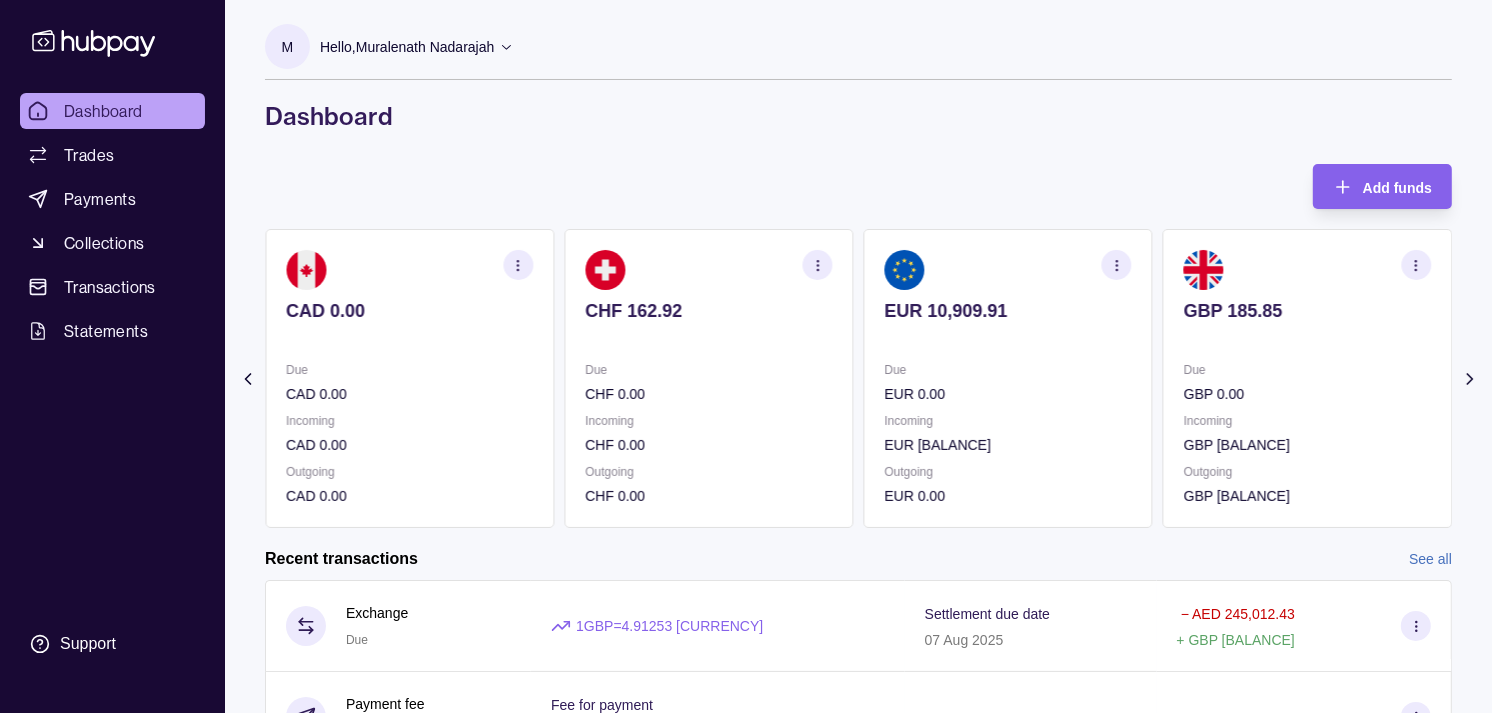 click on "GBP 185.85" at bounding box center [1307, 311] 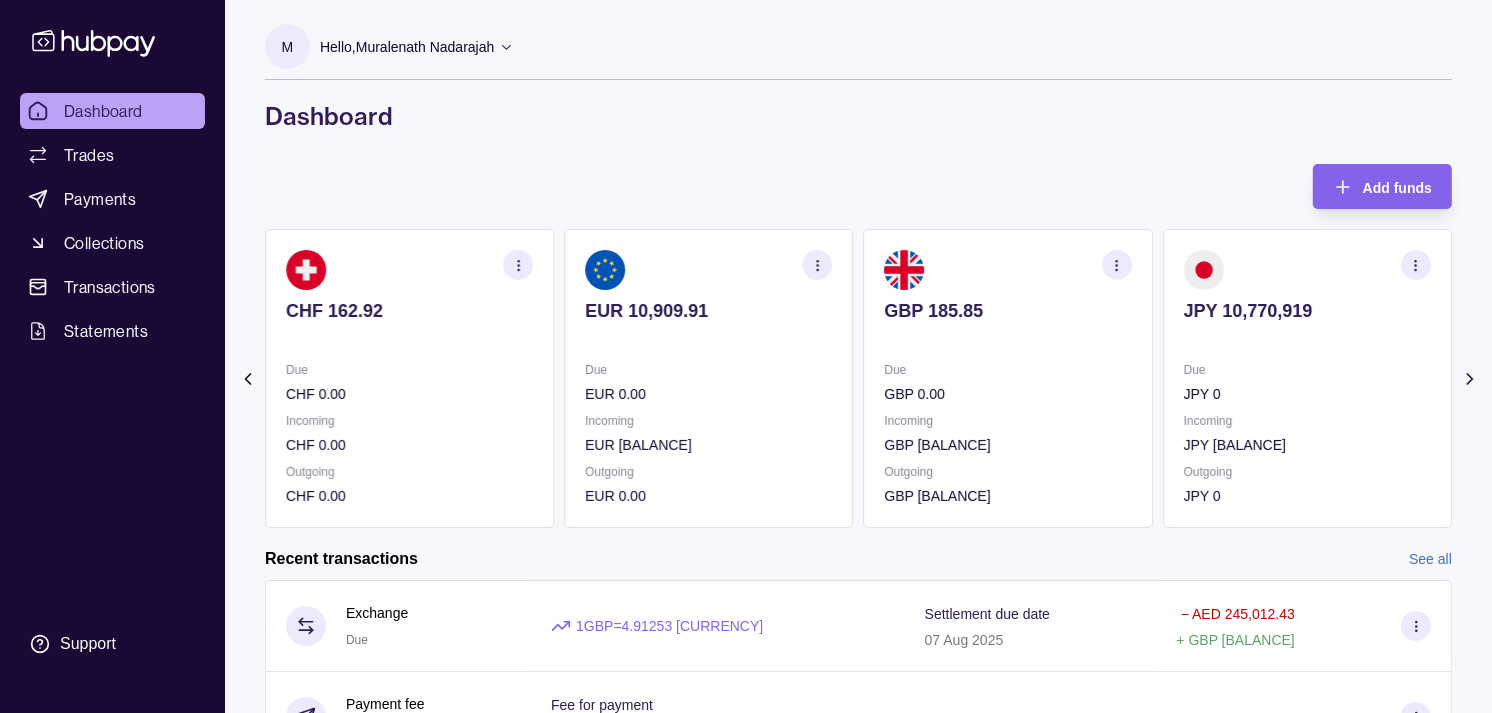 click on "JPY 10,770,919" at bounding box center [1307, 324] 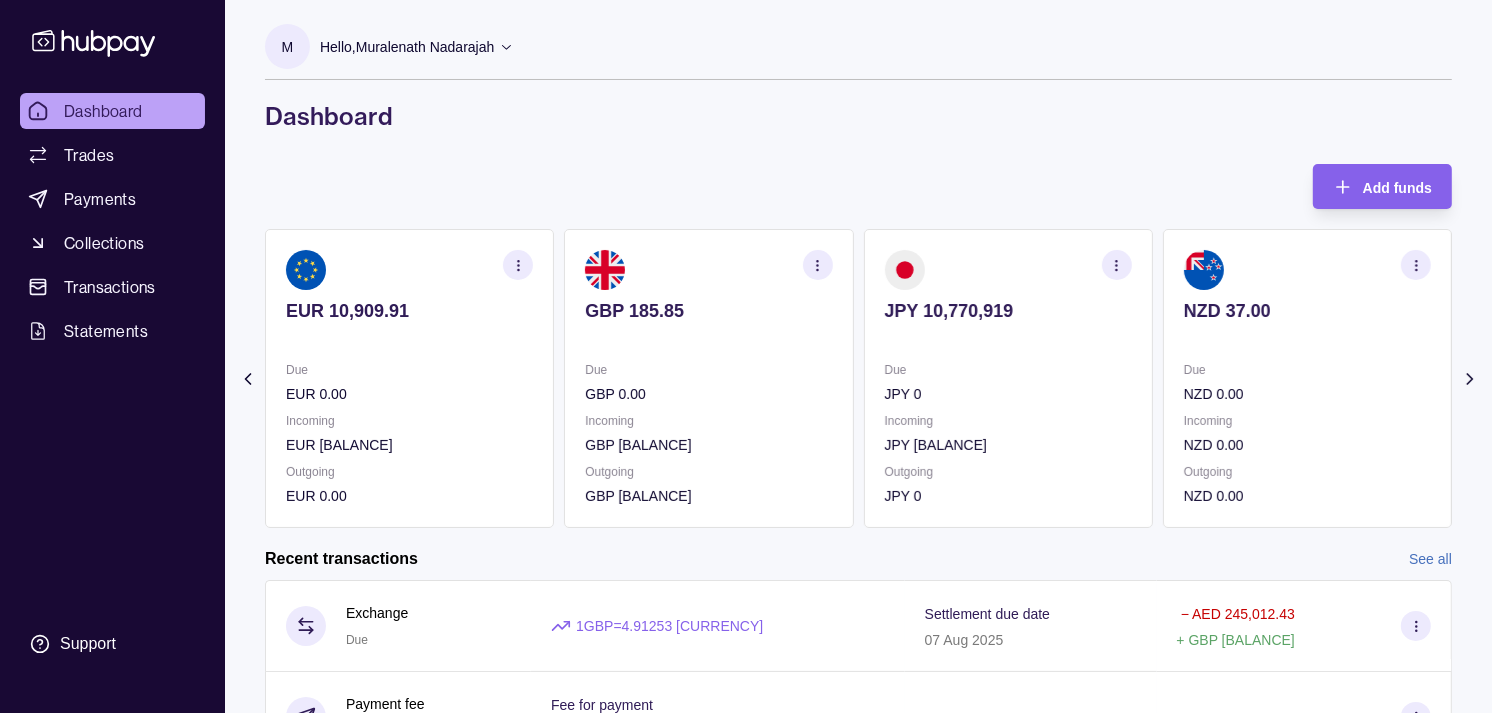 click on "Due NZD 0.00 Incoming NZD 0.00 Outgoing NZD 0.00" at bounding box center (1307, 433) 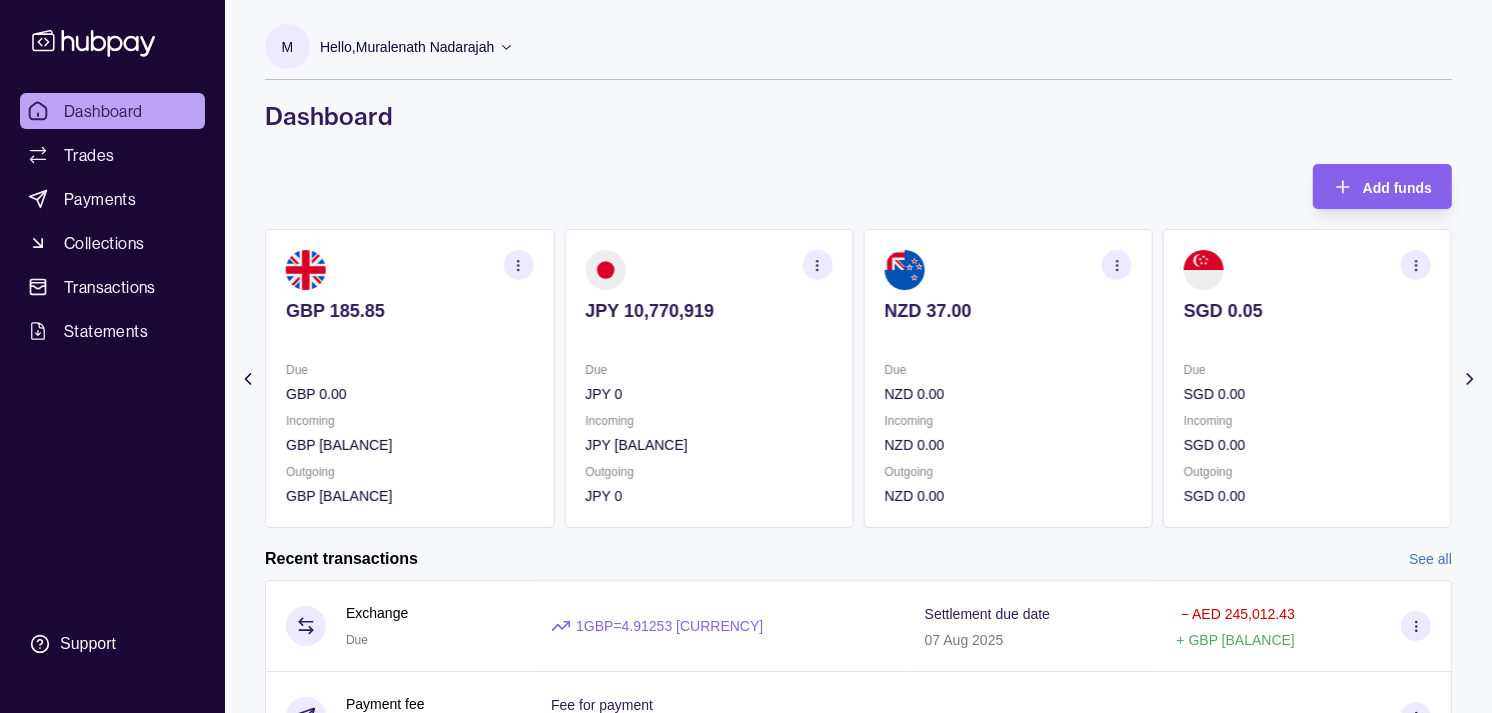 click on "NZD 0.00" at bounding box center [1008, 394] 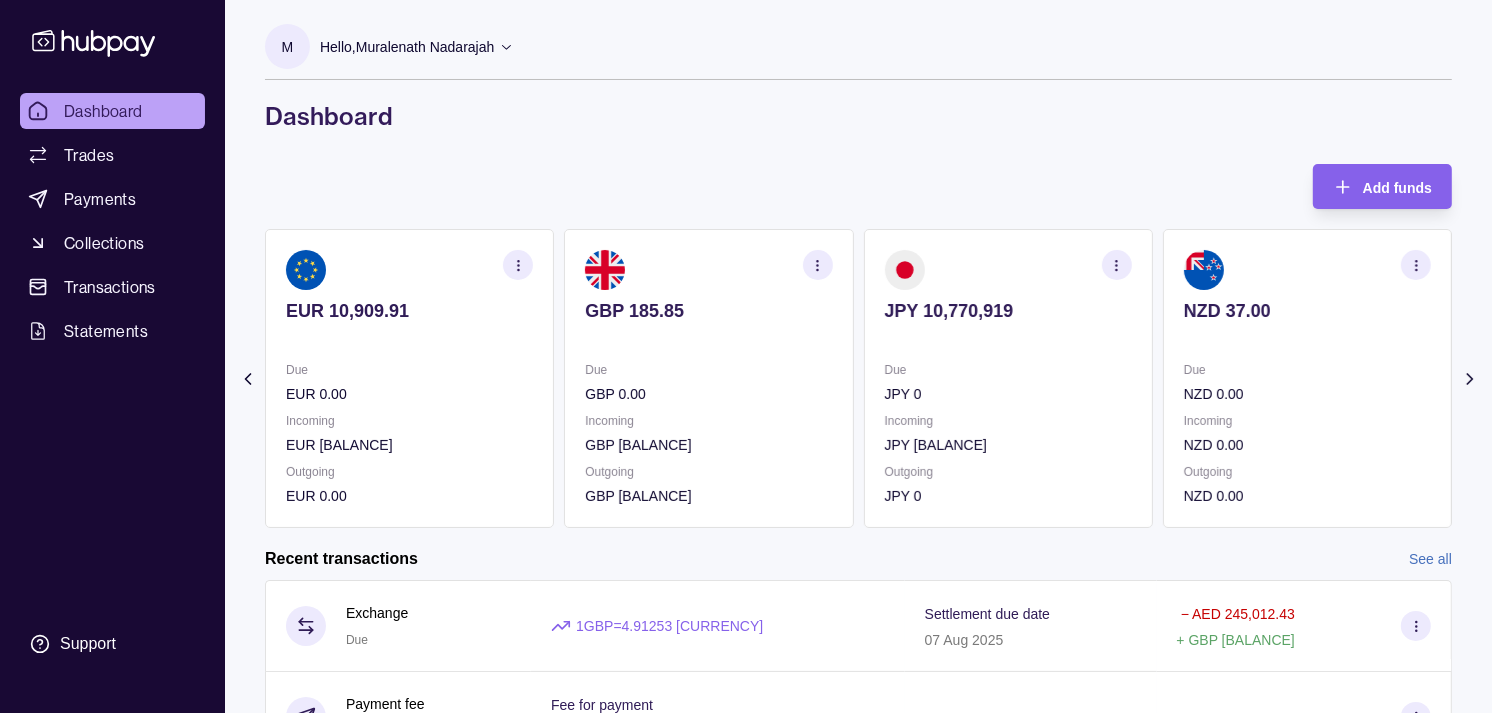 click on "JPY 0" at bounding box center (1008, 394) 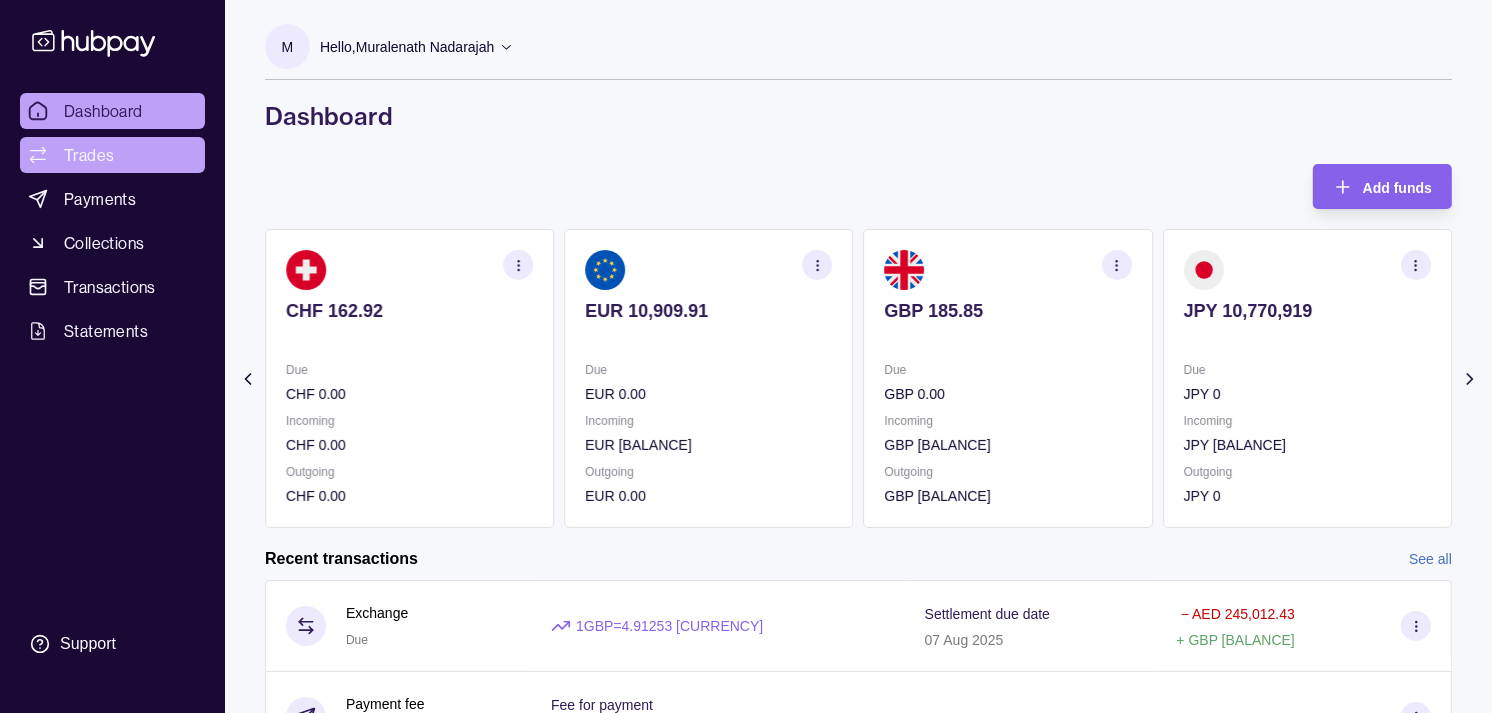 click on "Trades" at bounding box center [89, 155] 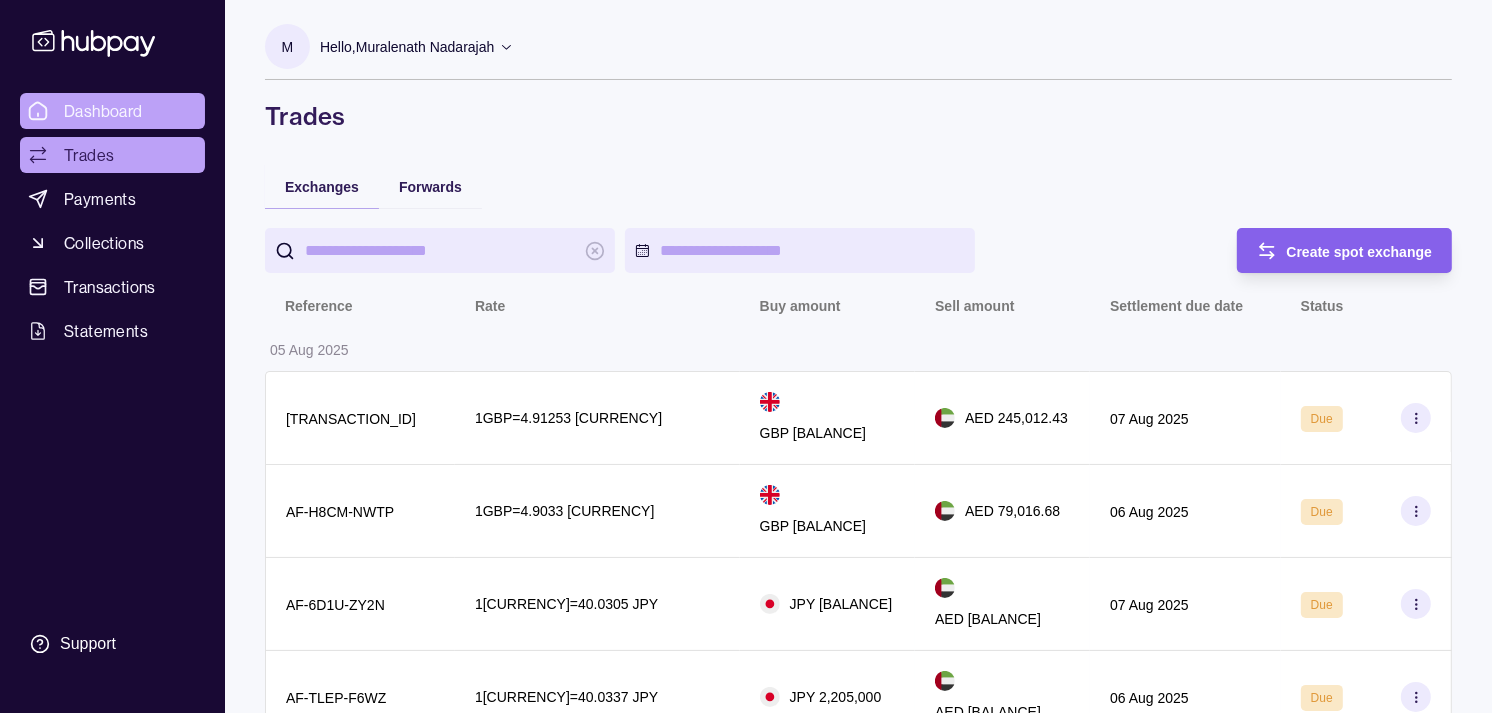 click on "Dashboard" at bounding box center [103, 111] 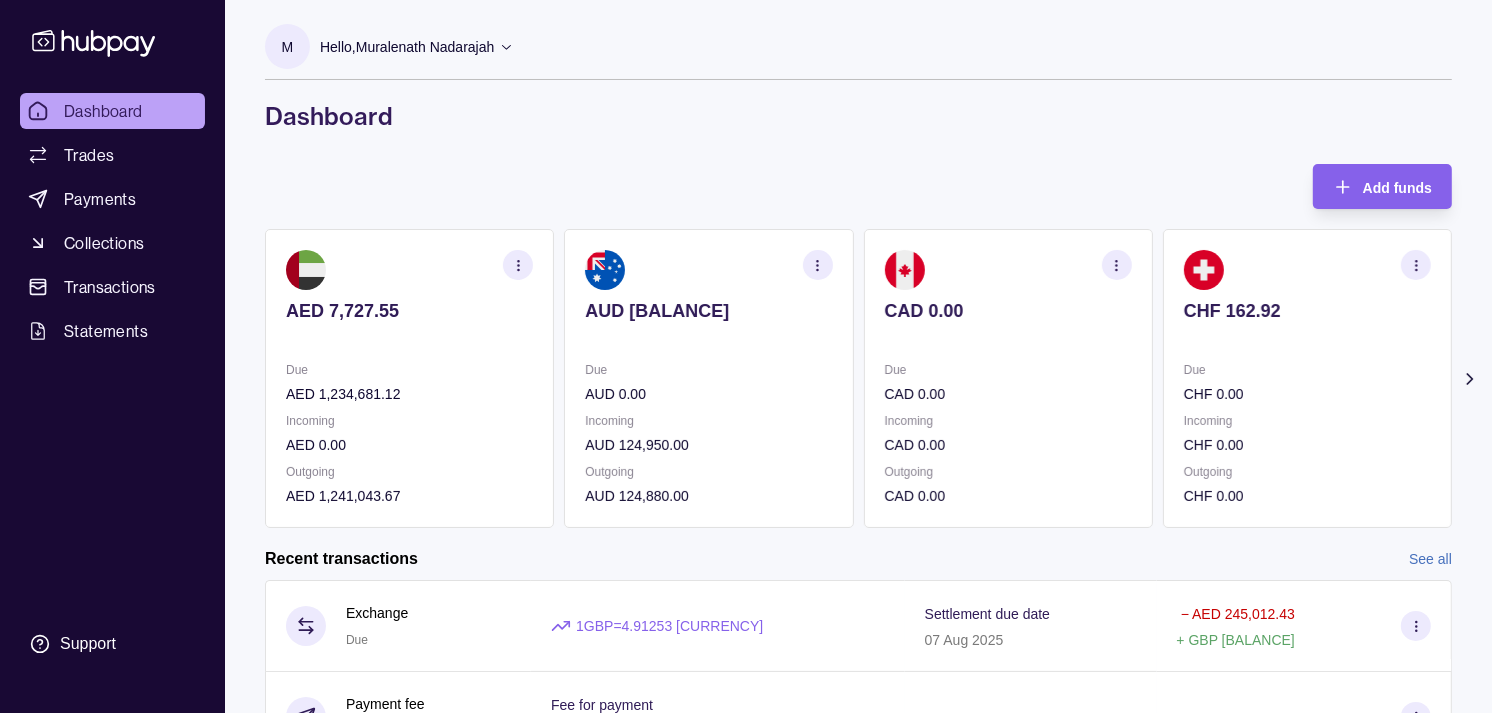 click 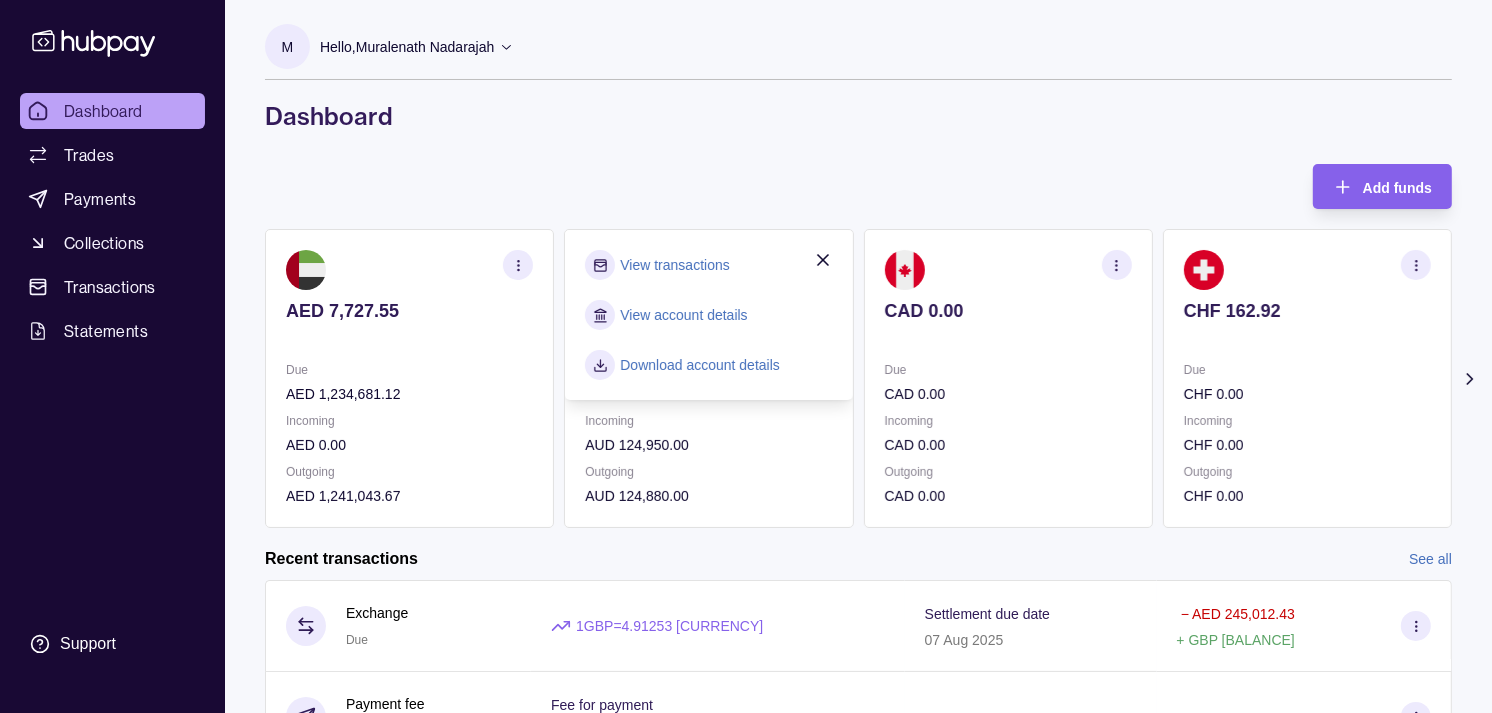 click on "View transactions" at bounding box center [674, 265] 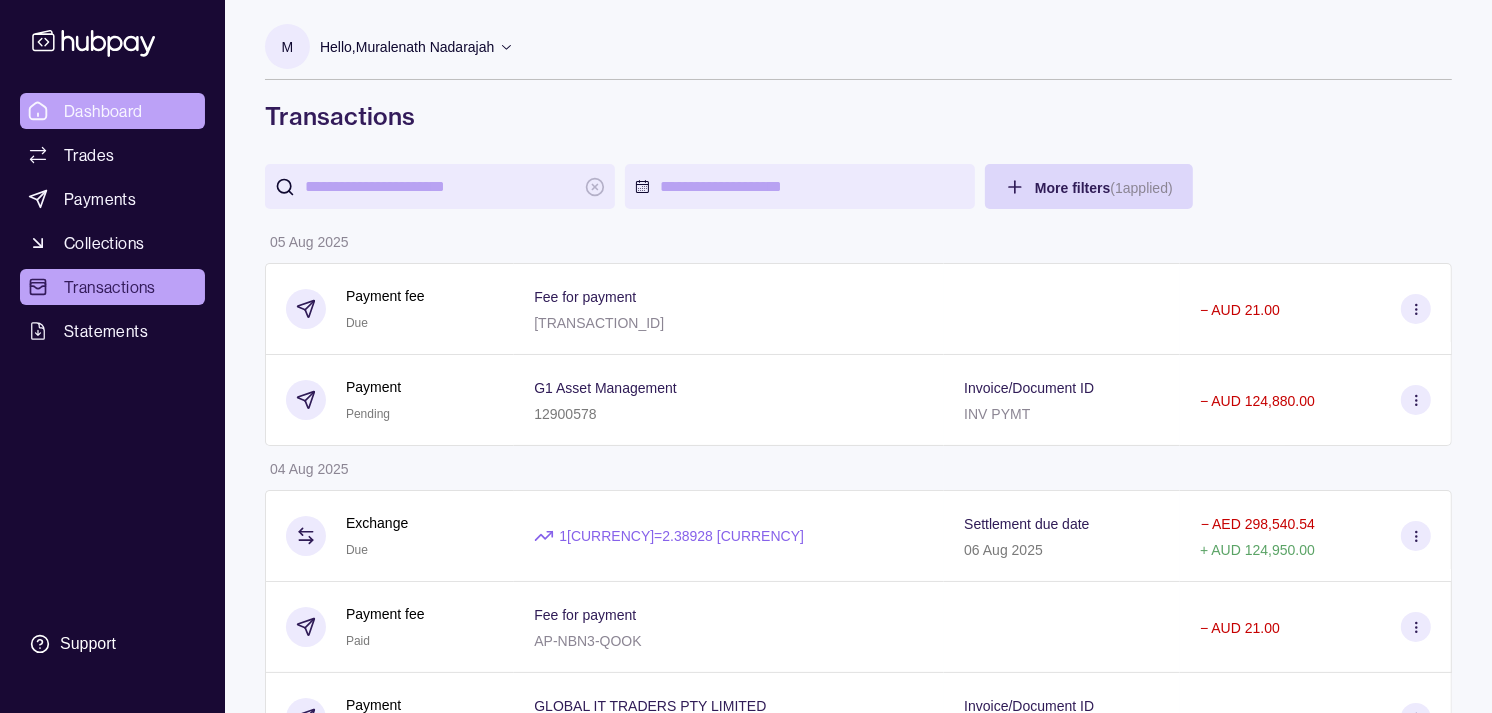 click on "Dashboard" at bounding box center (103, 111) 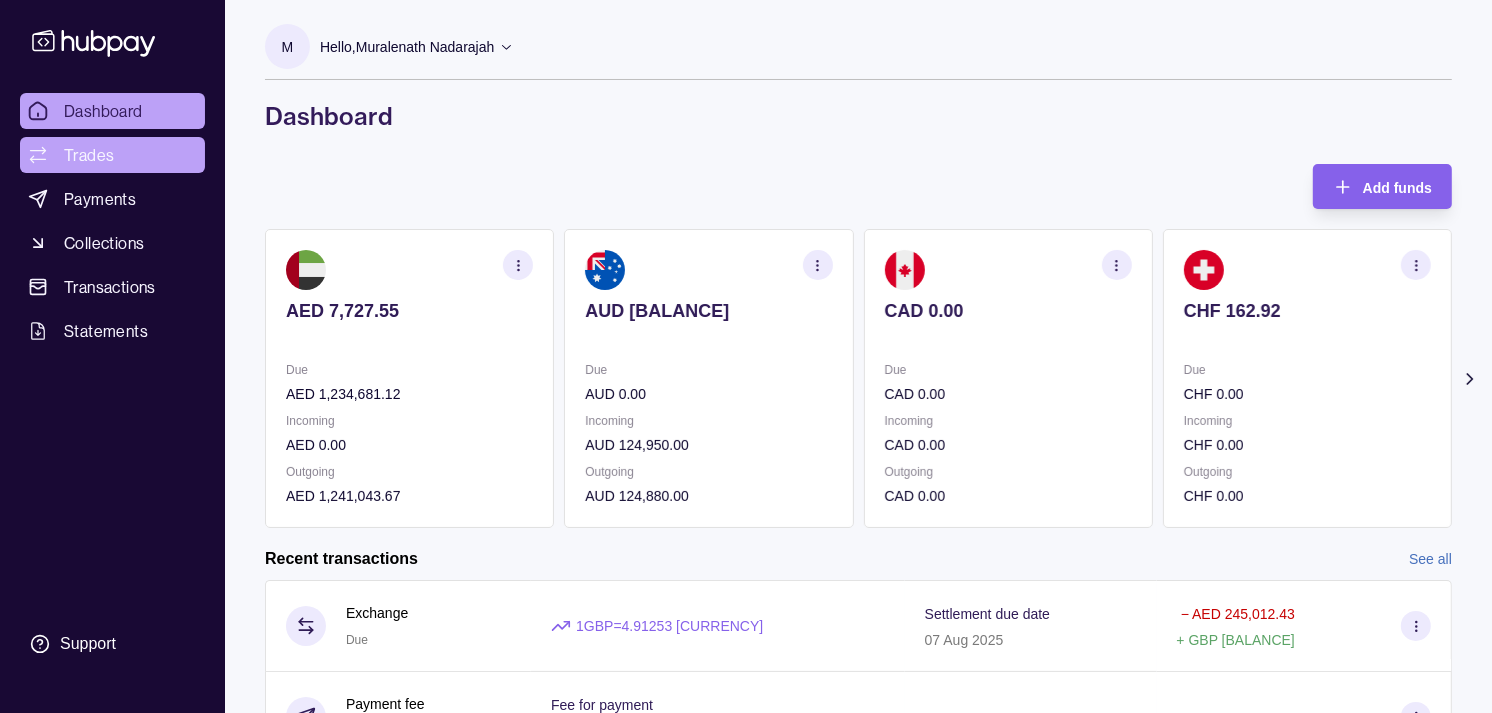 click on "Trades" at bounding box center (112, 155) 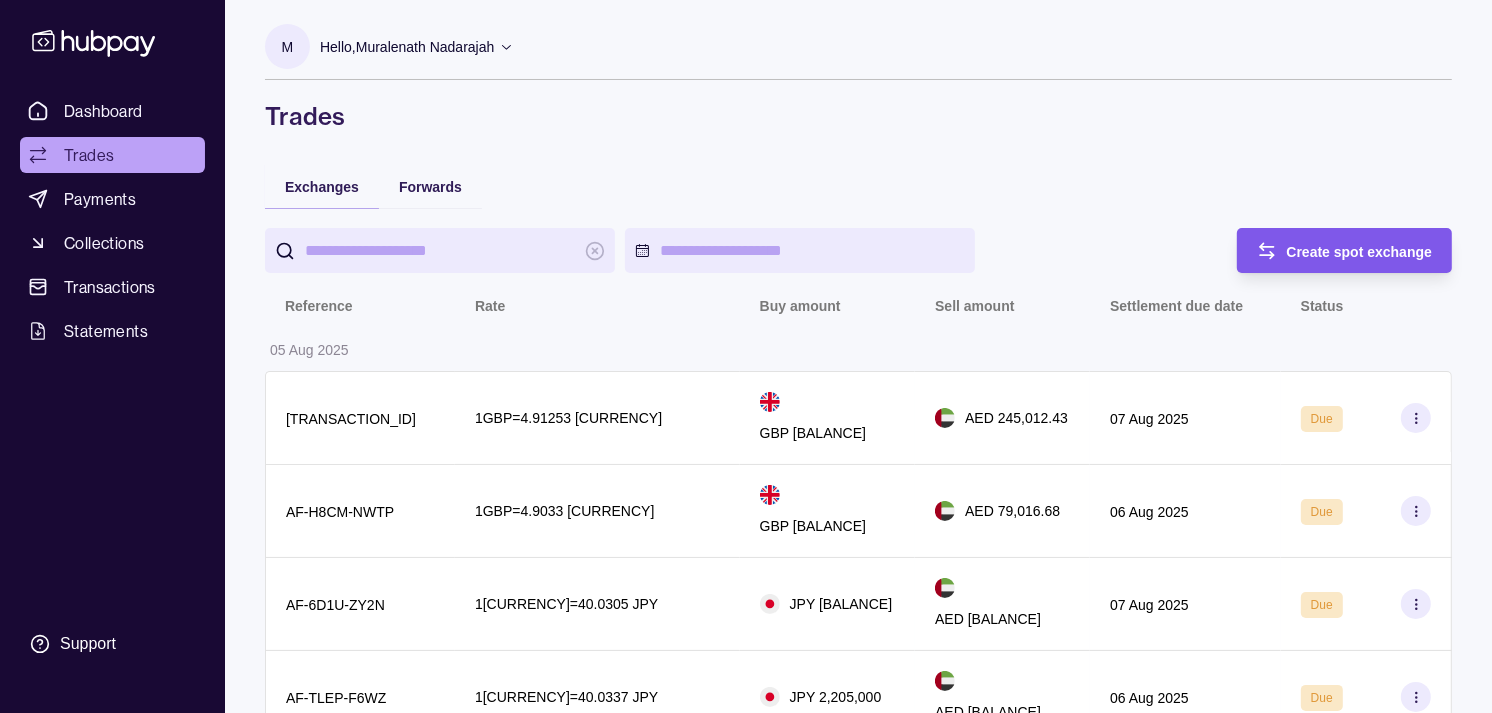 click on "Create spot exchange" at bounding box center [1360, 251] 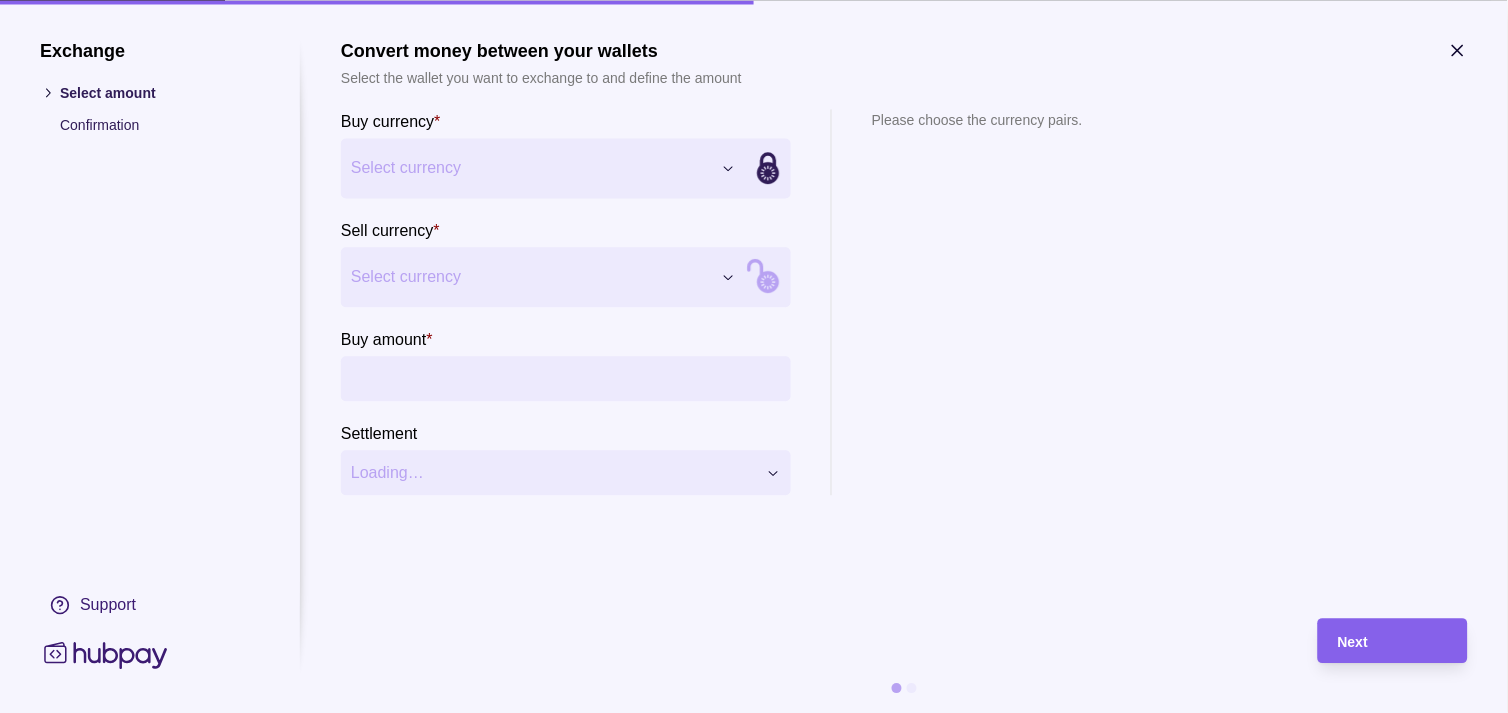 click on "Exchange Select amount Confirmation Support Convert money between your wallets Select the wallet you want to exchange to and define the amount Buy currency  * Select currency *** *** *** *** *** *** *** *** *** *** Sell currency  * Select currency *** *** *** *** *** *** *** *** *** *** Buy amount  * Settlement Loading… Please choose the currency pairs. Next" at bounding box center (746, 2192) 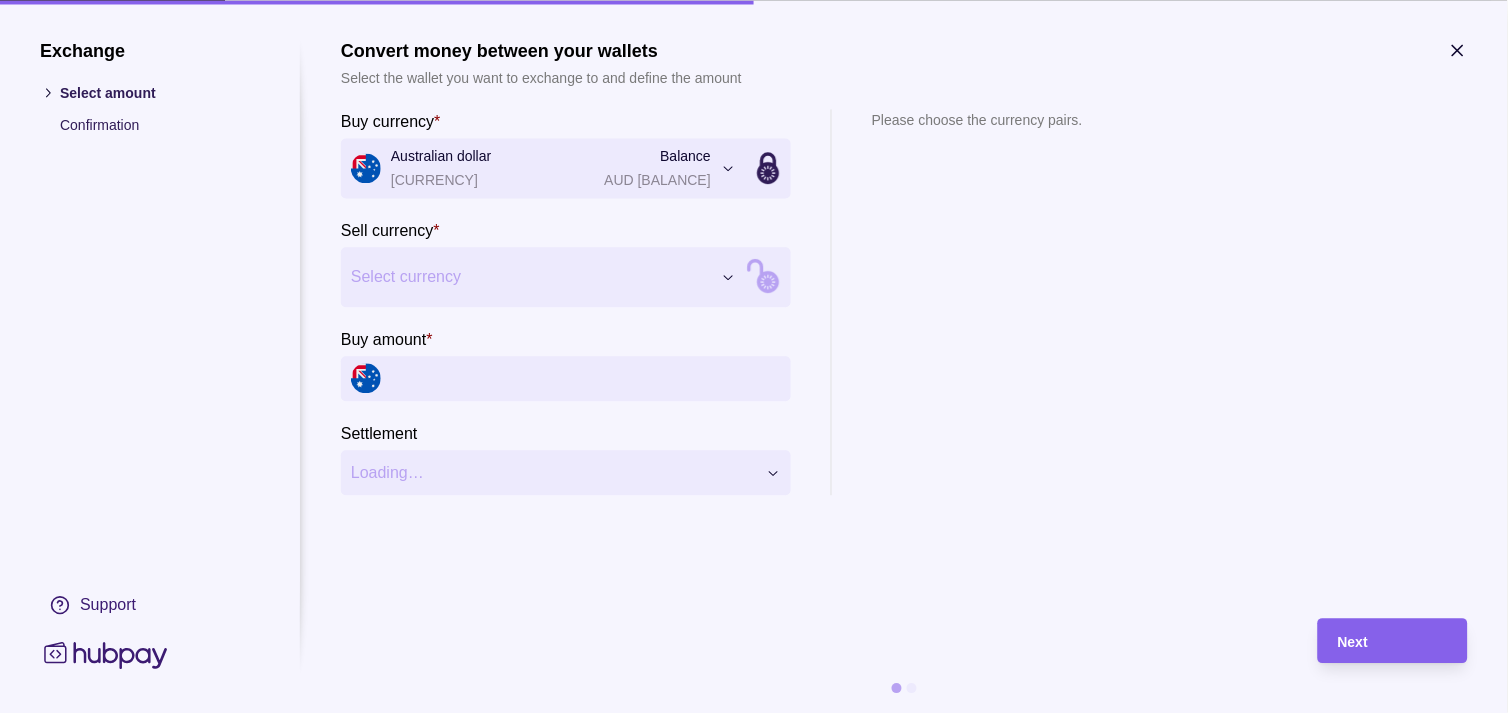 click on "Exchange Select amount Confirmation Support Convert money between your wallets Select the wallet you want to exchange to and define the amount Buy currency  * Australian dollar AUD Balance AUD 71.00 *** *** *** *** *** *** *** *** *** *** Sell currency  * Select currency *** *** *** *** *** *** *** *** *** *** Buy amount  * Settlement Loading… Please choose the currency pairs. Next" at bounding box center [746, 2192] 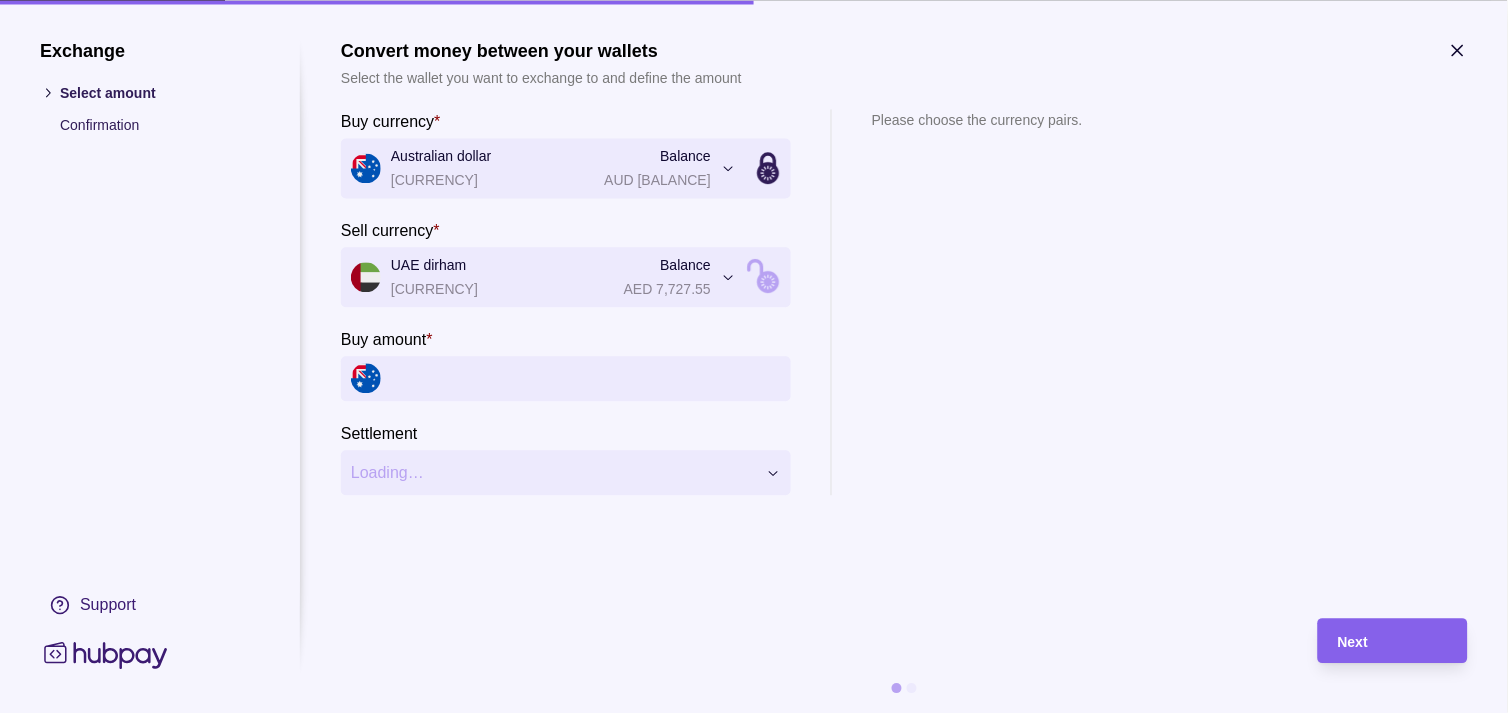 click on "Buy amount  *" at bounding box center (586, 378) 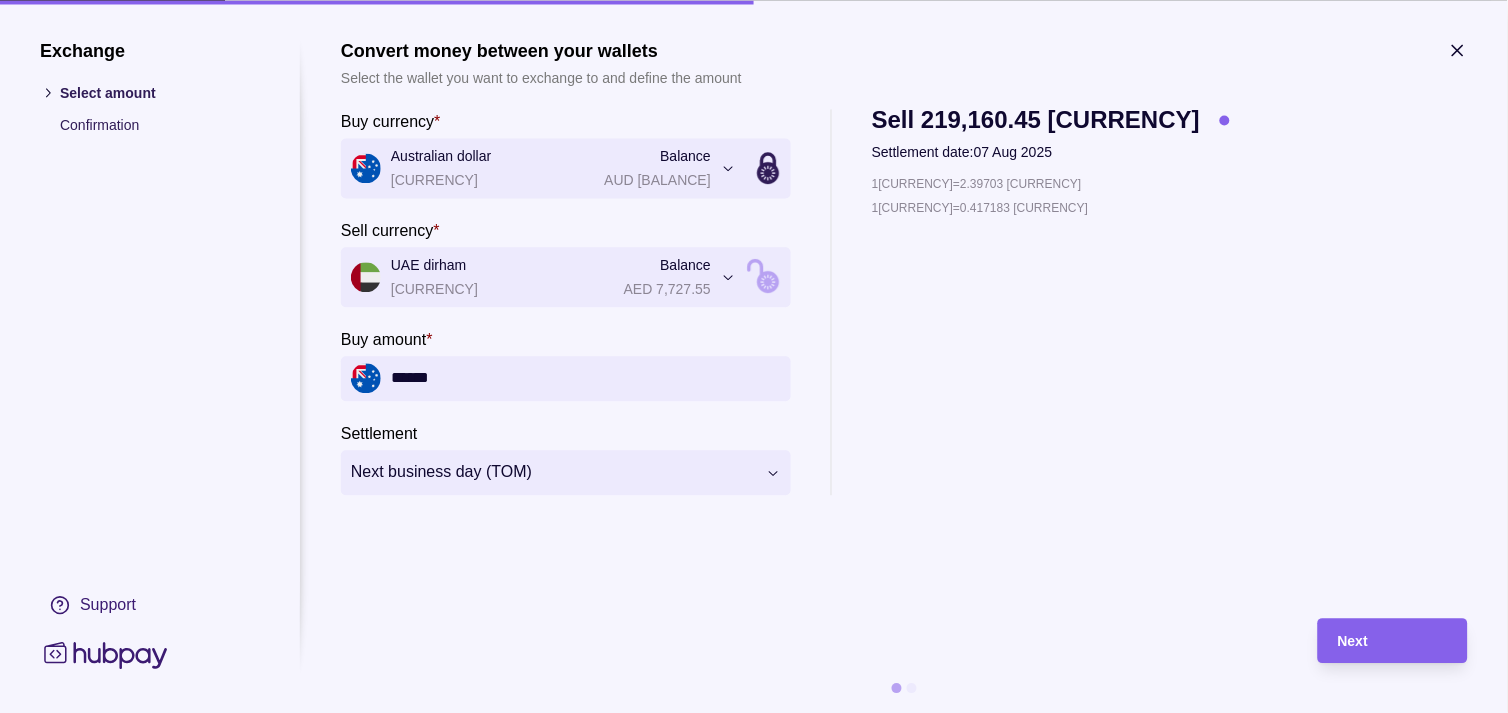 type on "******" 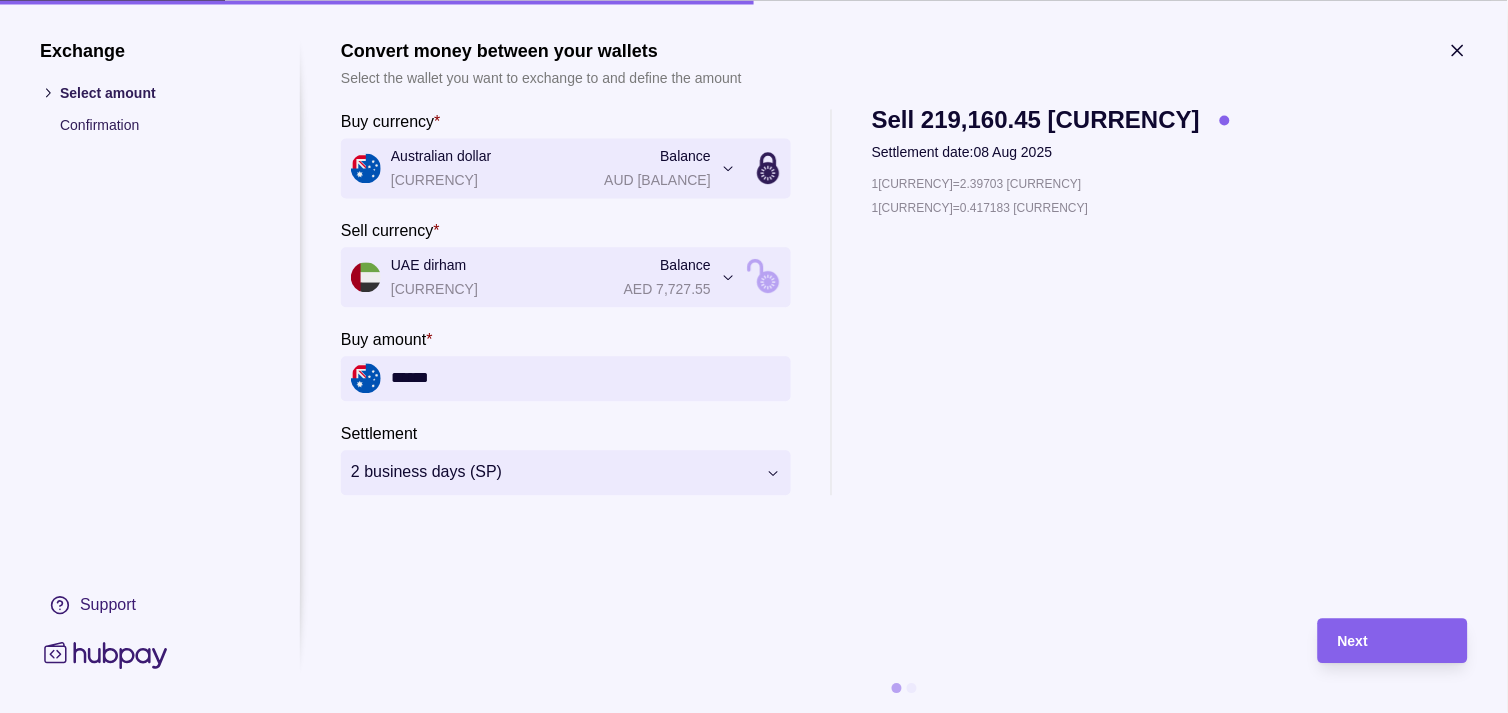 click on "**********" at bounding box center (904, 376) 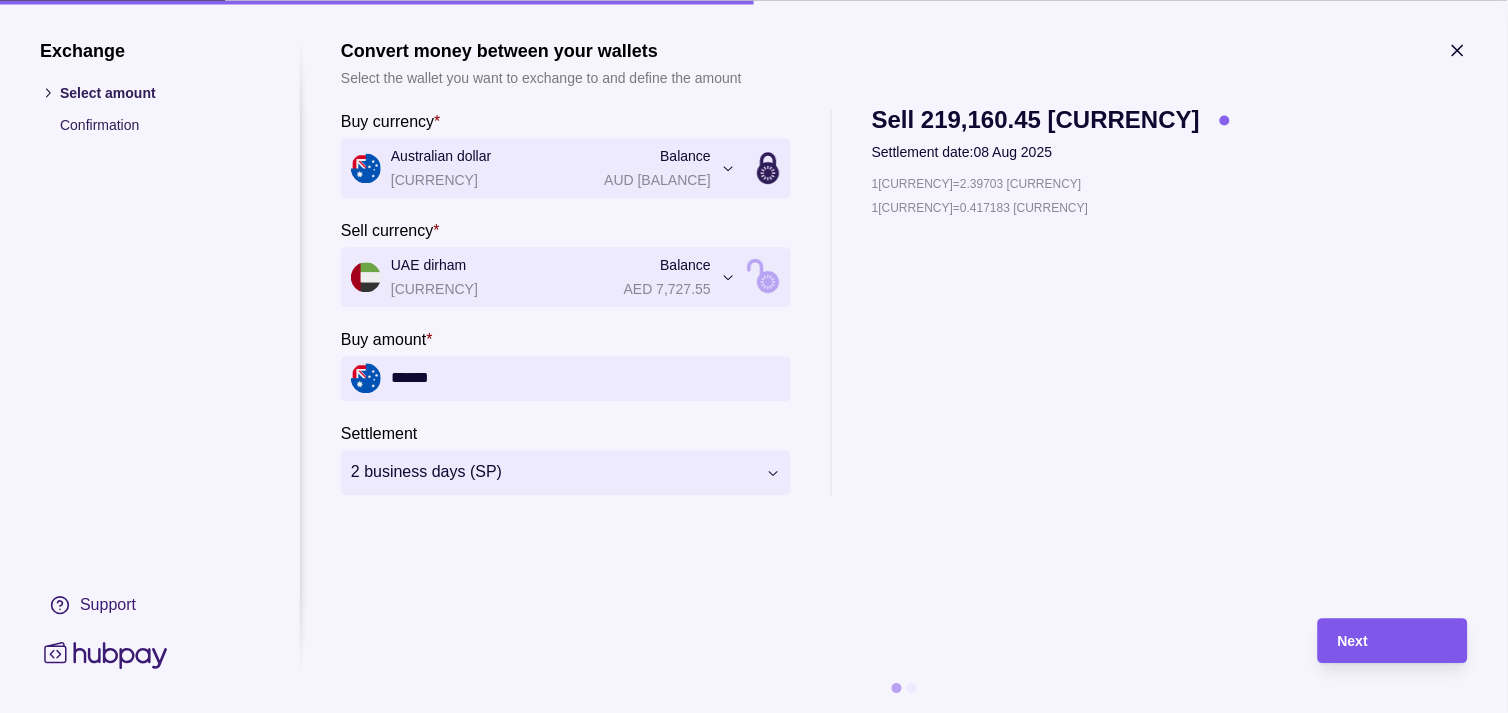 click on "Next" at bounding box center [1378, 640] 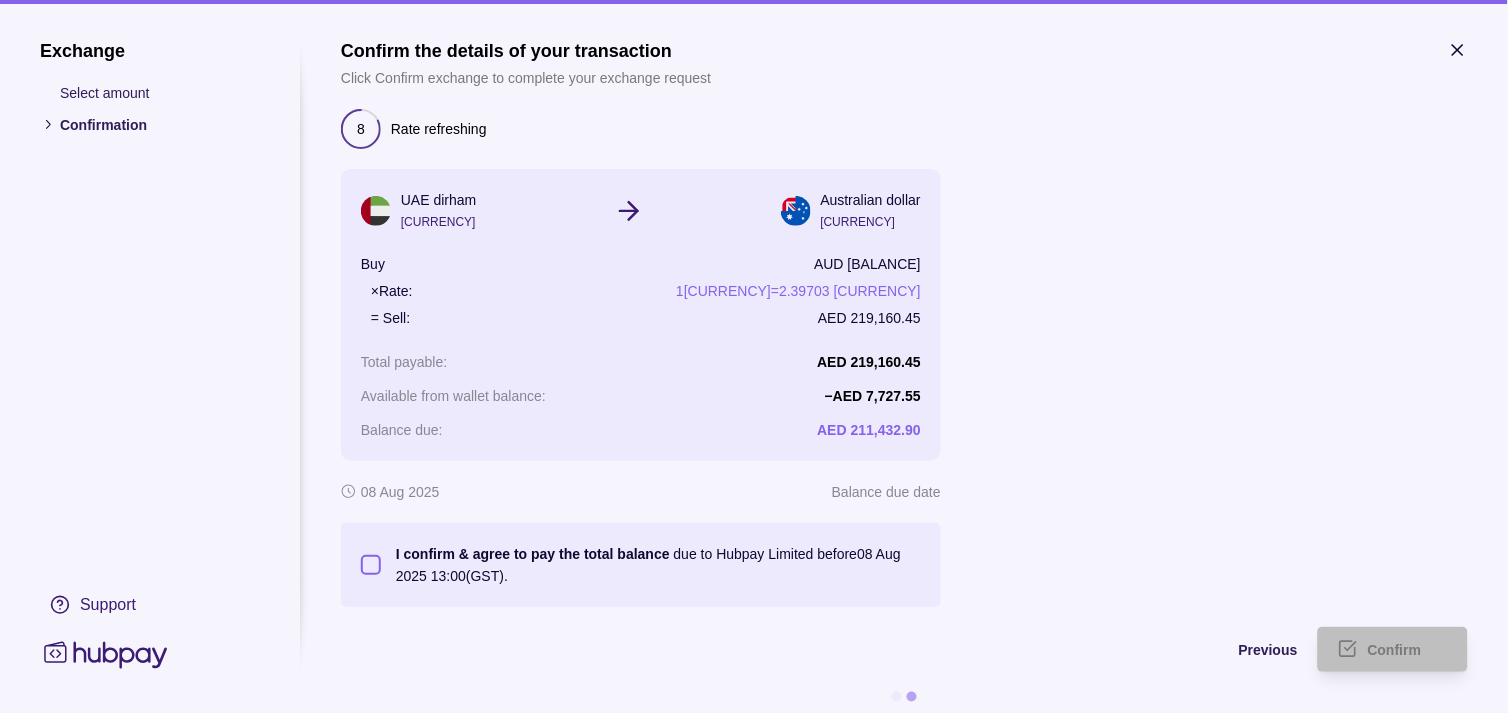 click on "I confirm & agree to pay the total balance   due to Hubpay Limited before  08 Aug 2025   13:00  (GST)." at bounding box center [371, 565] 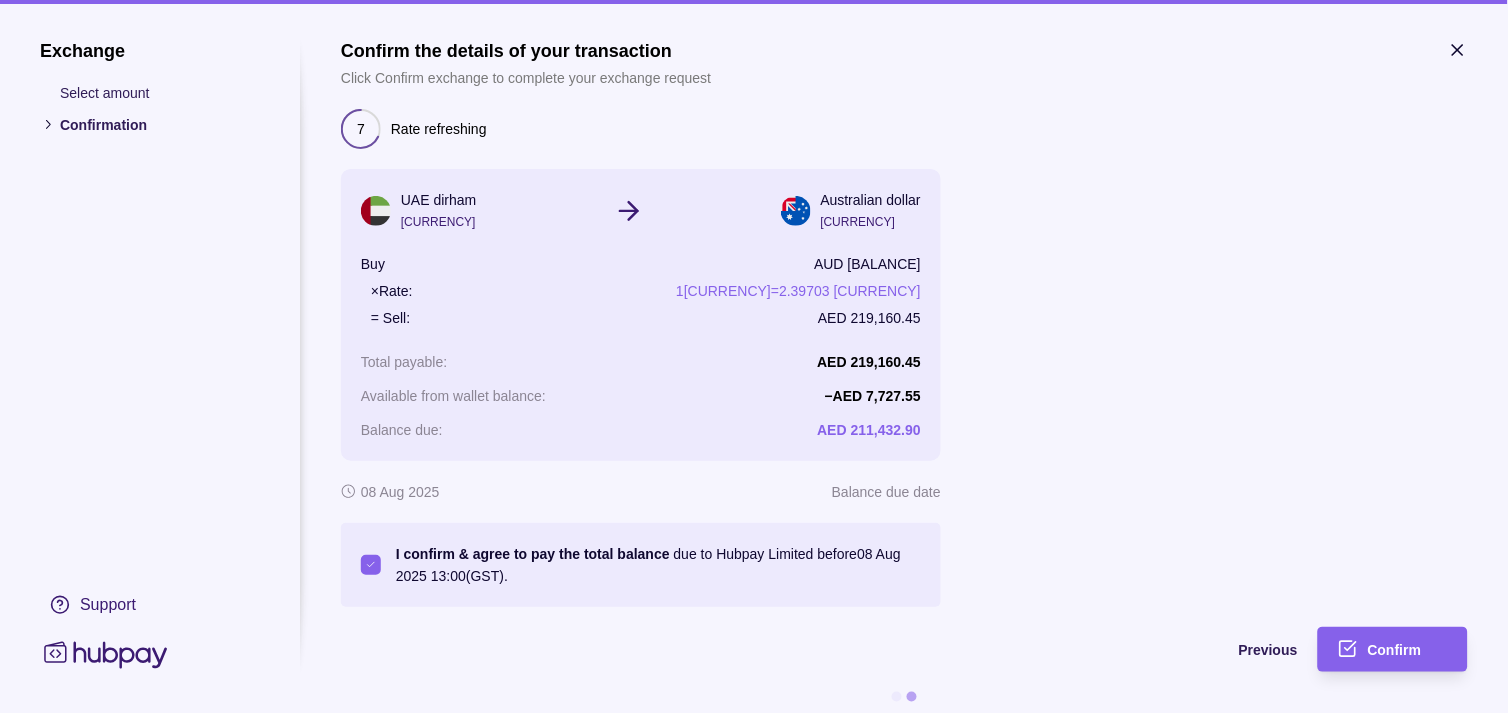 type on "on" 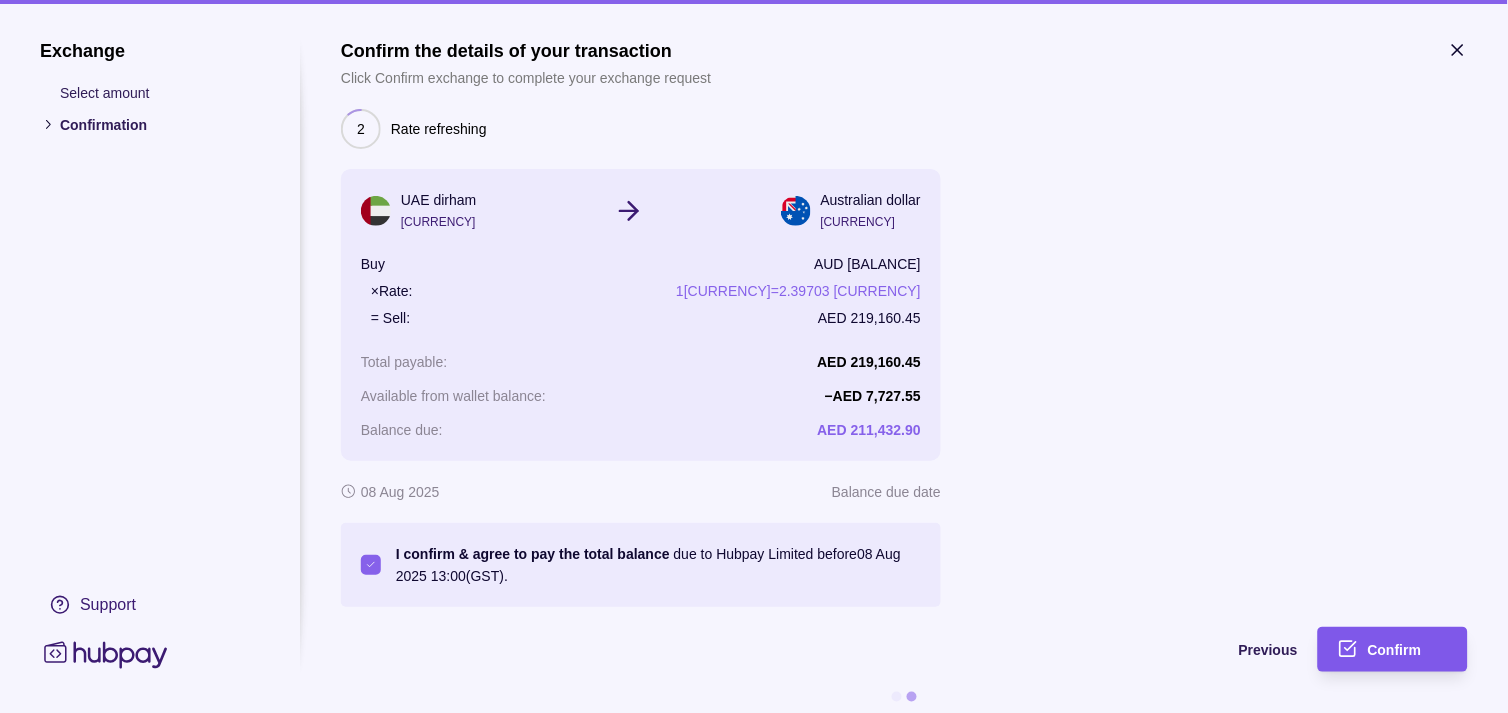 click on "Confirm" at bounding box center [1395, 651] 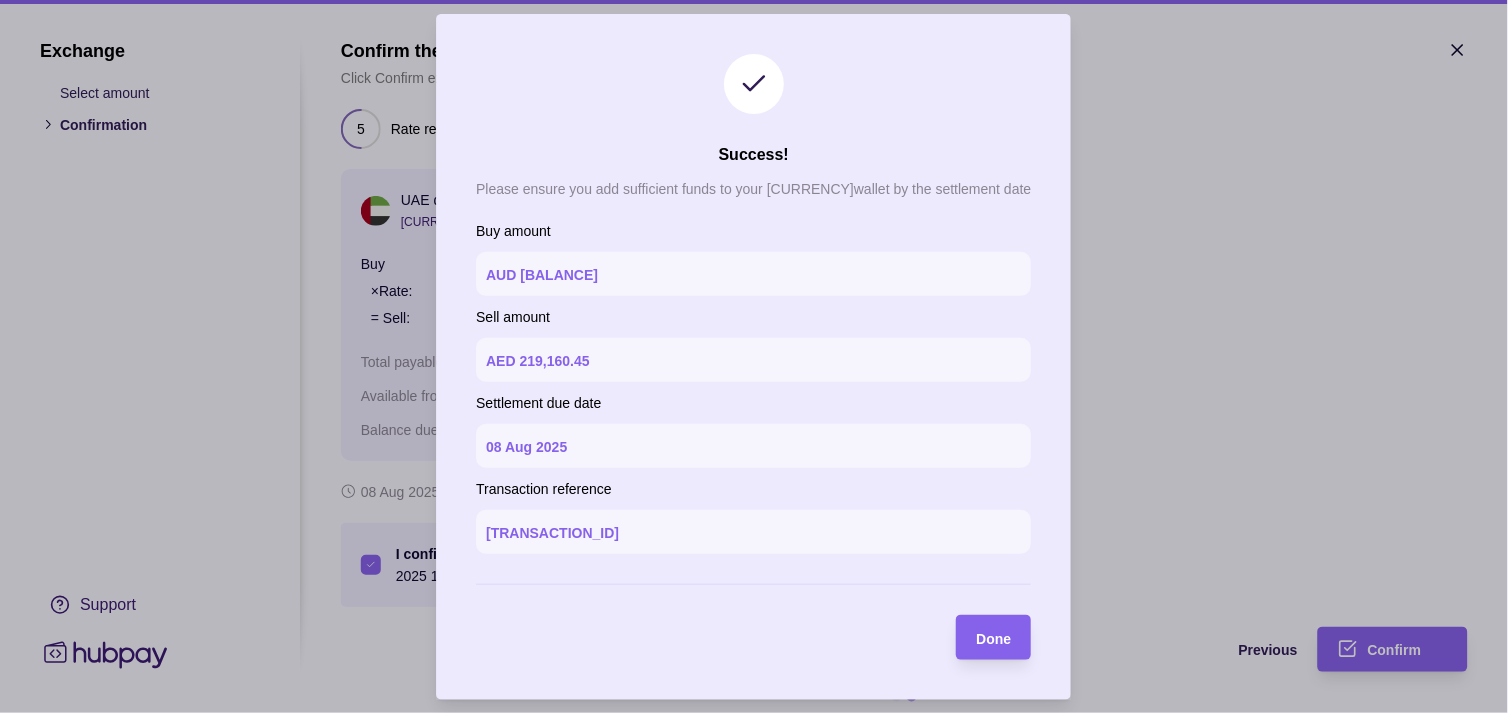 type 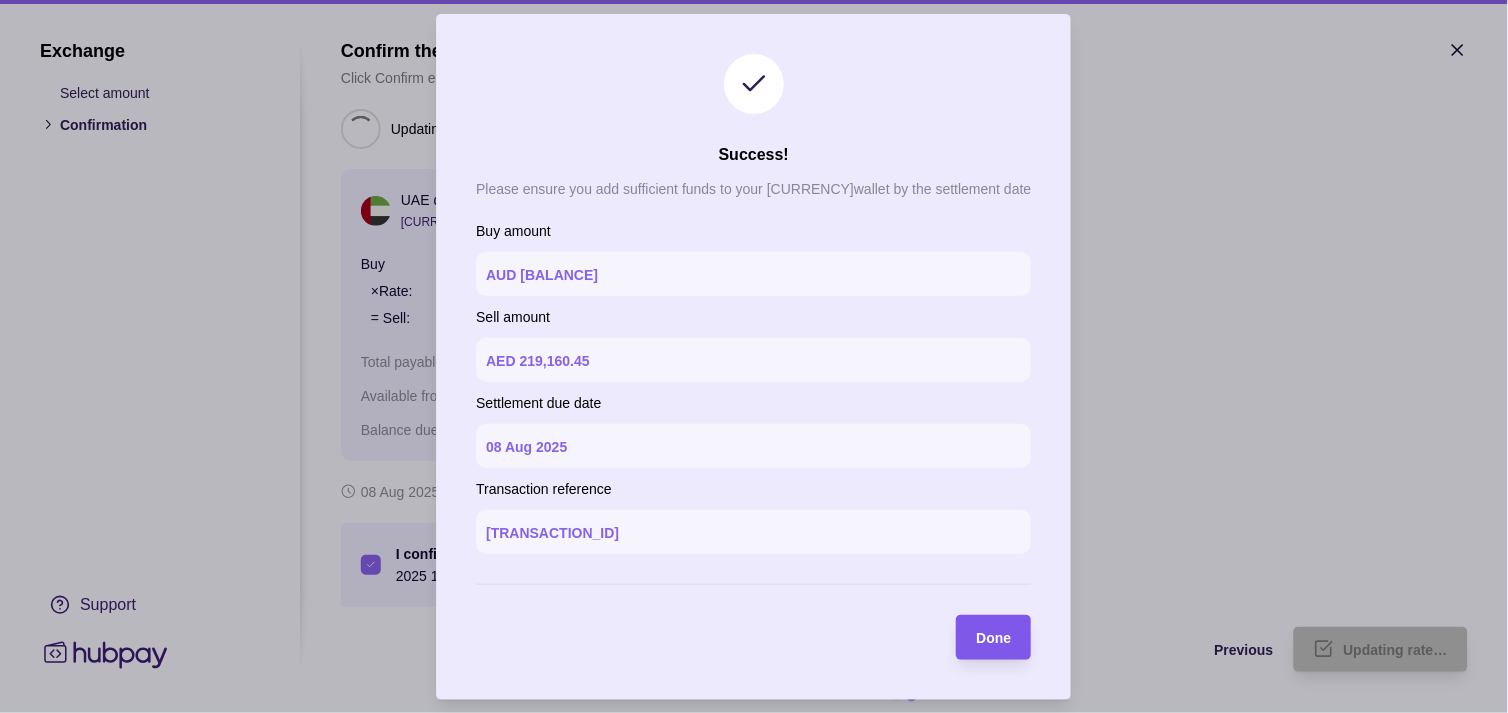 click on "Done" at bounding box center (994, 637) 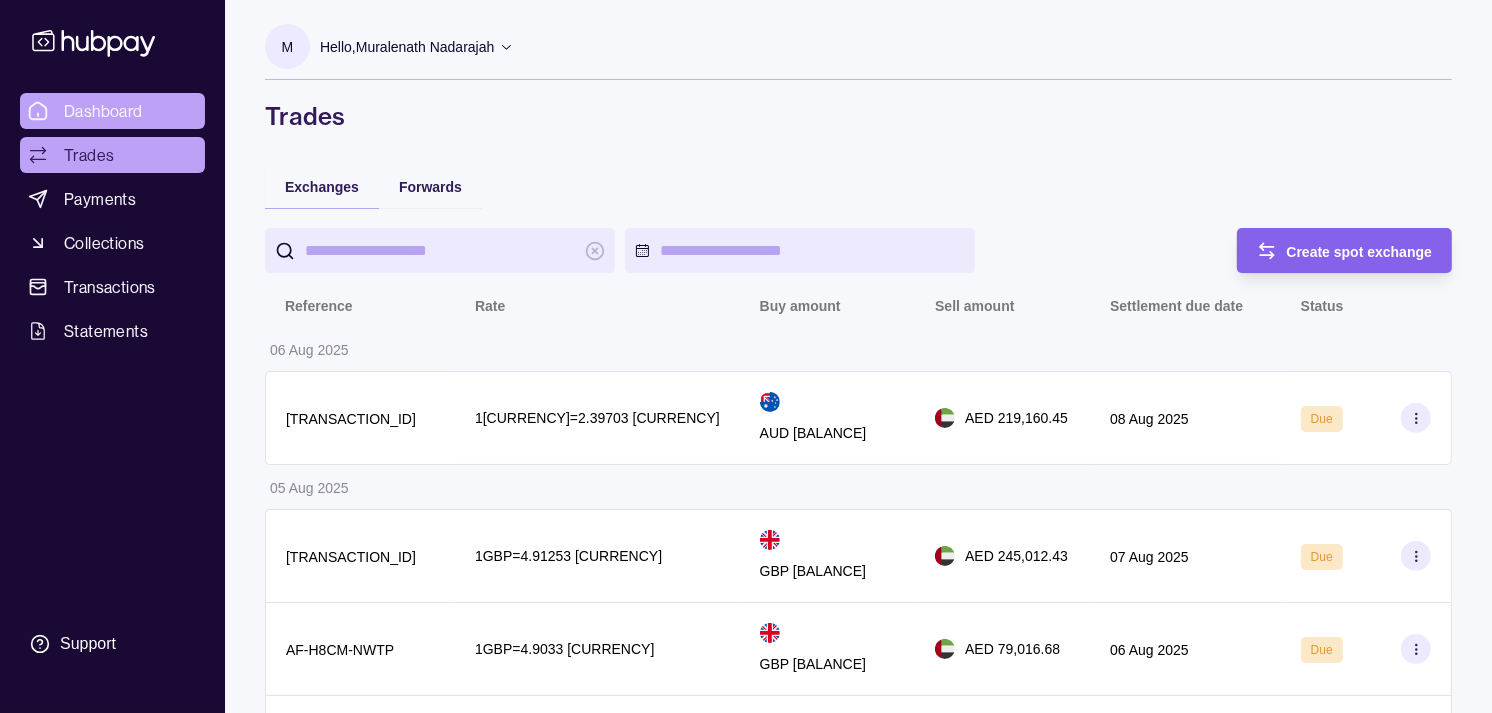 click on "Dashboard" at bounding box center [103, 111] 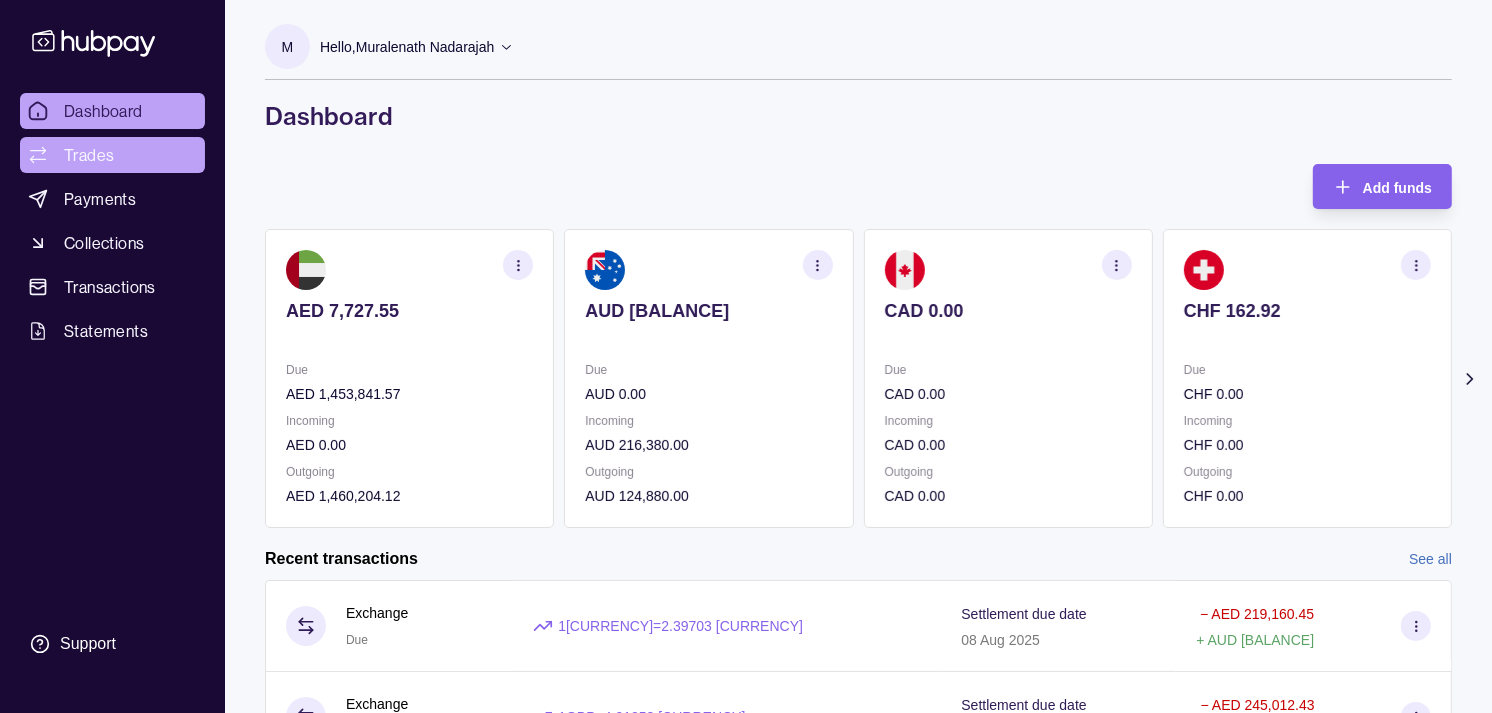 click on "Trades" at bounding box center (89, 155) 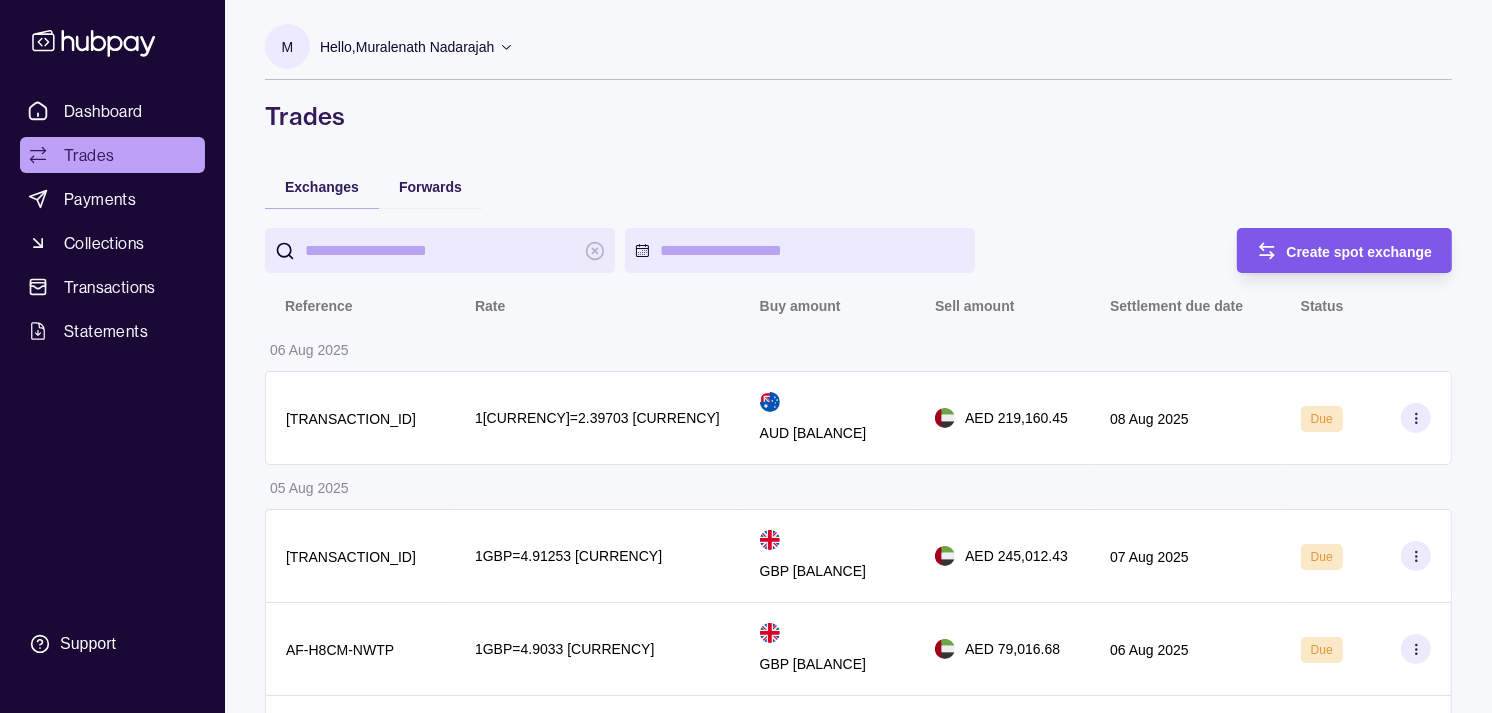 click on "Create spot exchange" at bounding box center (1360, 252) 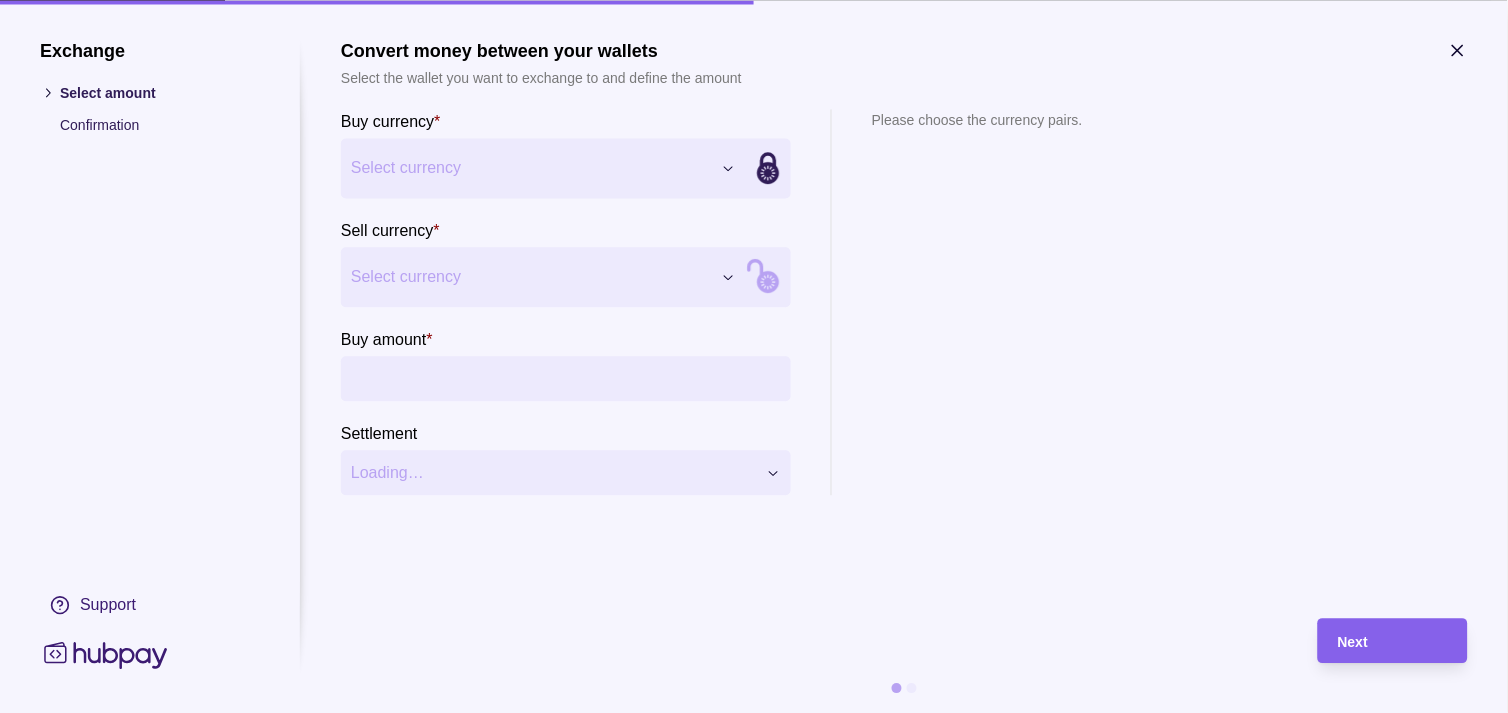 click on "Exchange Select amount Confirmation Support Convert money between your wallets Select the wallet you want to exchange to and define the amount Buy currency  * Select currency *** *** *** *** *** *** *** *** *** *** Sell currency  * Select currency *** *** *** *** *** *** *** *** *** *** Buy amount  * Settlement Loading… Please choose the currency pairs. Next" at bounding box center (746, 2214) 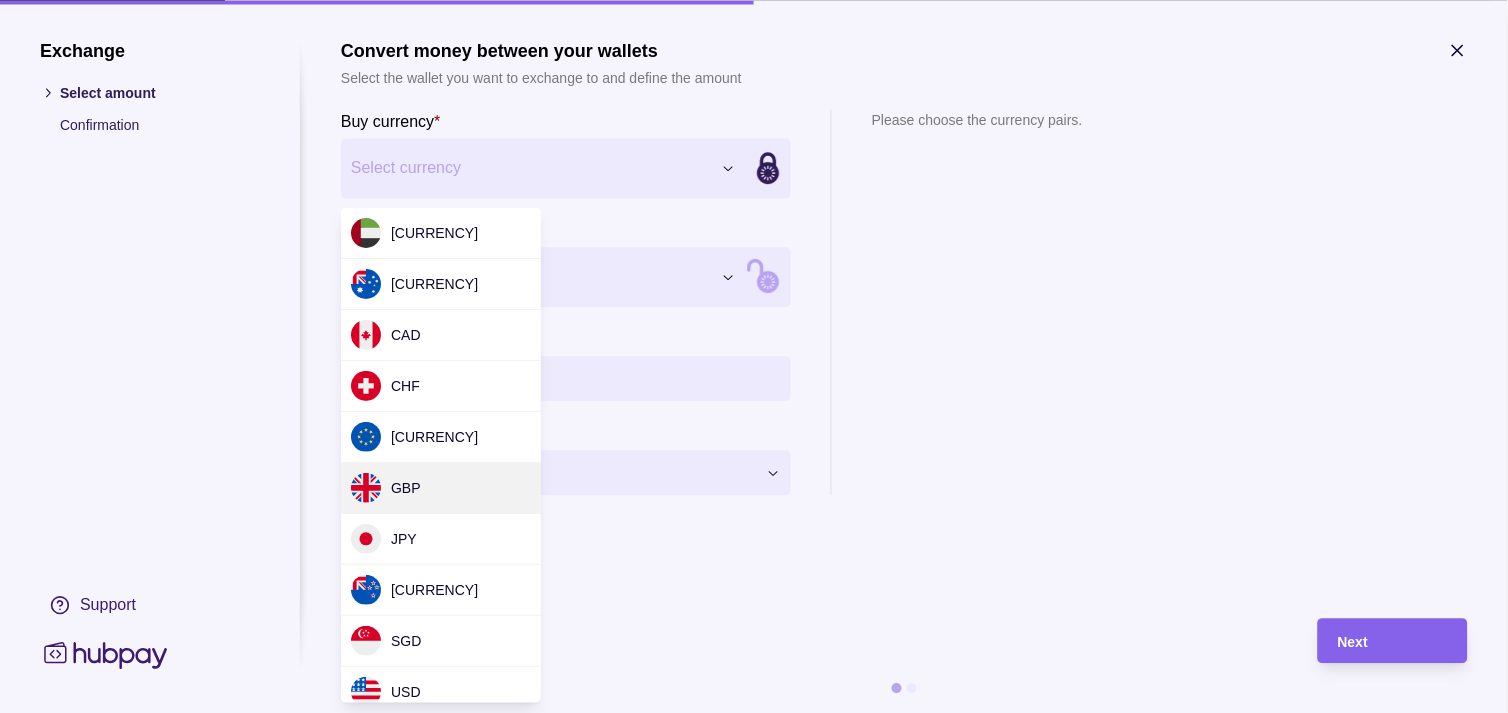 drag, startPoint x: 413, startPoint y: 496, endPoint x: 501, endPoint y: 385, distance: 141.65099 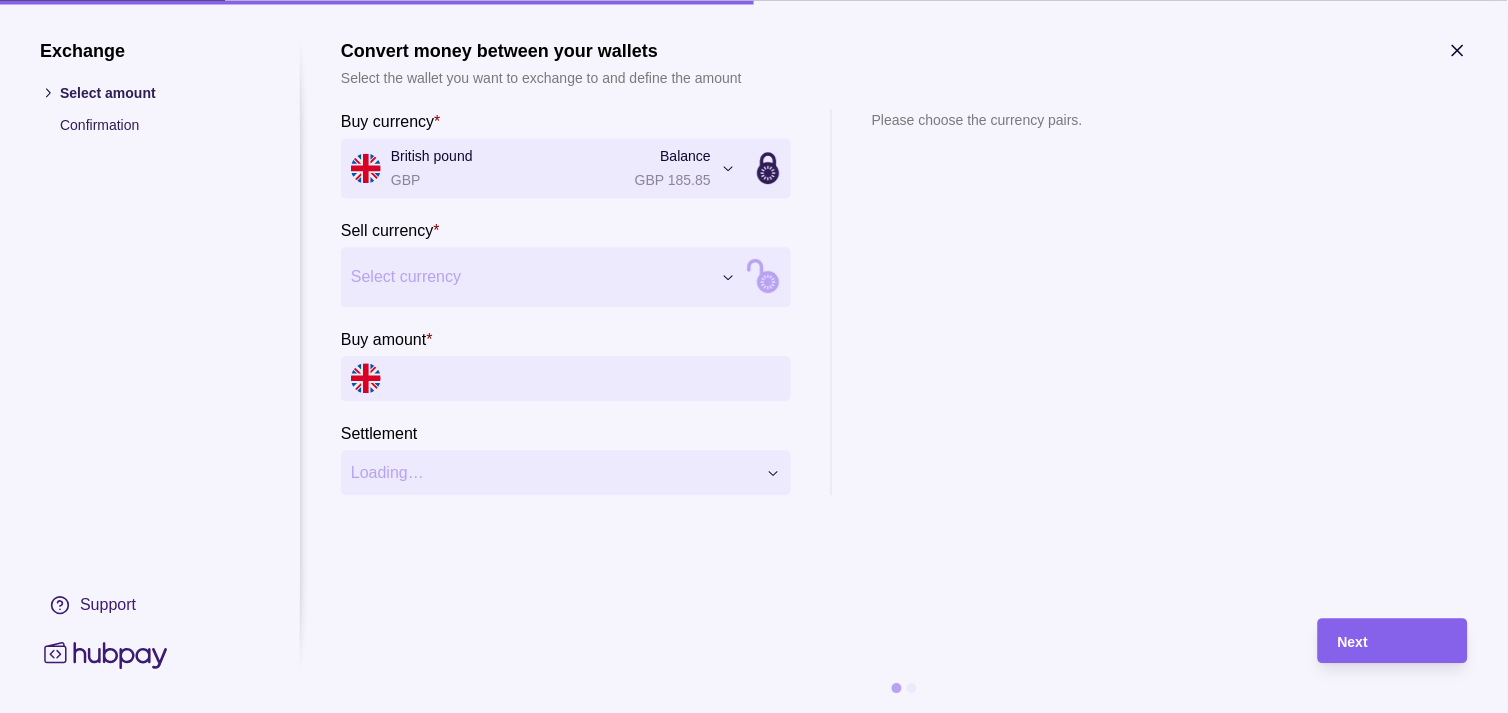click on "Select currency" at bounding box center (543, 277) 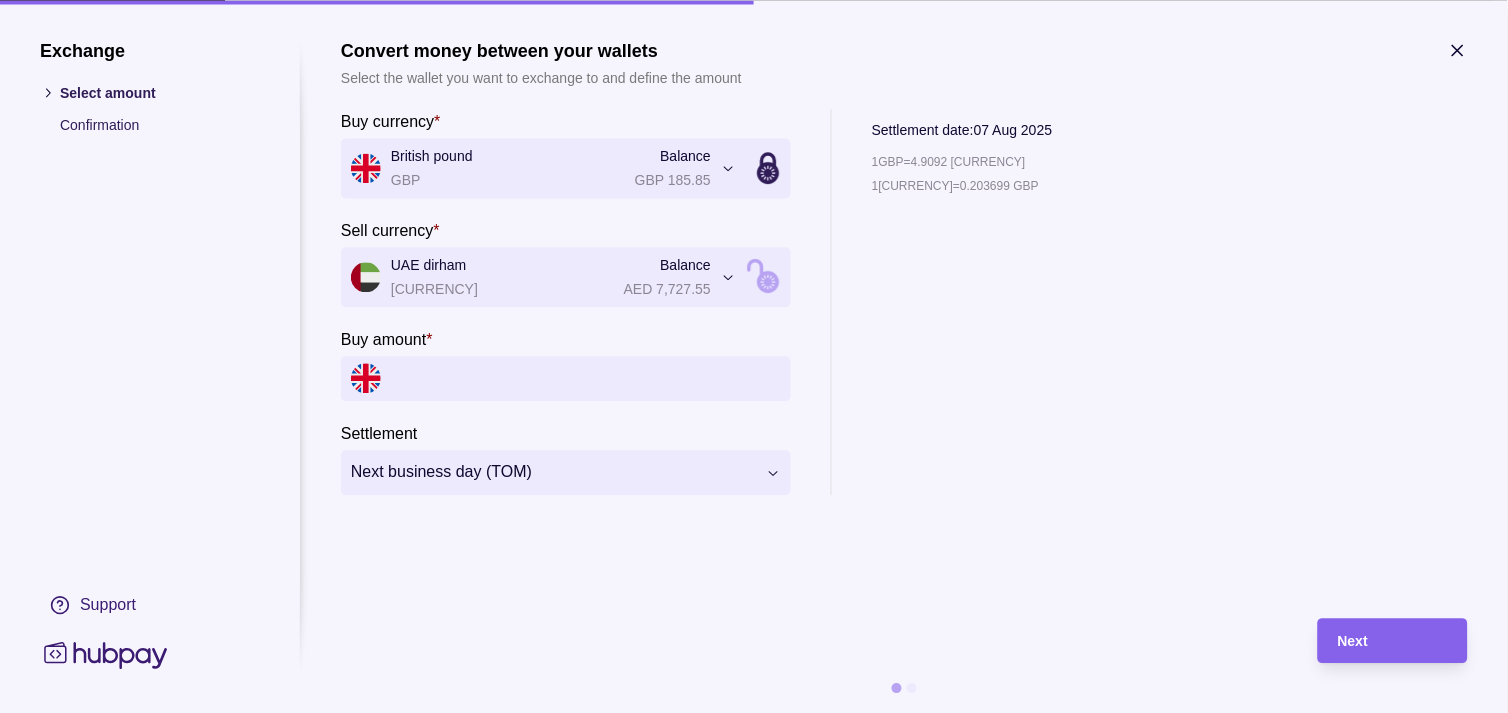 click on "Buy amount  *" at bounding box center [586, 378] 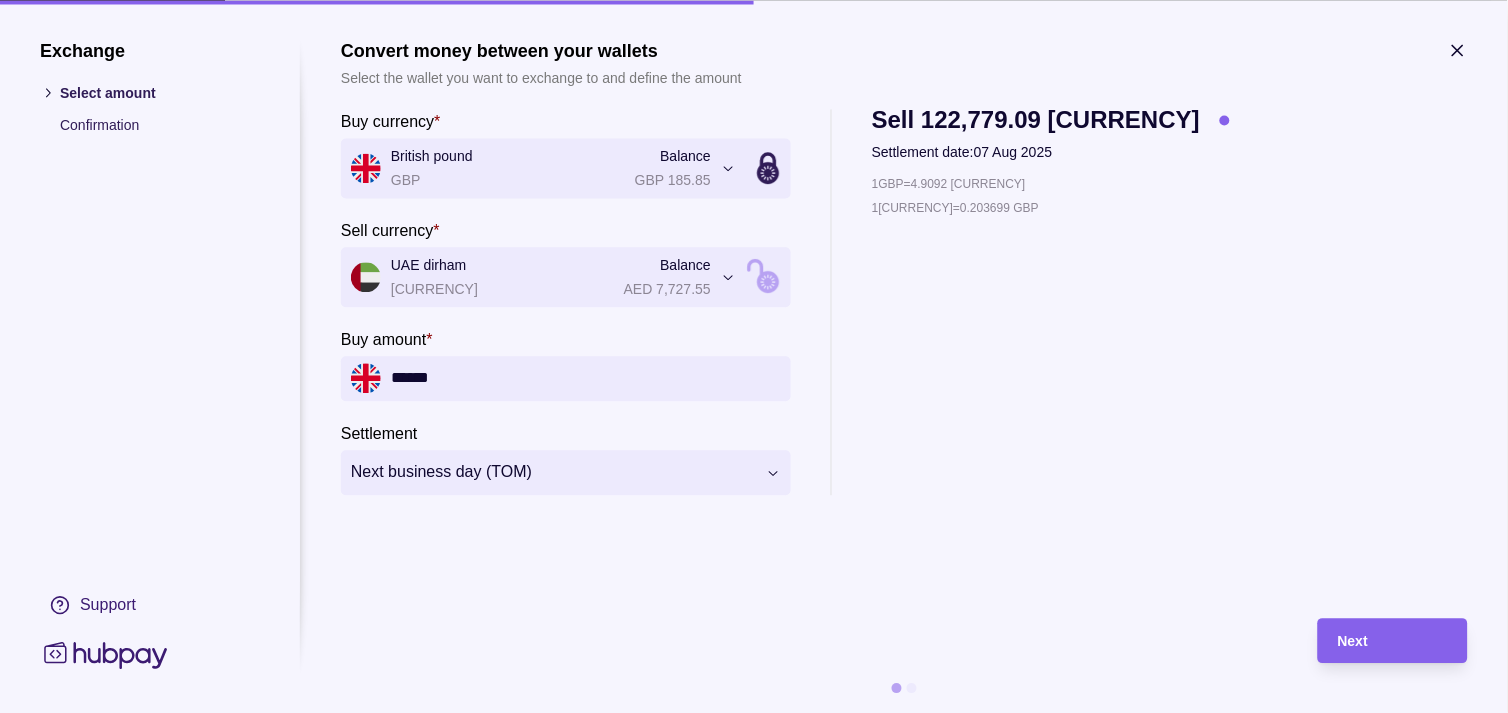 drag, startPoint x: 572, startPoint y: 383, endPoint x: 120, endPoint y: 297, distance: 460.10867 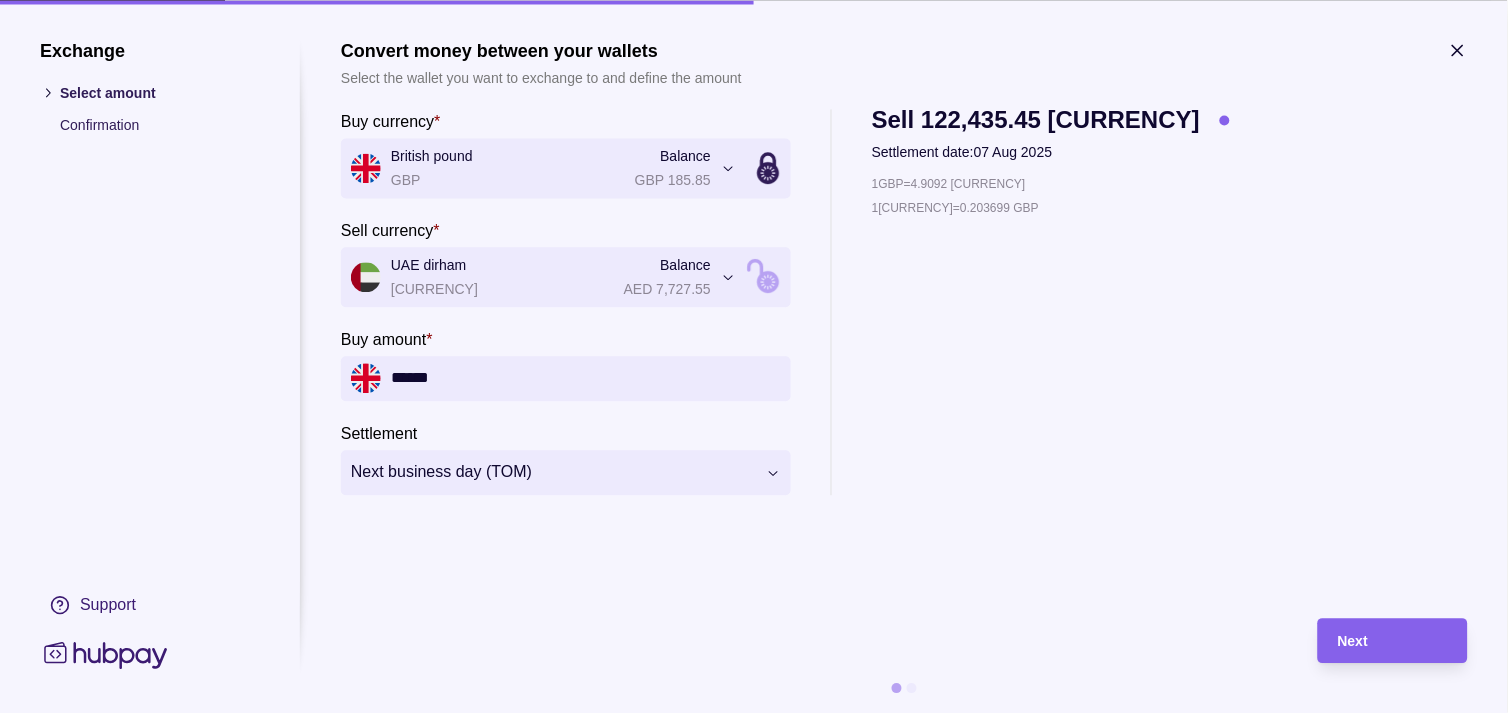 type on "******" 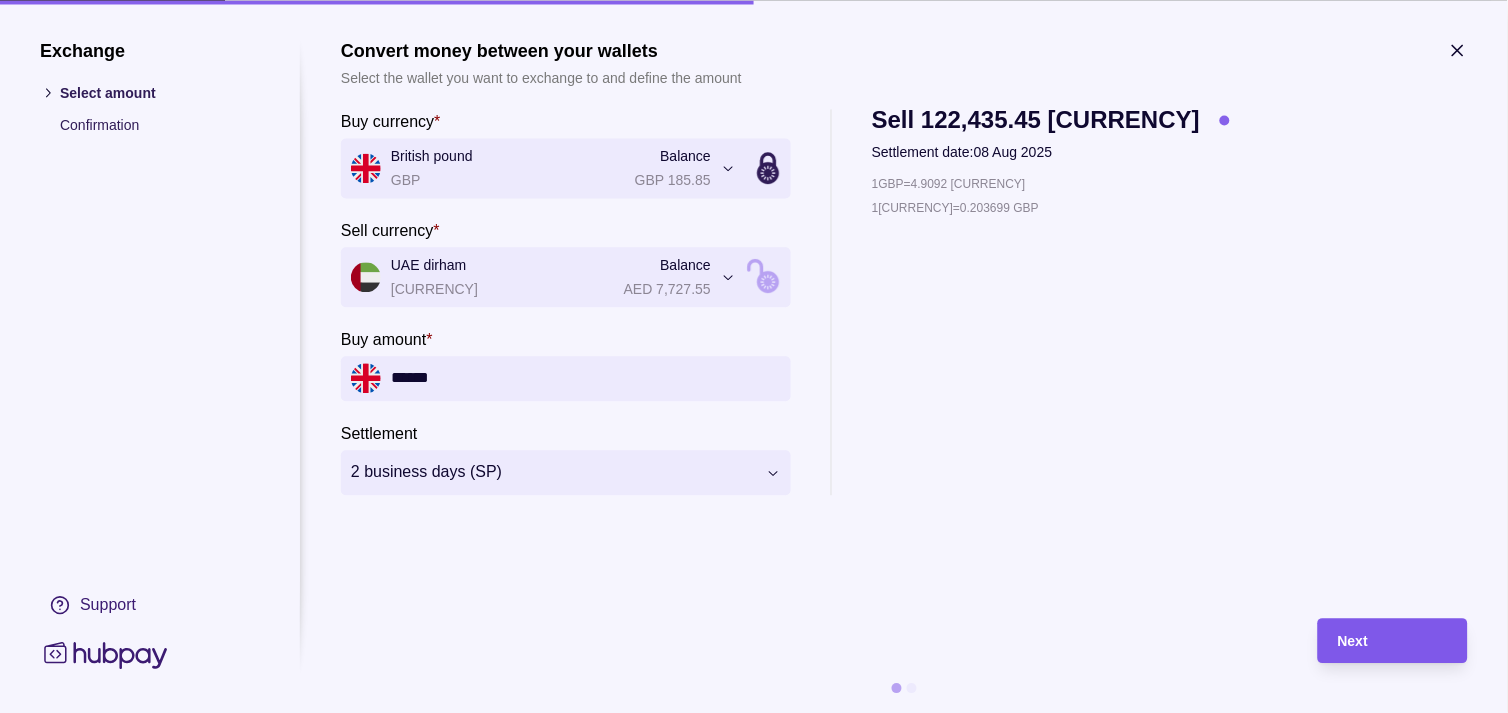 click on "Next" at bounding box center (1393, 641) 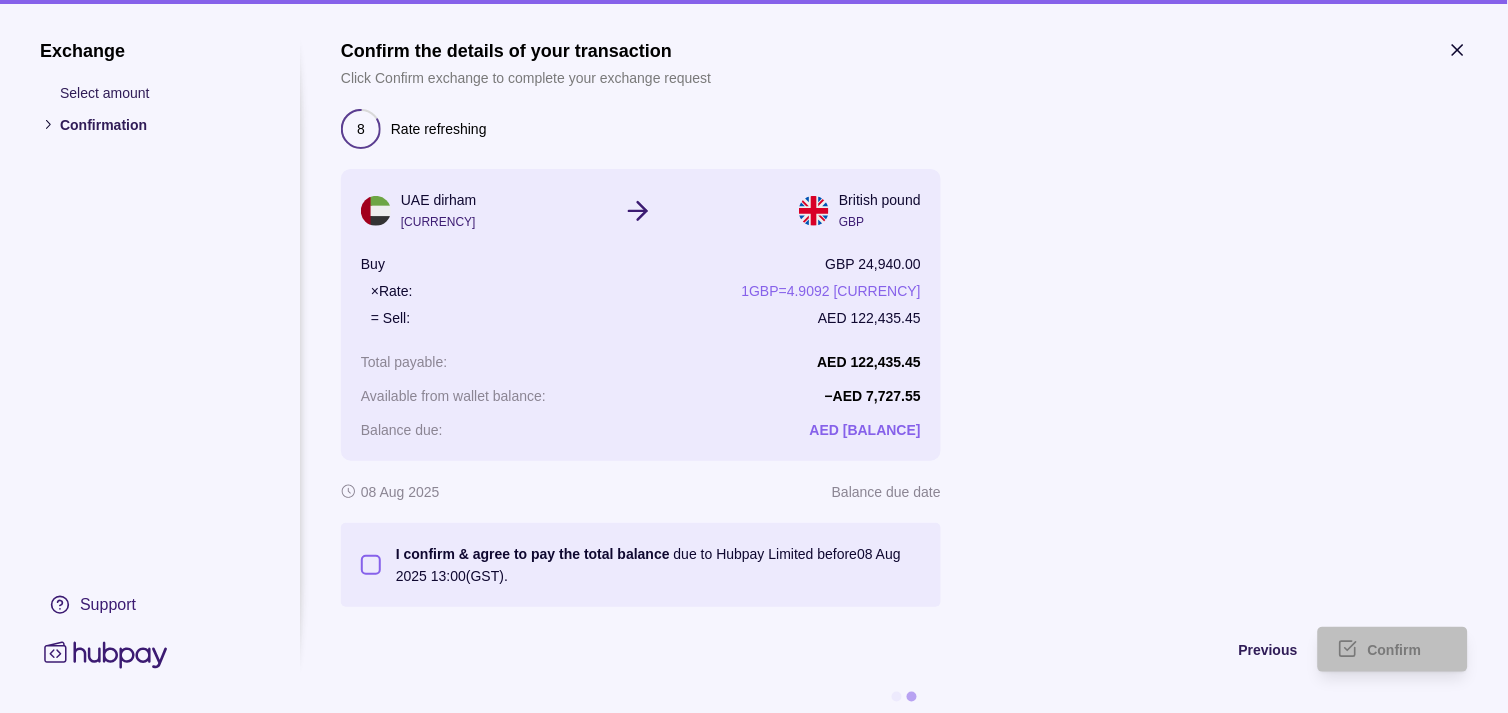 click on "I confirm & agree to pay the total balance   due to Hubpay Limited before  08 Aug 2025   13:00  (GST)." at bounding box center [371, 565] 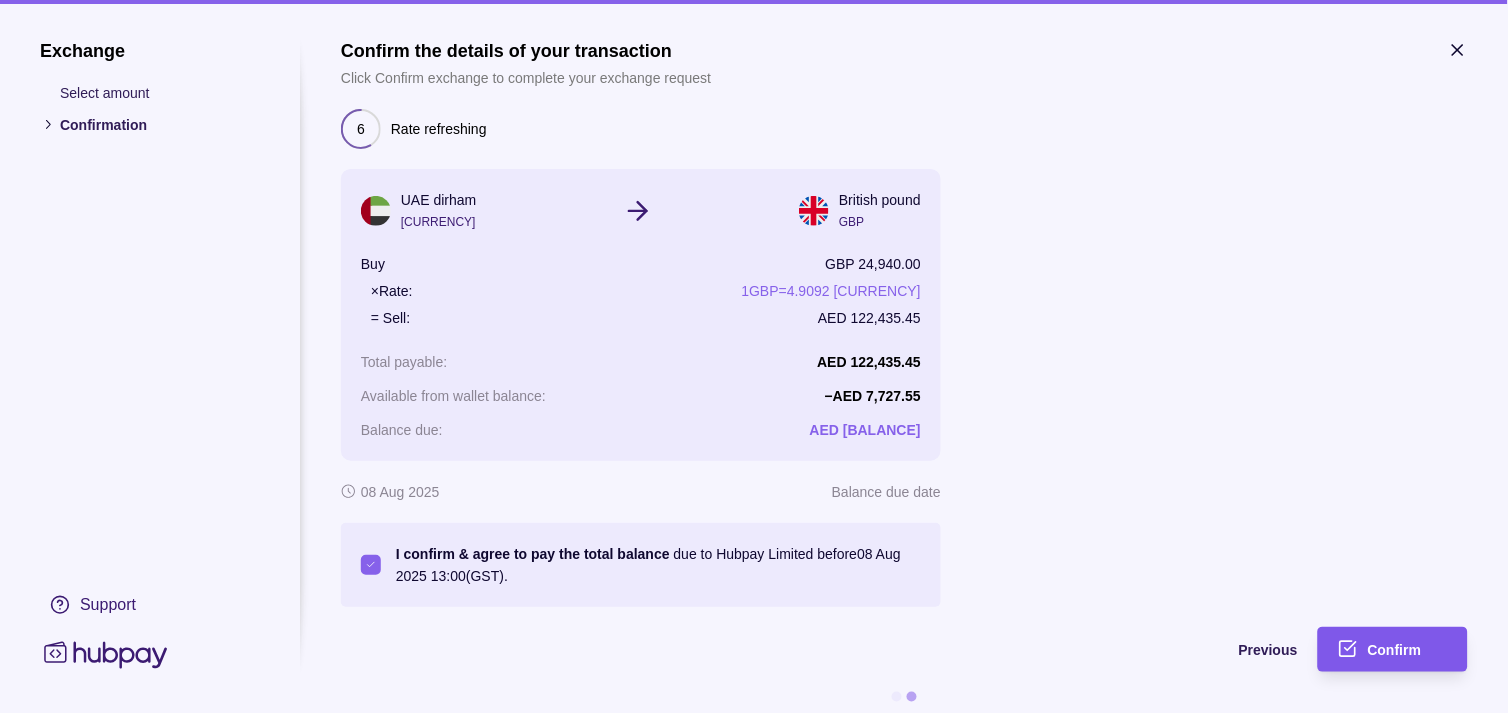 click on "Confirm" at bounding box center [1395, 651] 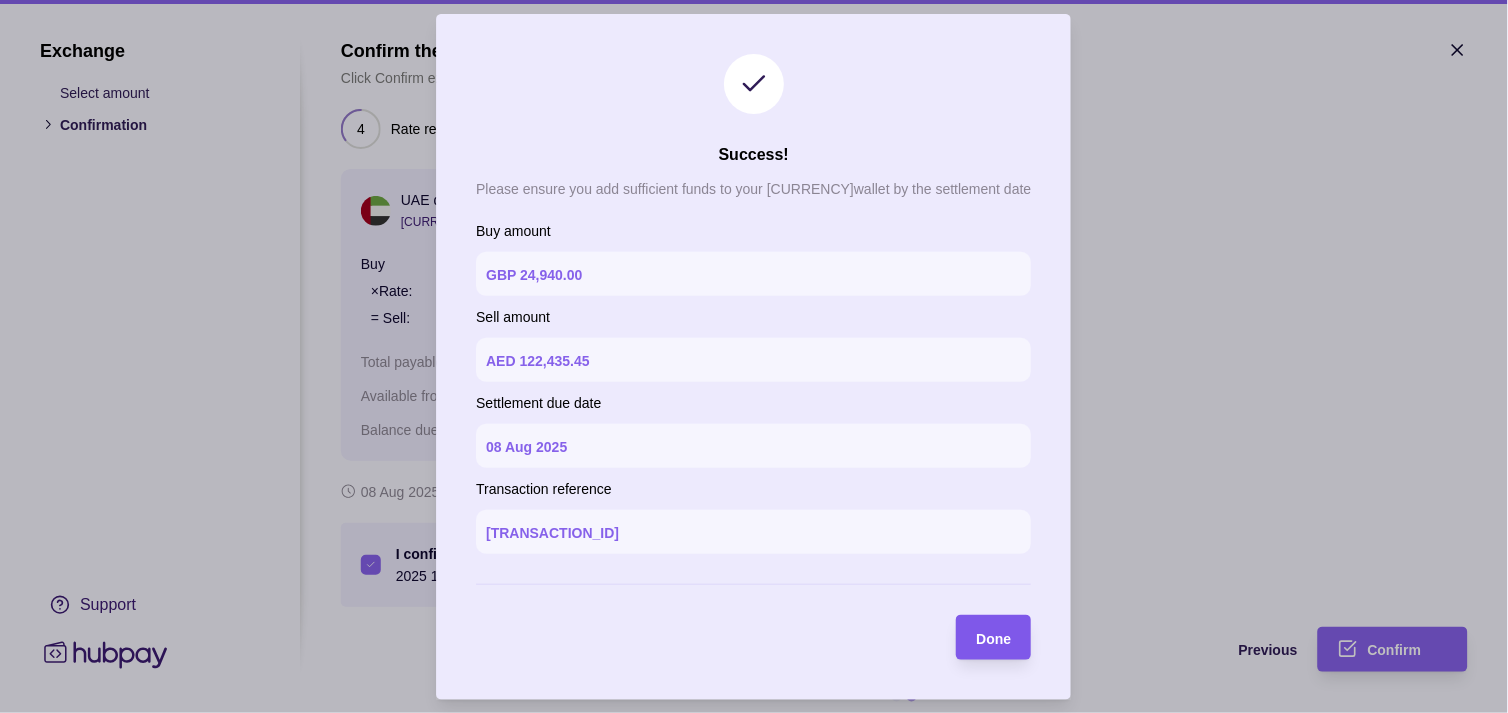 click on "Done" at bounding box center (994, 638) 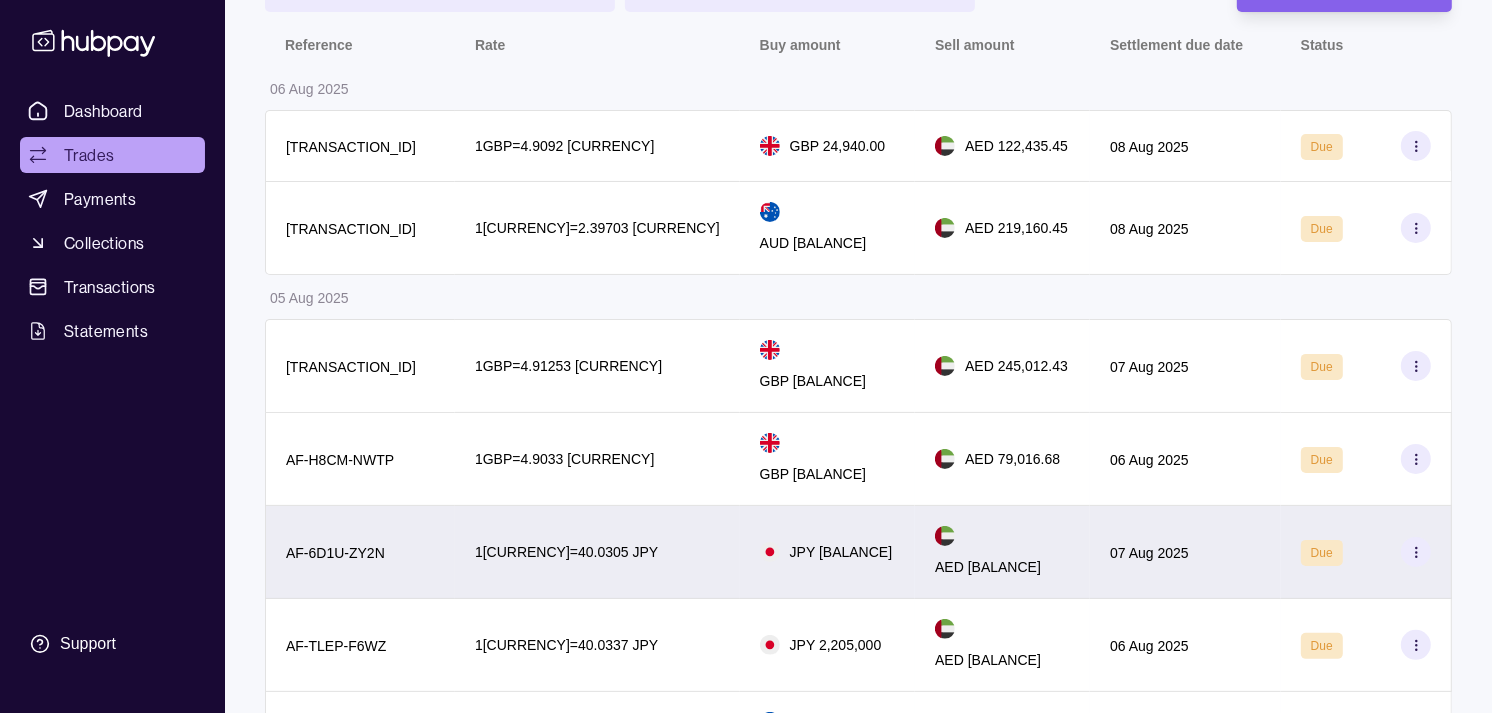 scroll, scrollTop: 222, scrollLeft: 0, axis: vertical 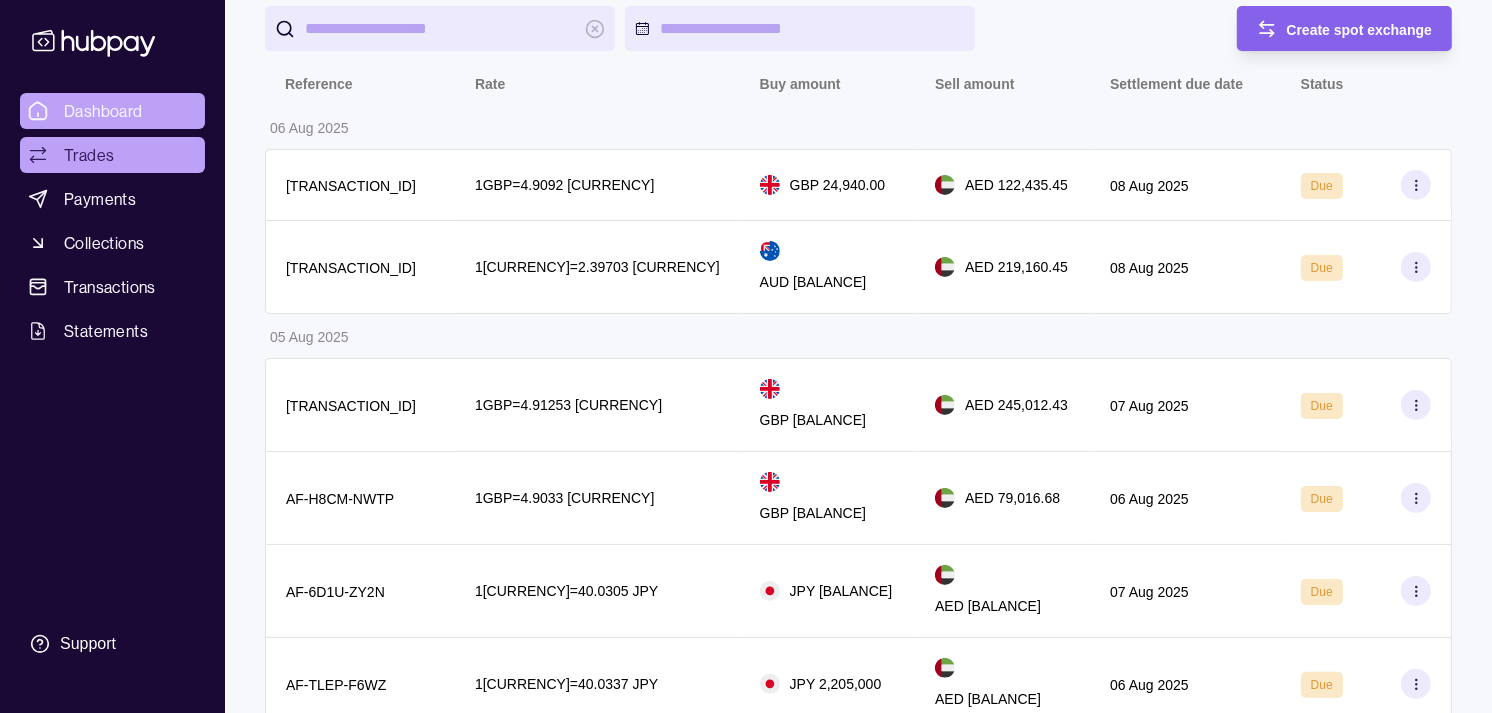 click on "Dashboard" at bounding box center [103, 111] 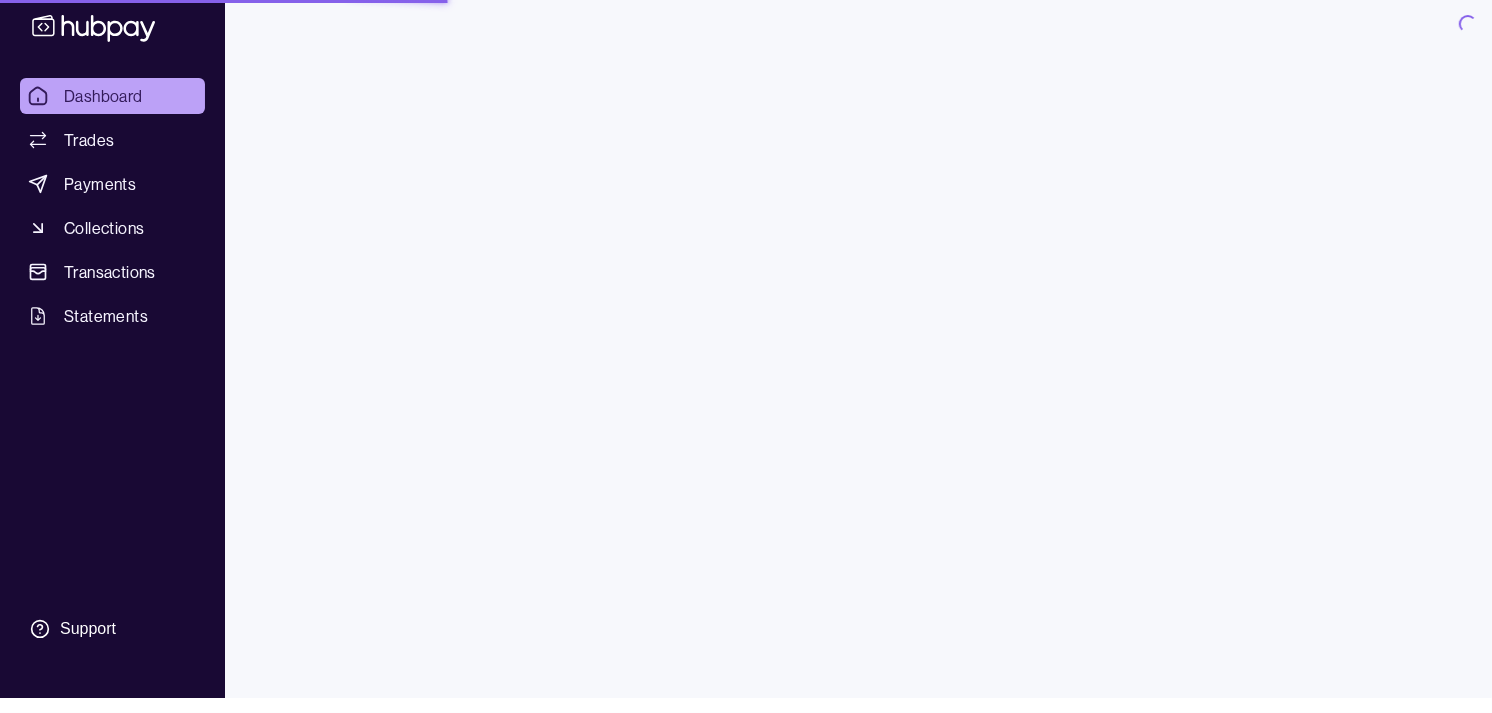 scroll, scrollTop: 0, scrollLeft: 0, axis: both 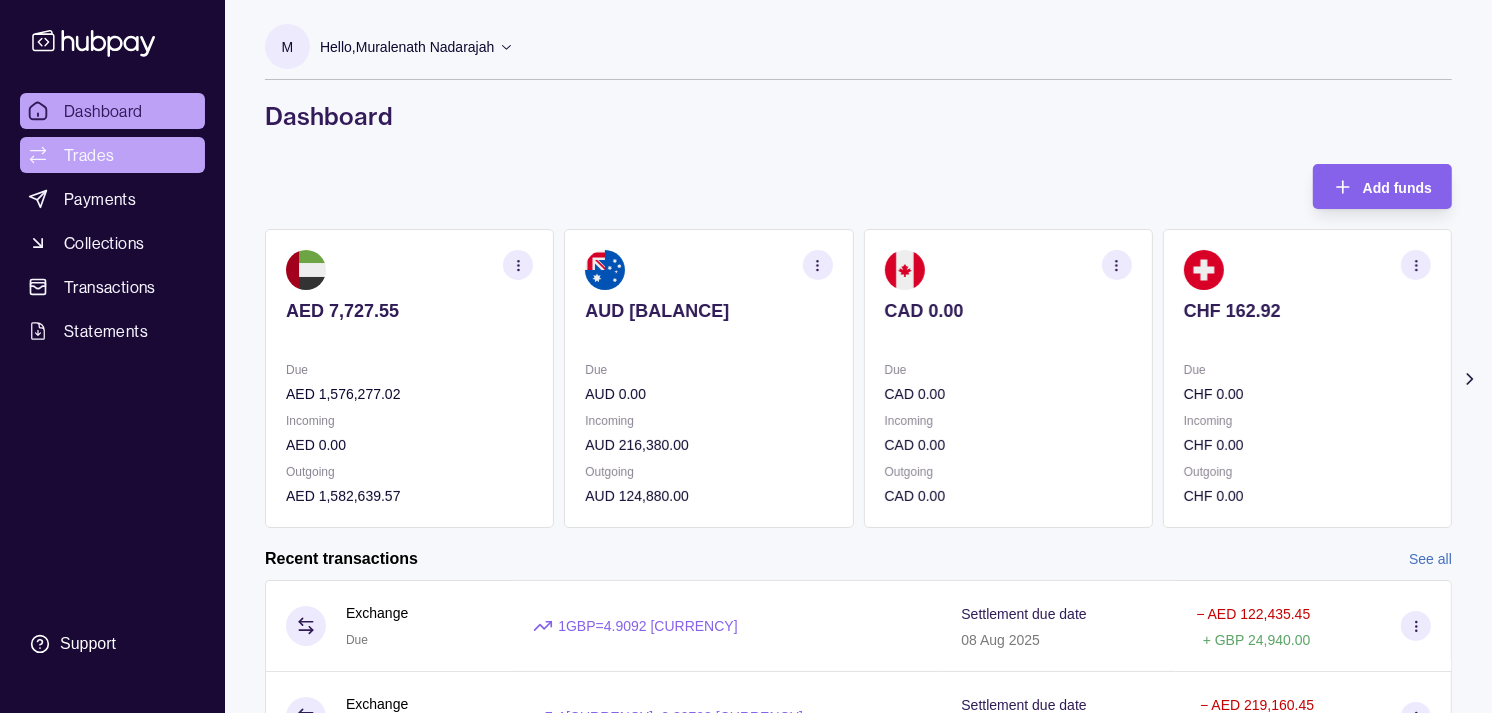 click on "Trades" at bounding box center [112, 155] 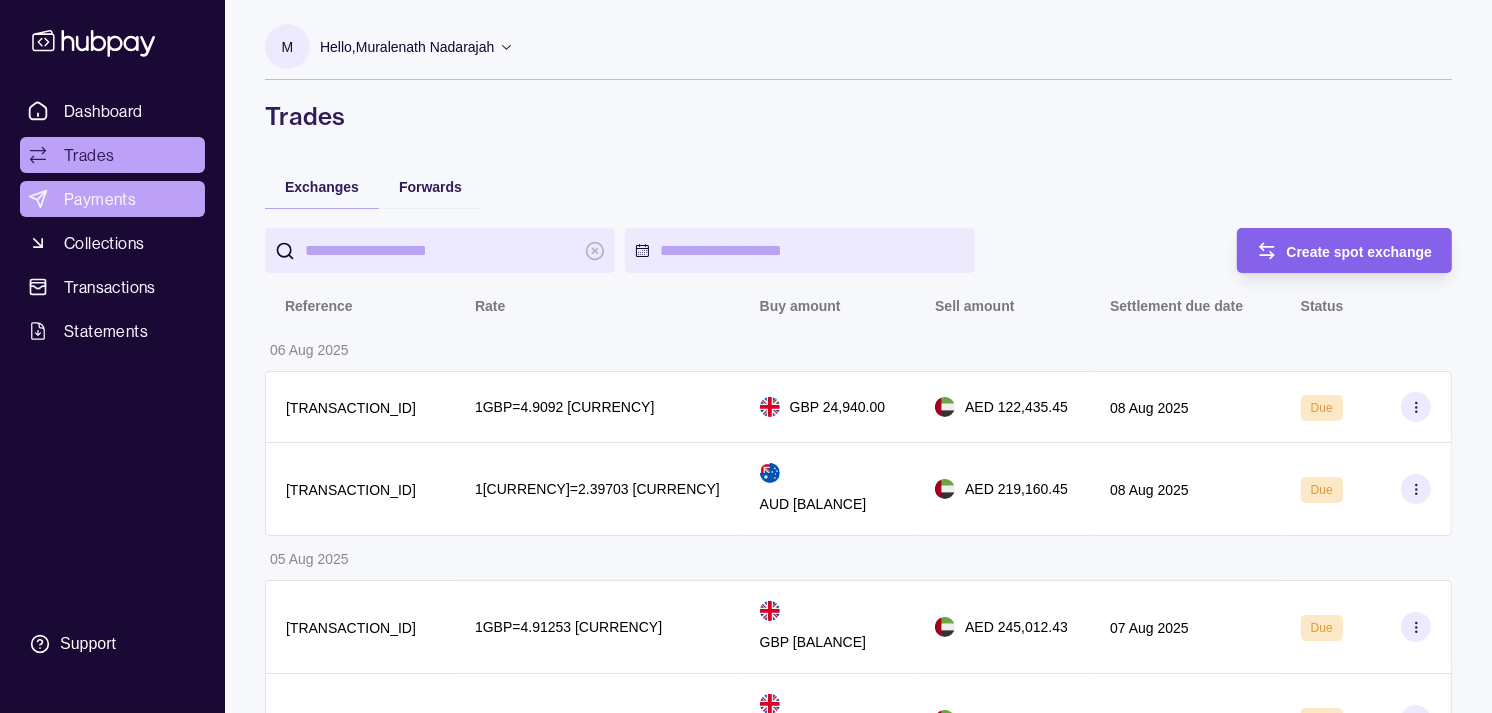 click on "Payments" at bounding box center [112, 199] 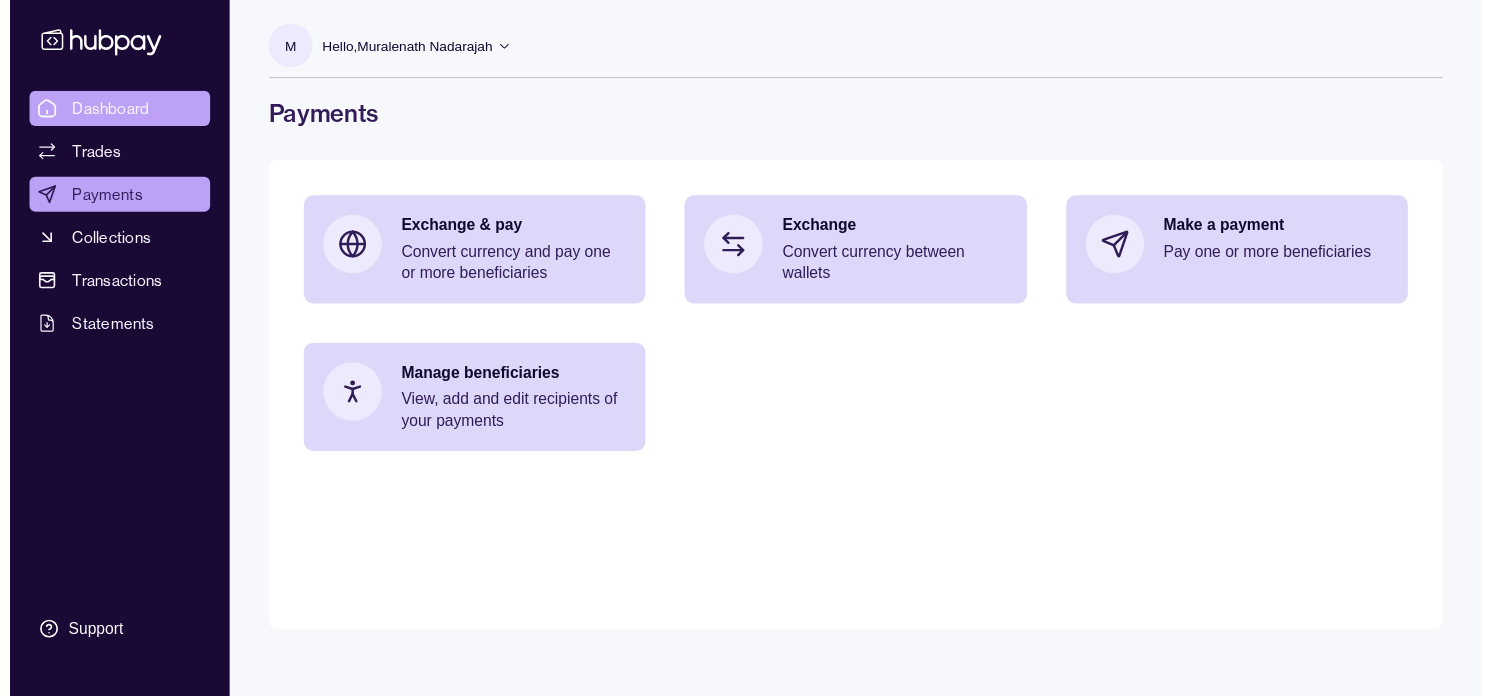 scroll, scrollTop: 0, scrollLeft: 0, axis: both 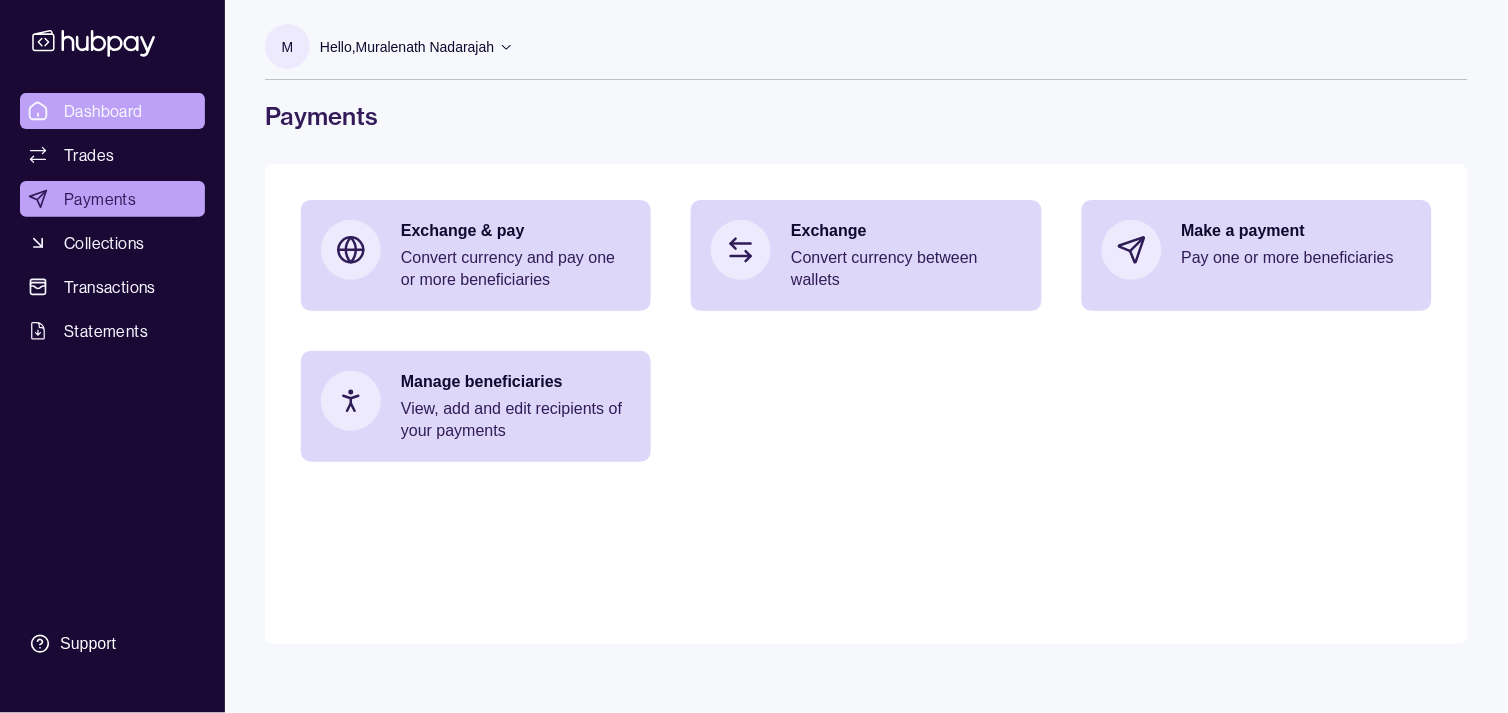 click on "Dashboard" at bounding box center (103, 111) 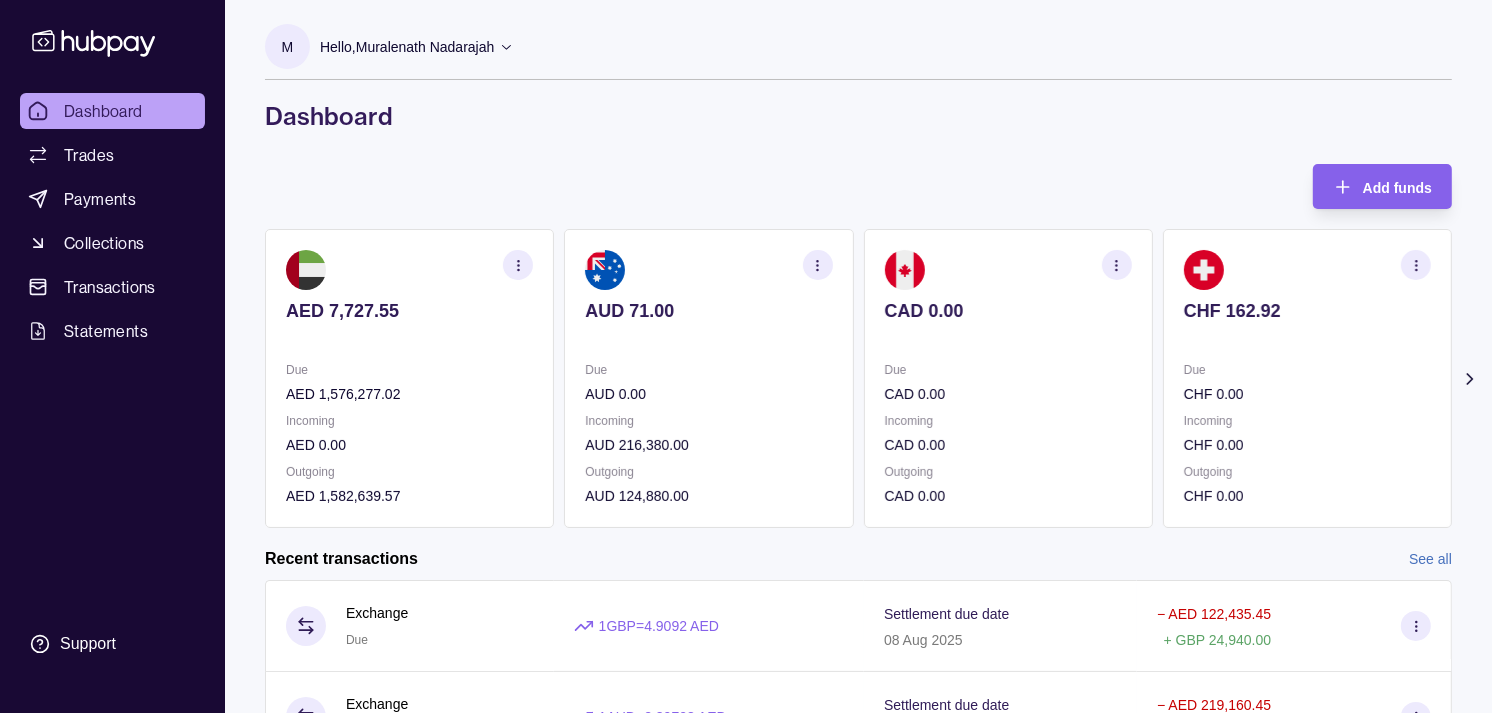 click at bounding box center (1008, 338) 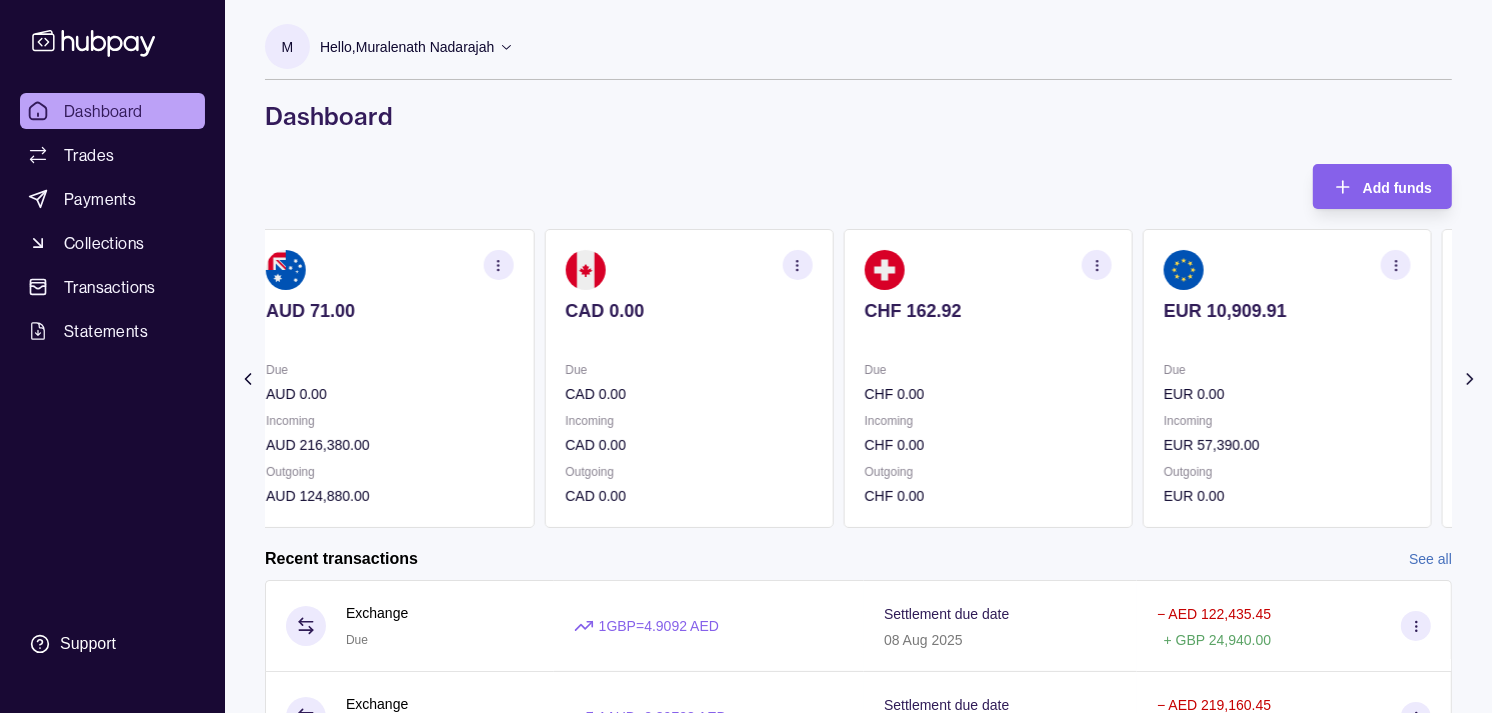 click at bounding box center (988, 338) 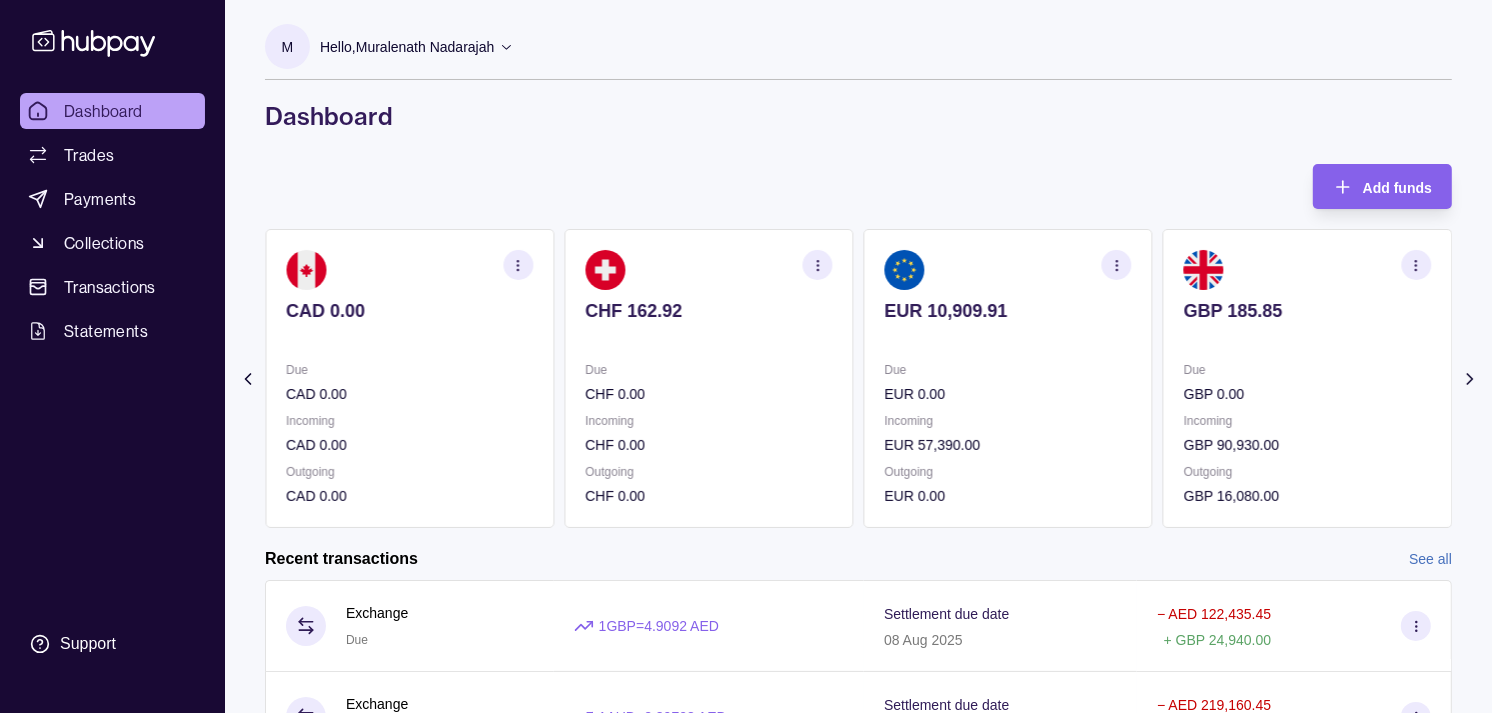 click on "Due" at bounding box center (1008, 370) 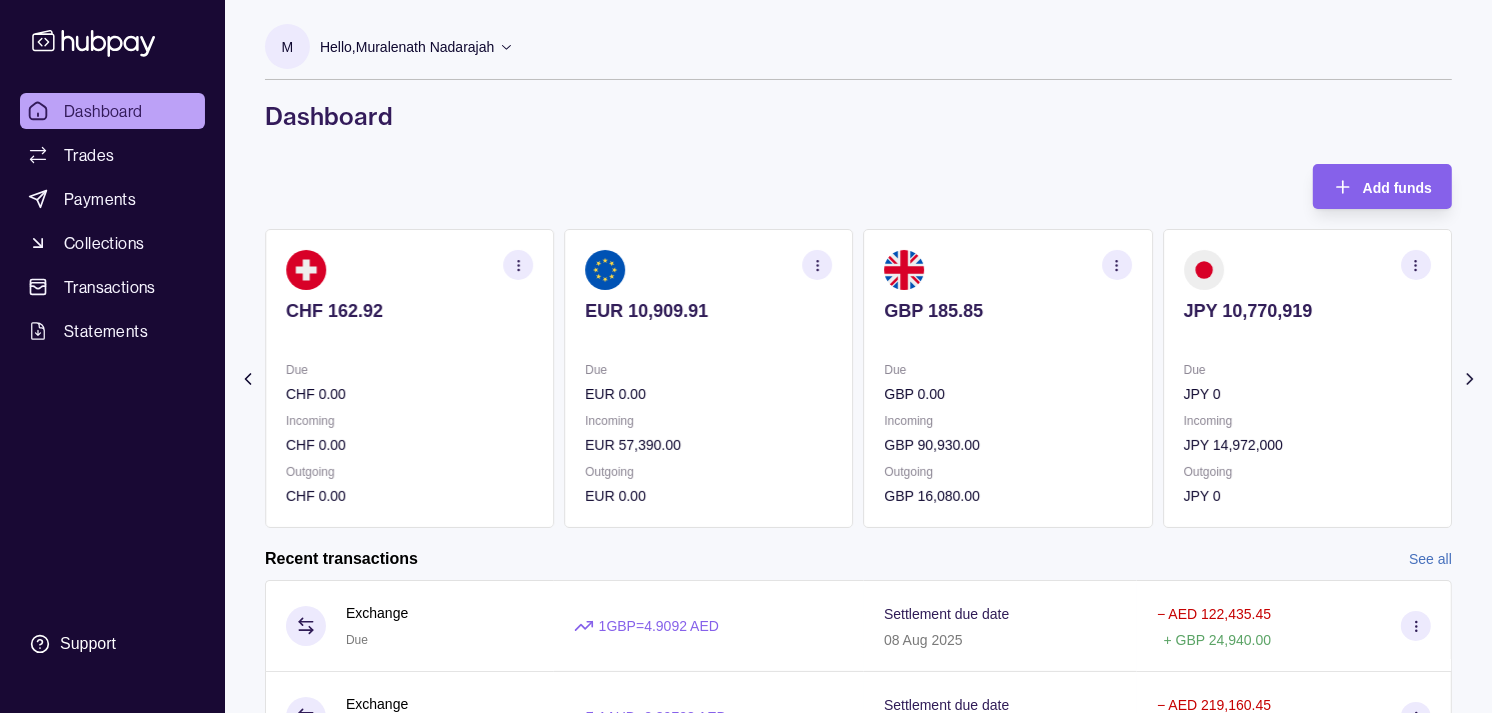 click on "Due" at bounding box center [1008, 370] 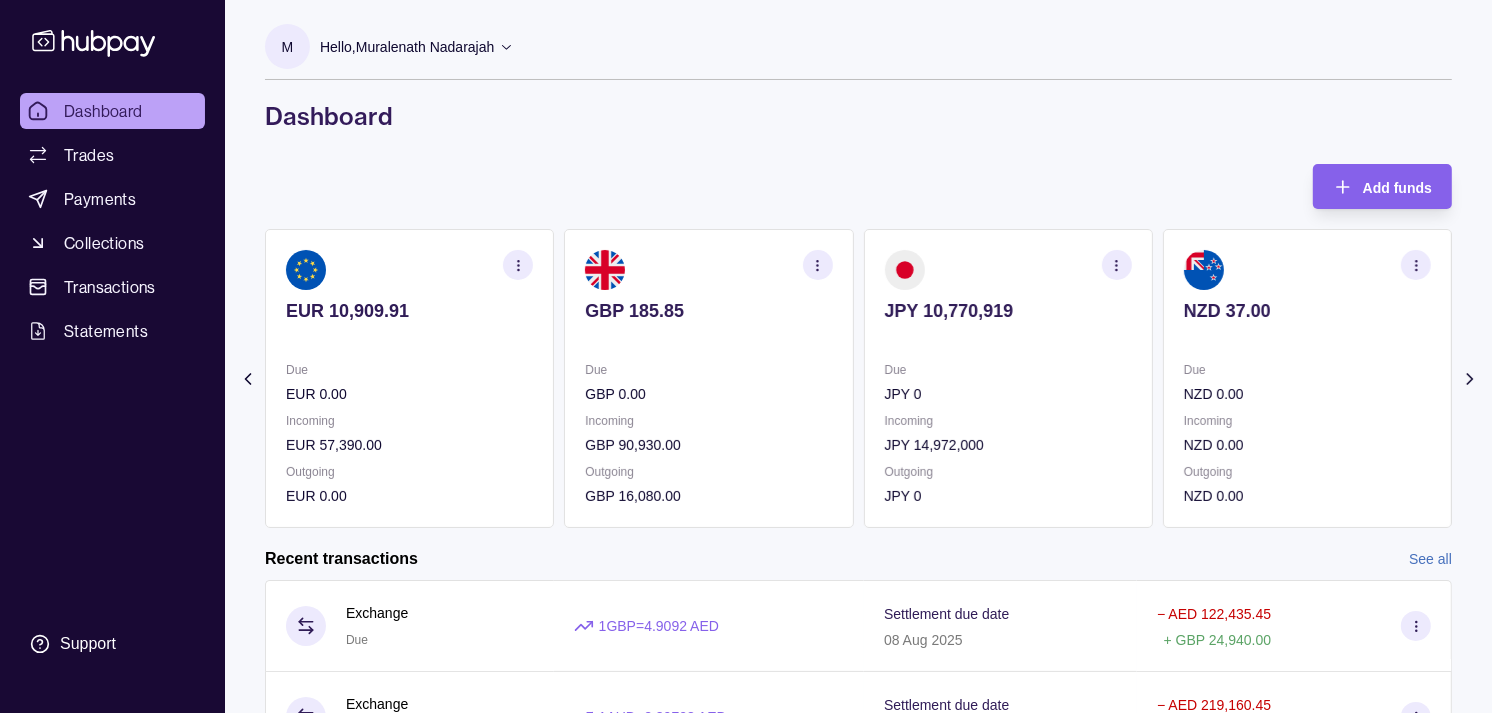 click 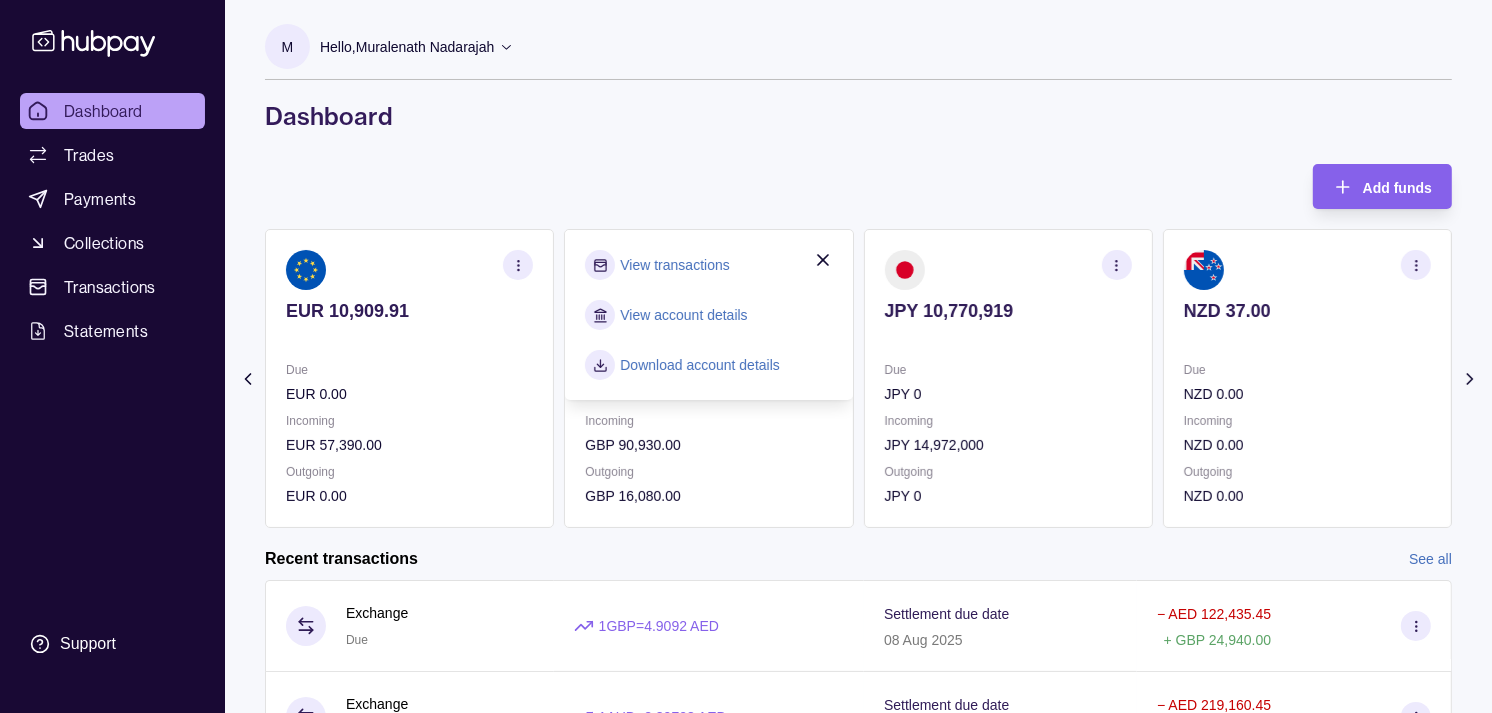 click 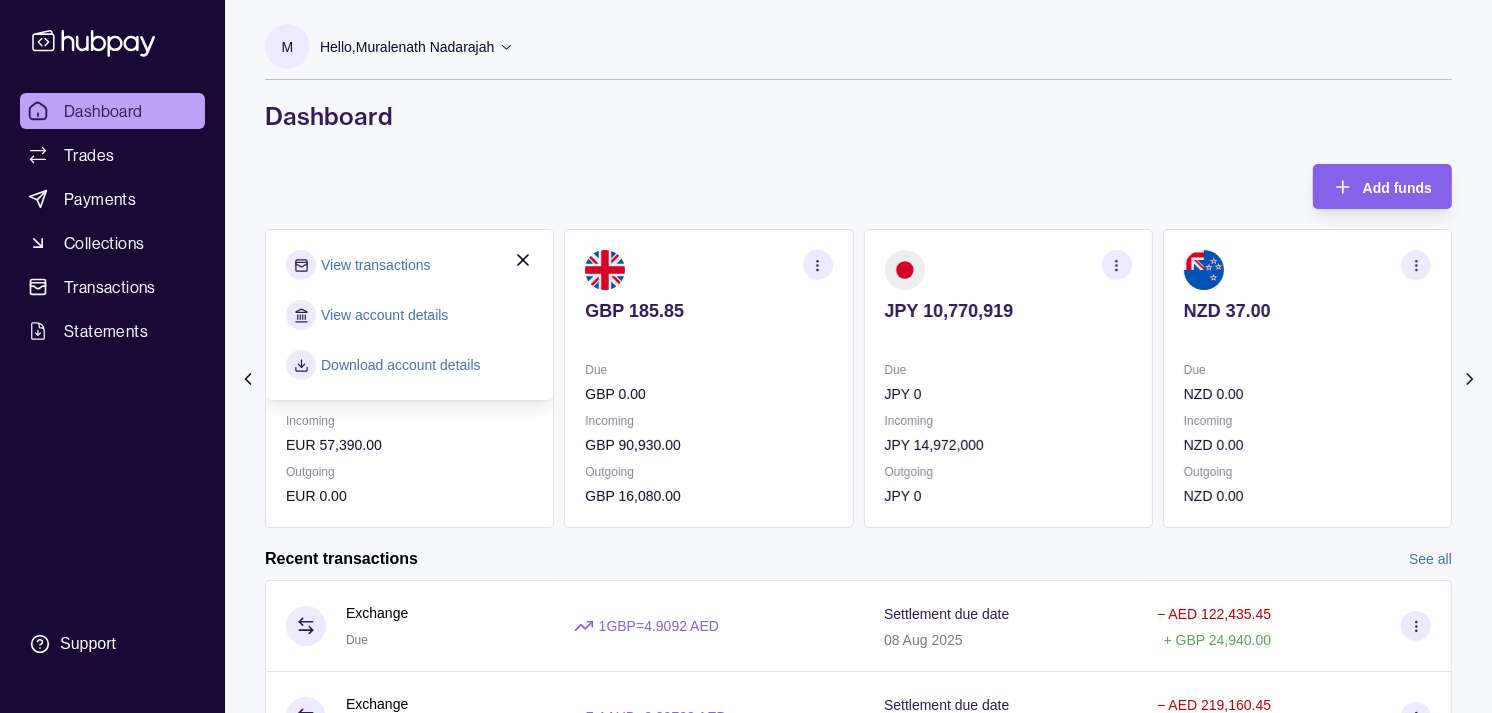 click 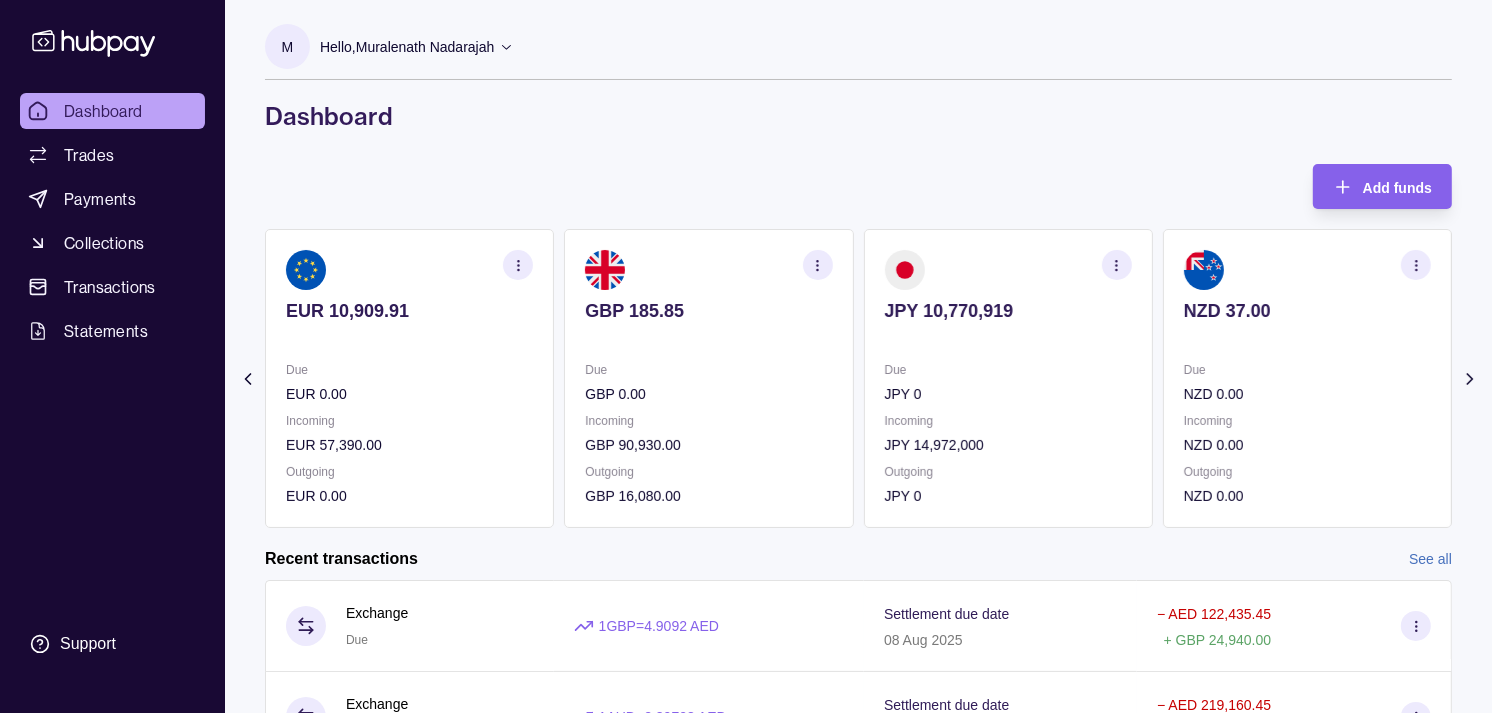 click 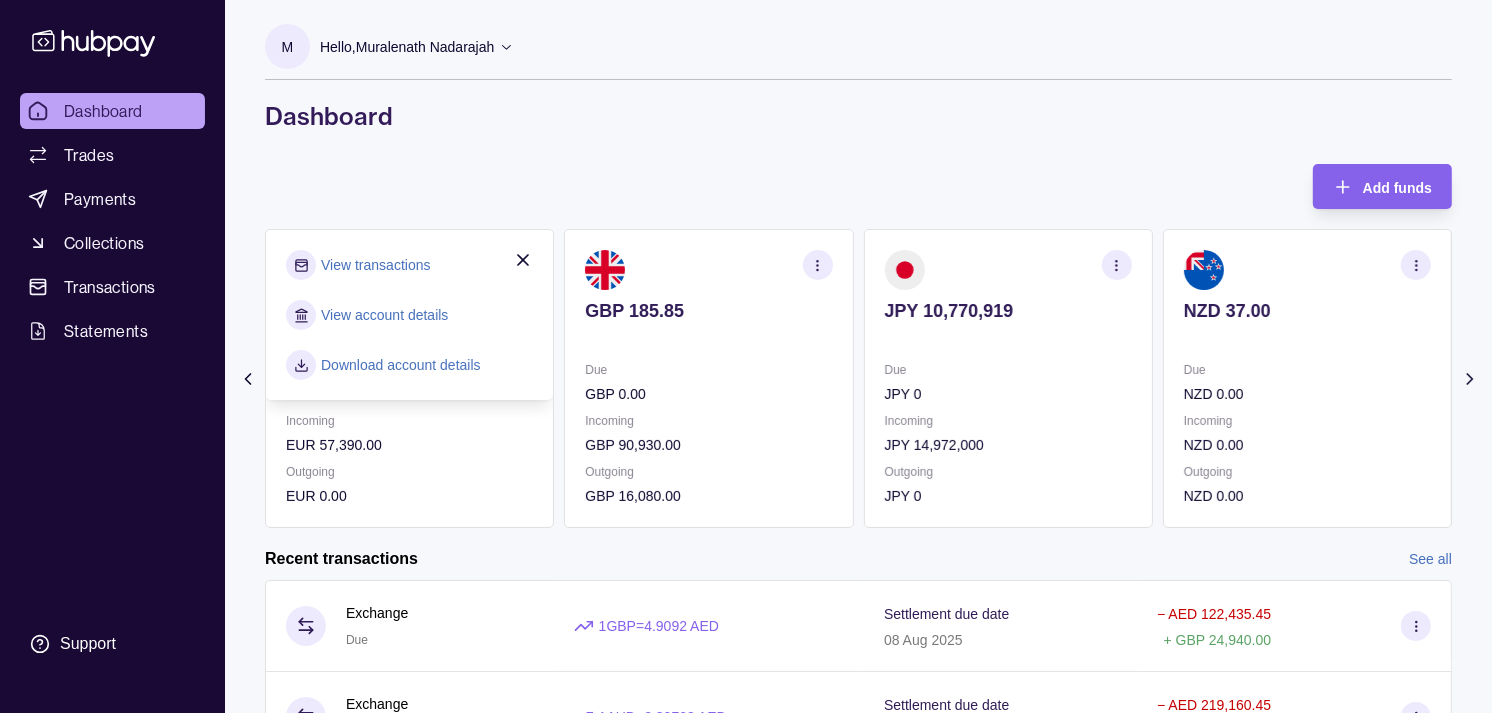 click on "View transactions" at bounding box center [375, 265] 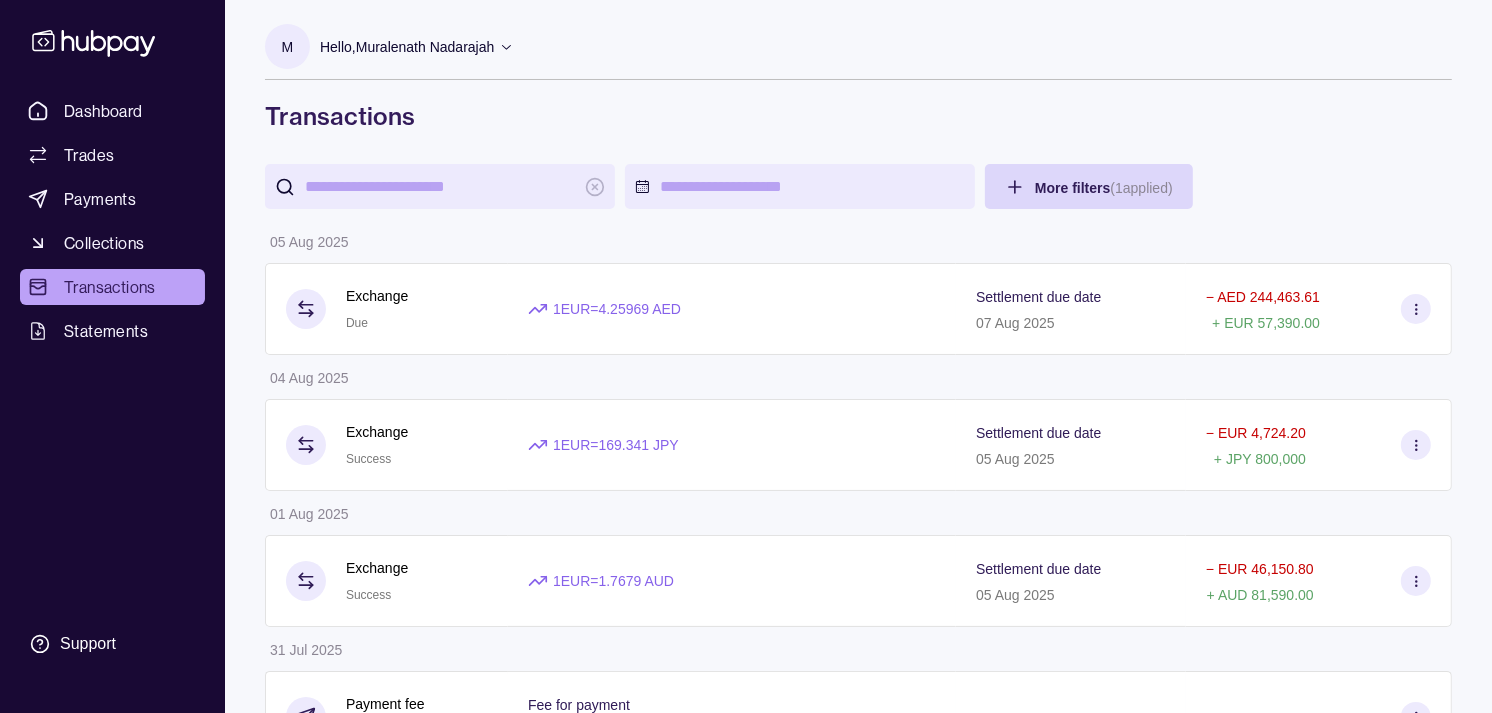 click at bounding box center (440, 186) 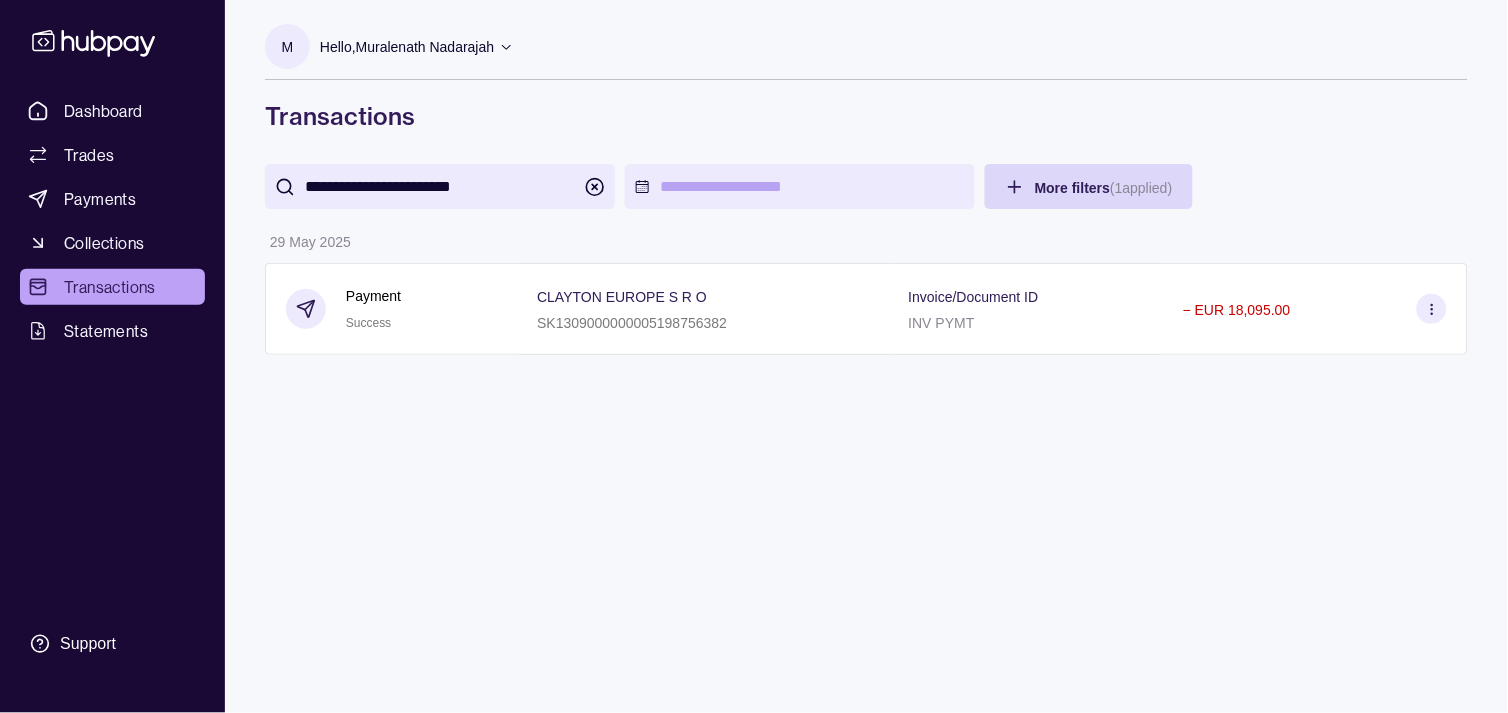 type on "**********" 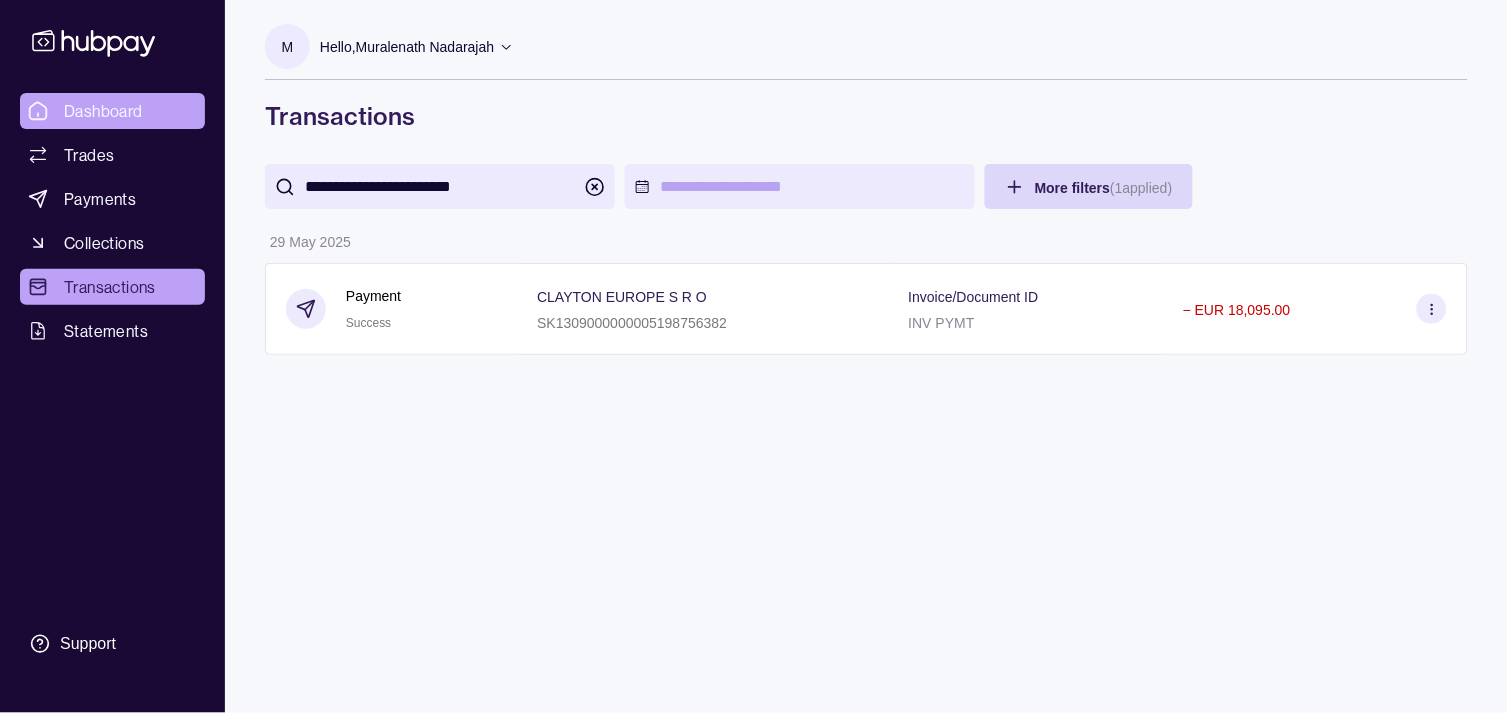 click on "Dashboard" at bounding box center (103, 111) 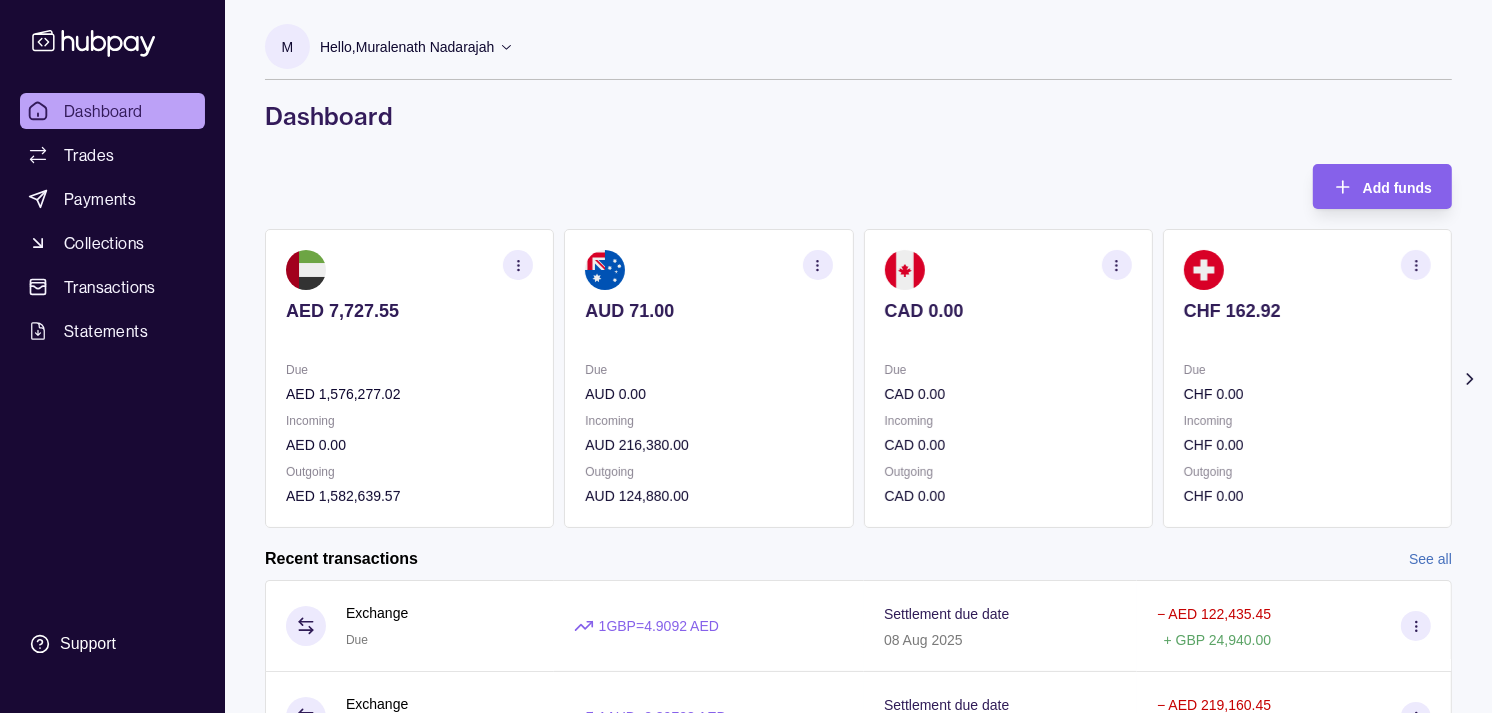 click on "Due" at bounding box center [1307, 370] 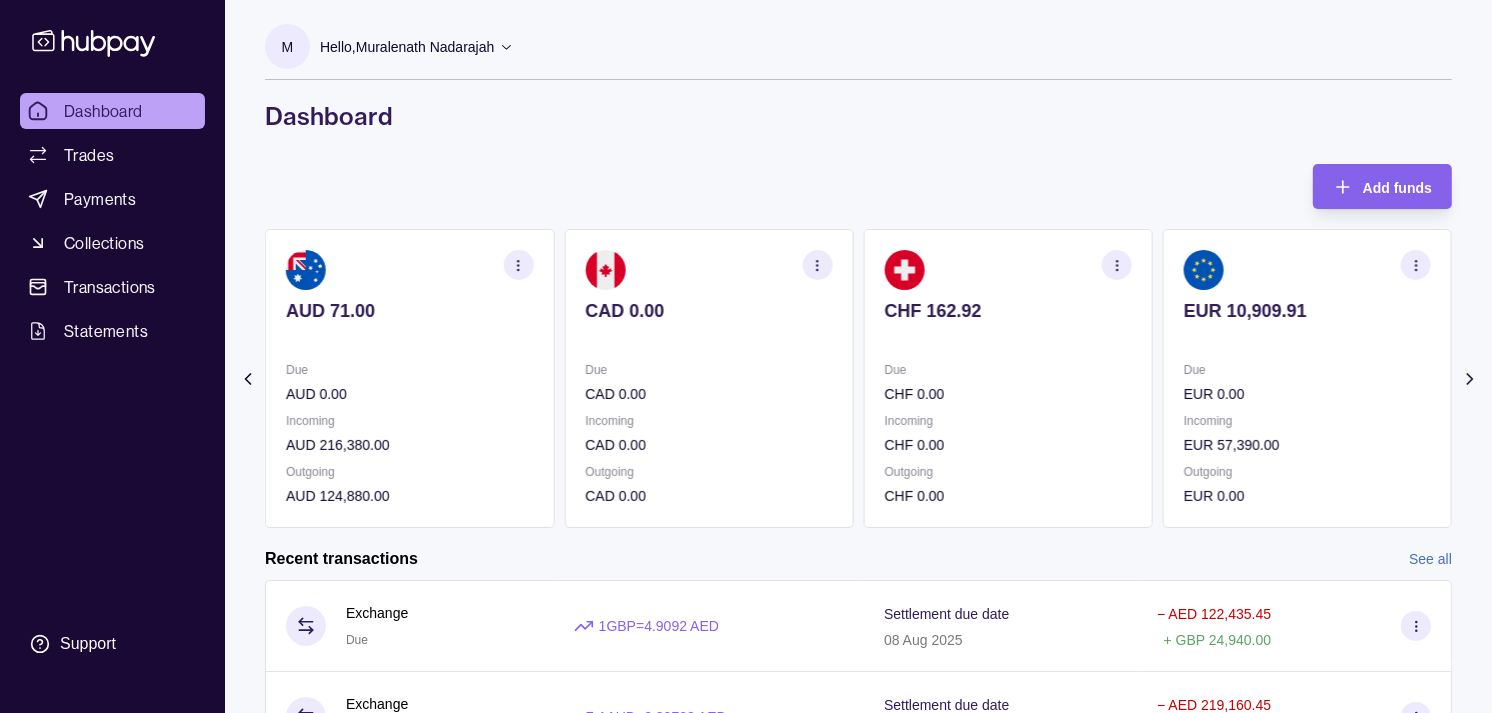 click on "EUR 10,909.91                                                                                                               Due EUR 0.00 Incoming EUR 57,390.00 Outgoing EUR 0.00" at bounding box center (1307, 378) 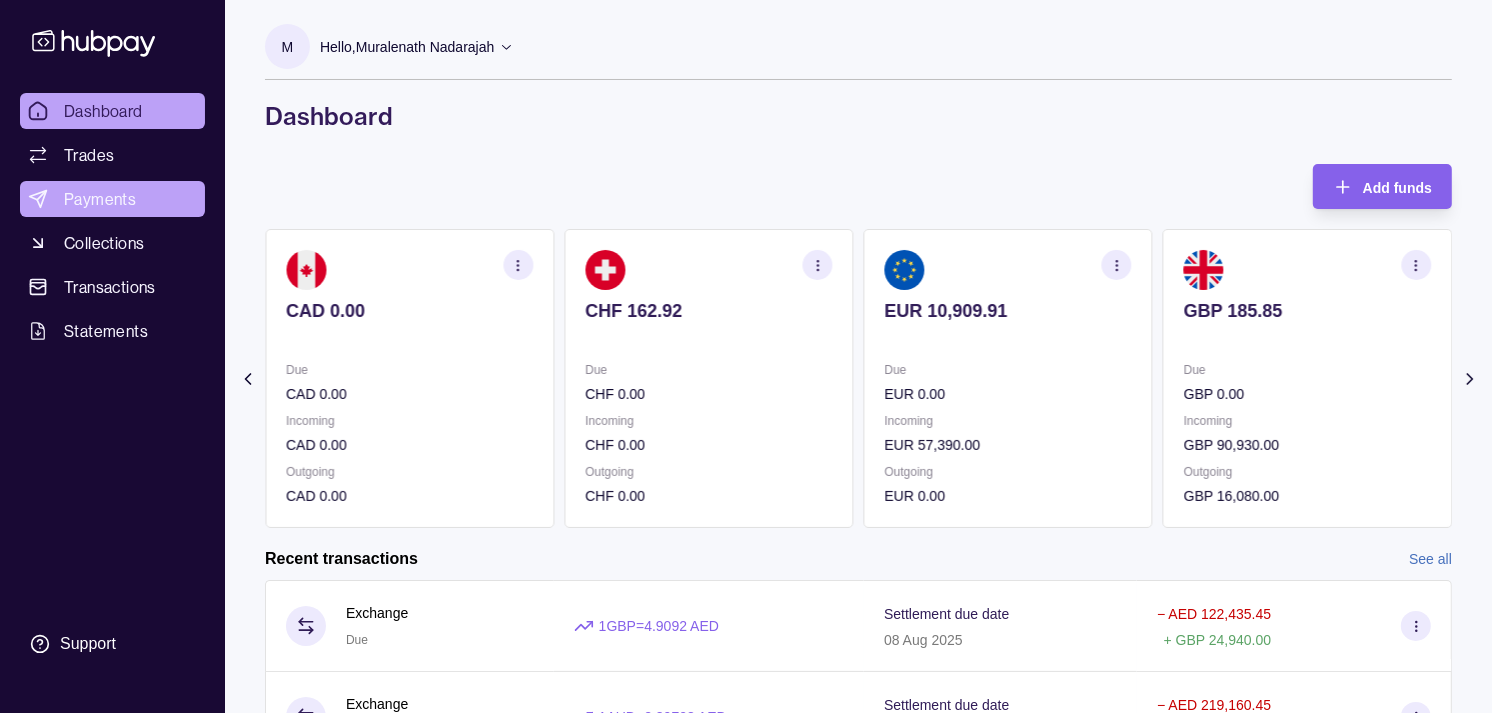 click on "Payments" at bounding box center [100, 199] 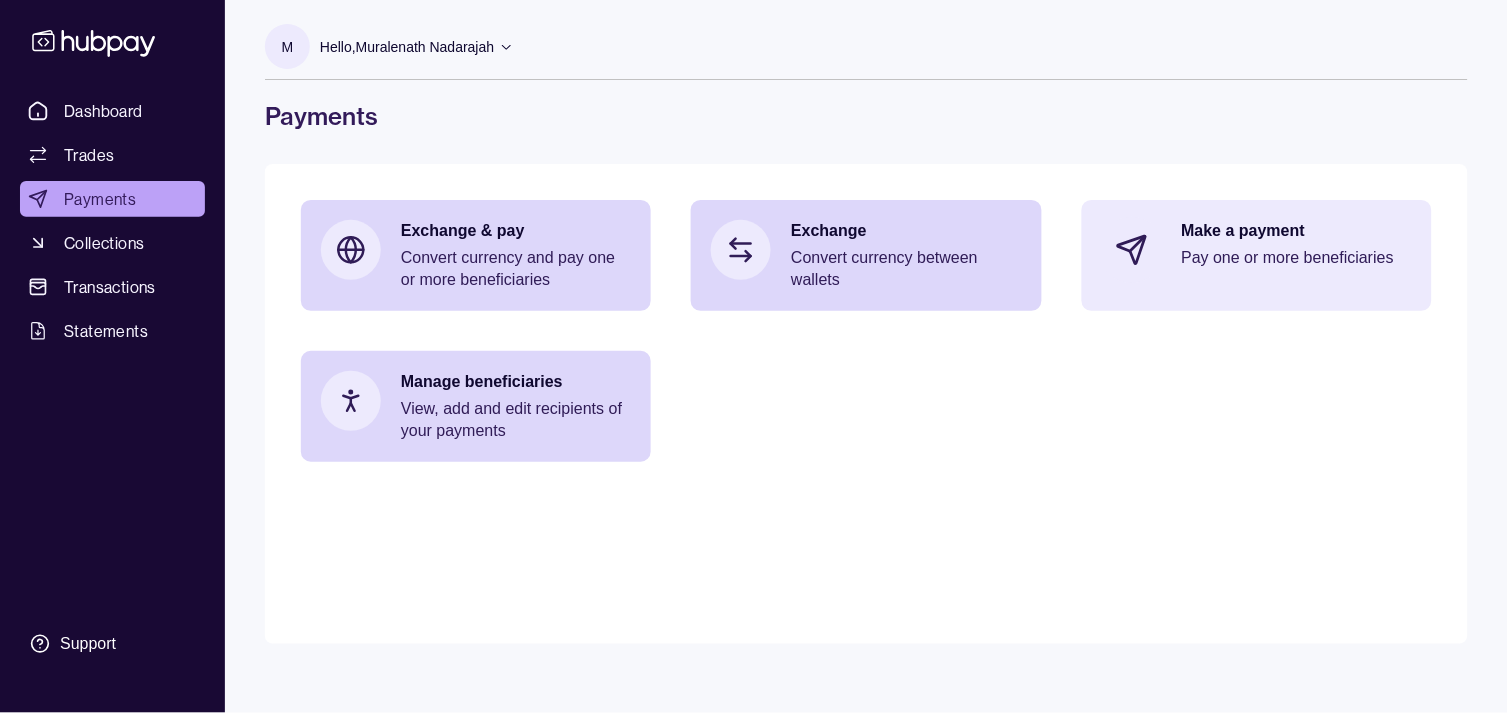 click on "Pay one or more beneficiaries" at bounding box center (1297, 258) 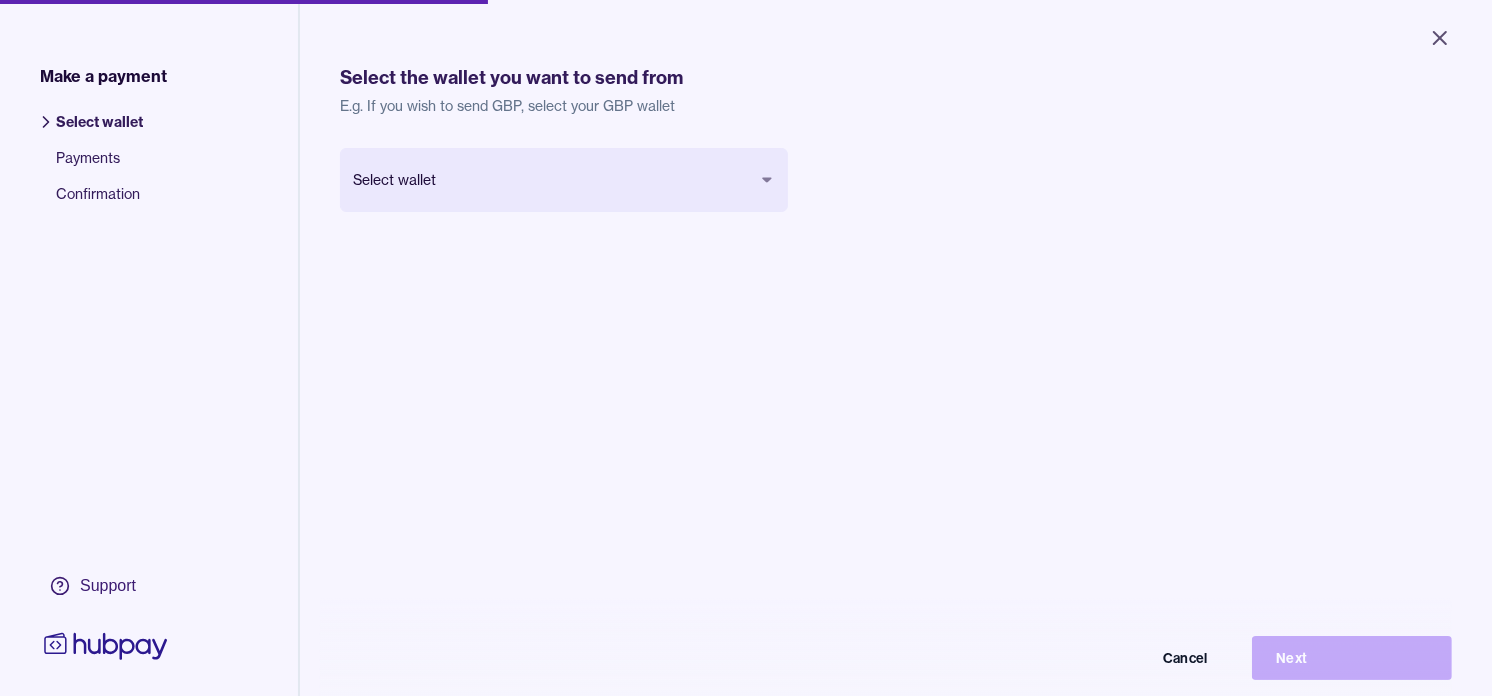 click on "Close Make a payment Select wallet Payments Confirmation Support Select the wallet you want to send from E.g. If you wish to send GBP, select your GBP wallet Select wallet Cancel Next Make a payment | Hubpay" at bounding box center [746, 348] 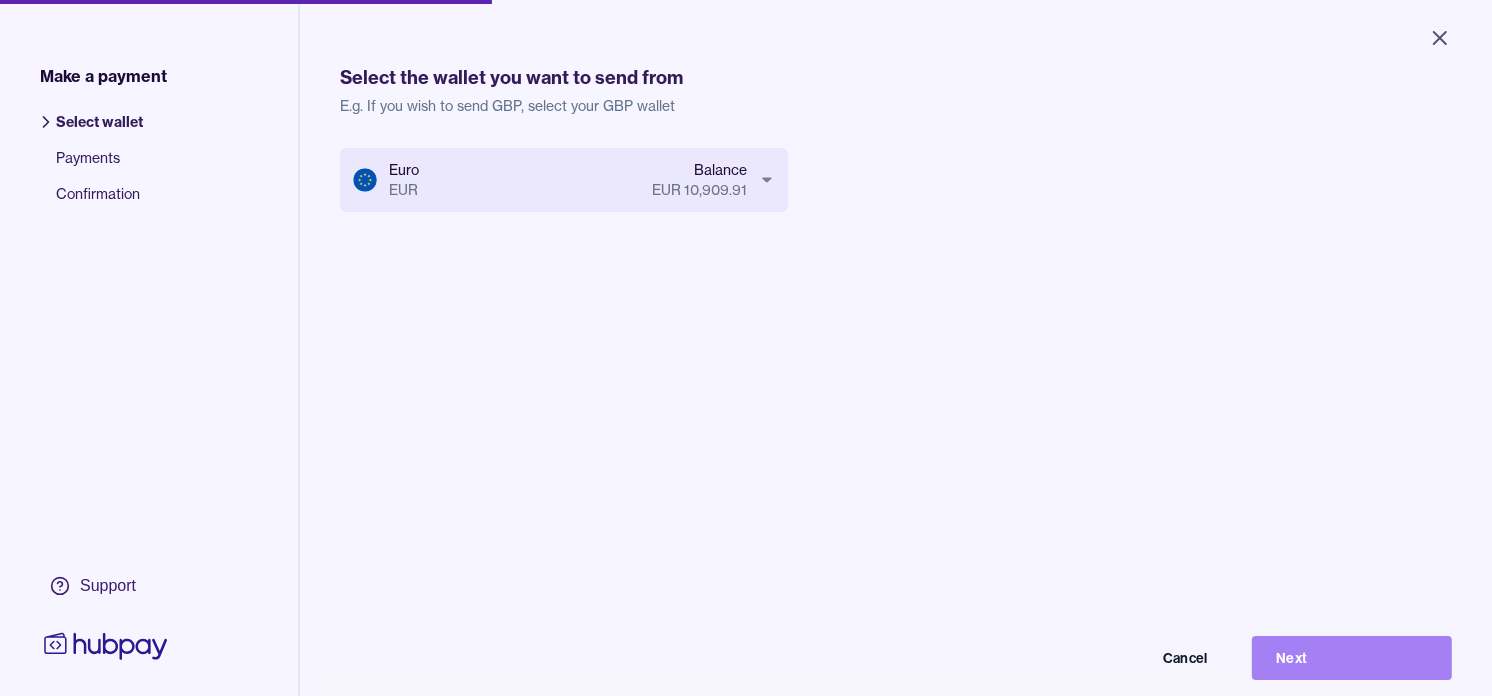 click on "Next" at bounding box center [1352, 658] 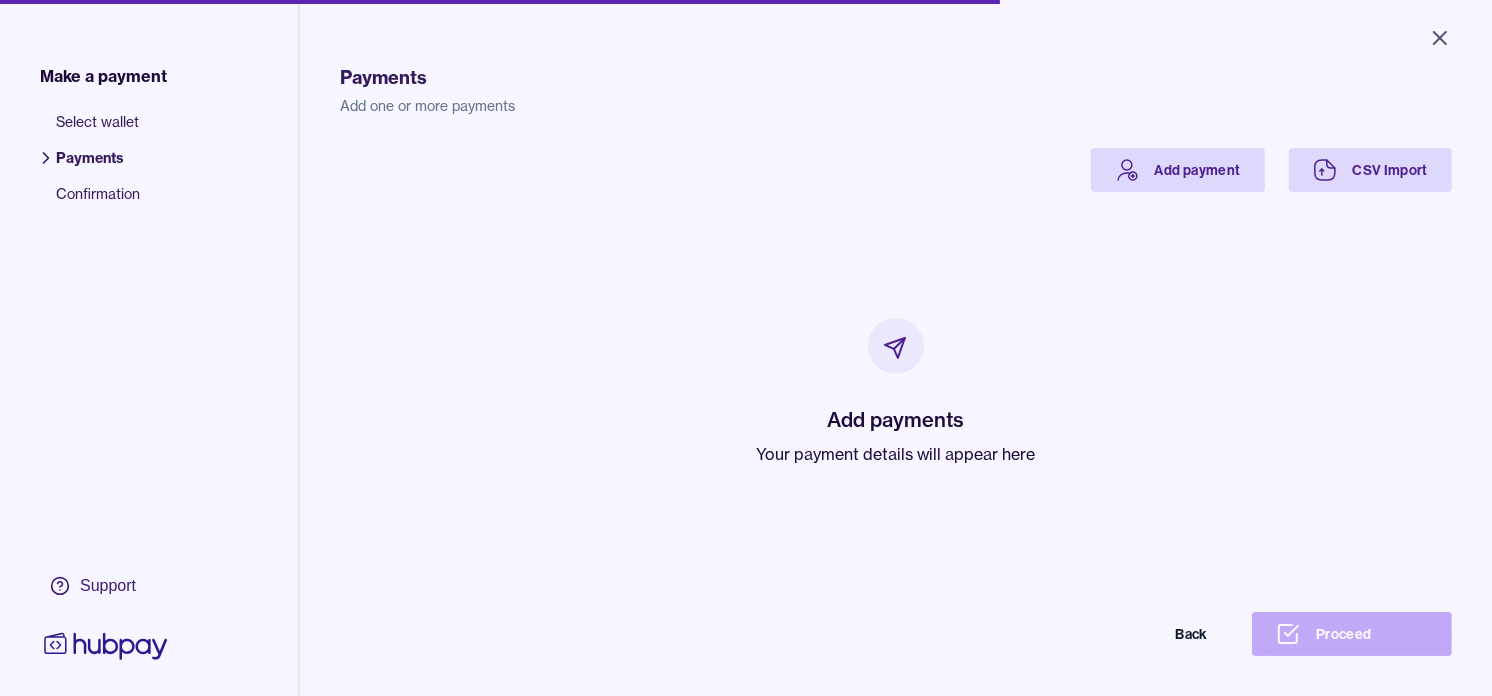 click on "Your payment details will appear here" at bounding box center [896, 454] 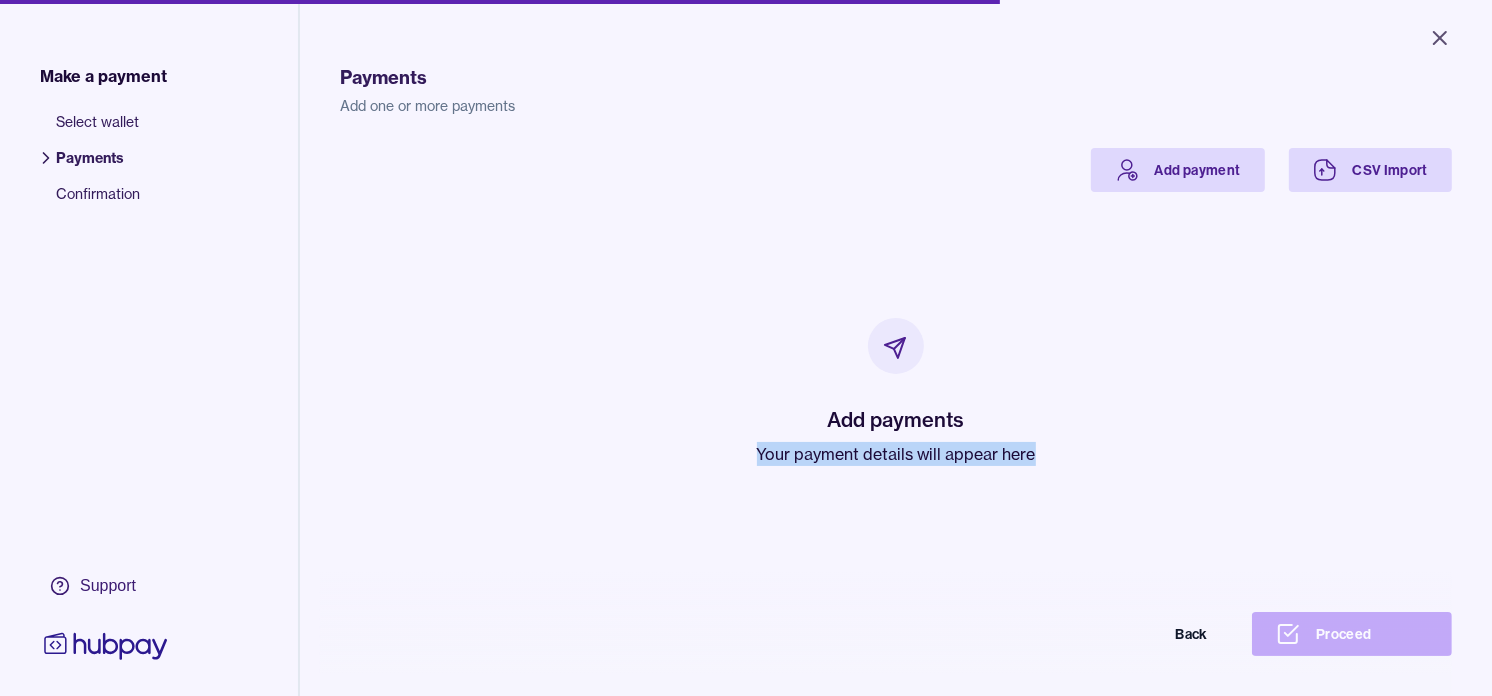 click on "Your payment details will appear here" at bounding box center [896, 454] 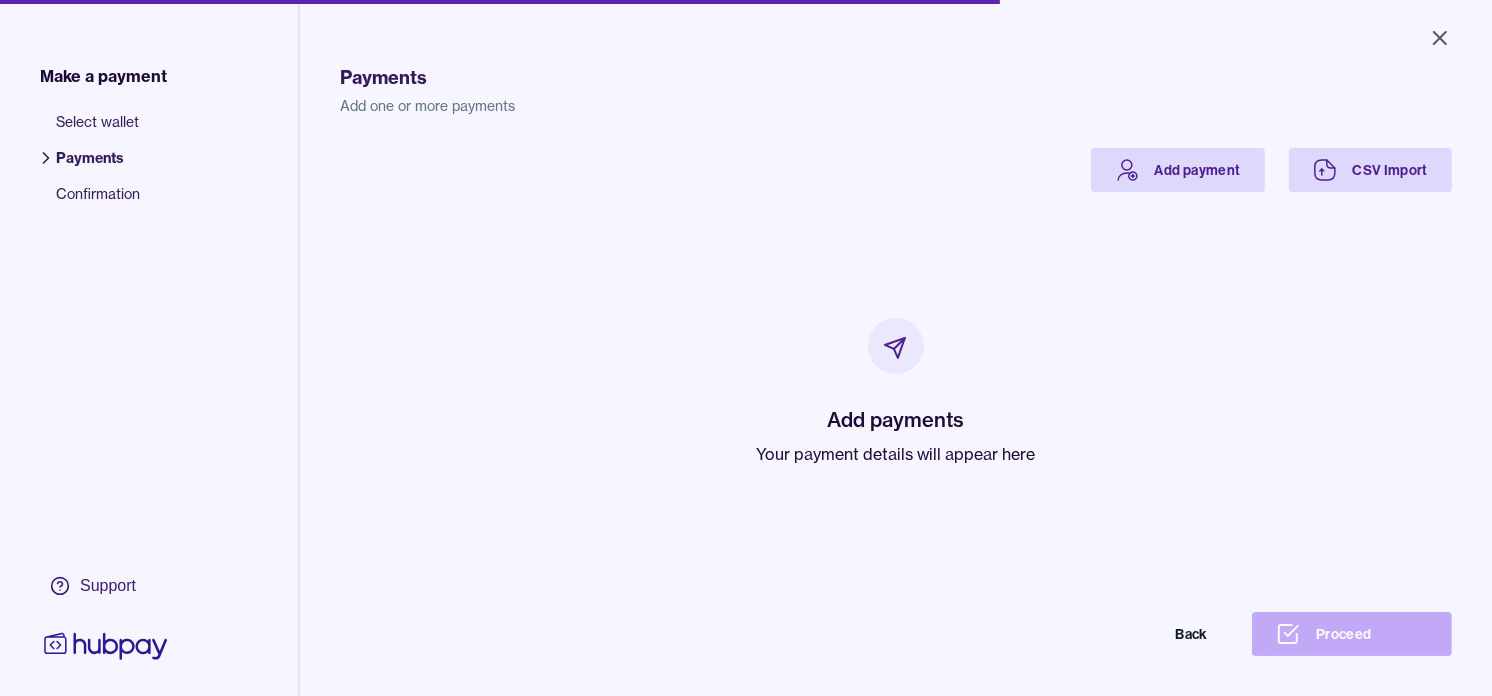 drag, startPoint x: 828, startPoint y: 457, endPoint x: 705, endPoint y: 341, distance: 169.07098 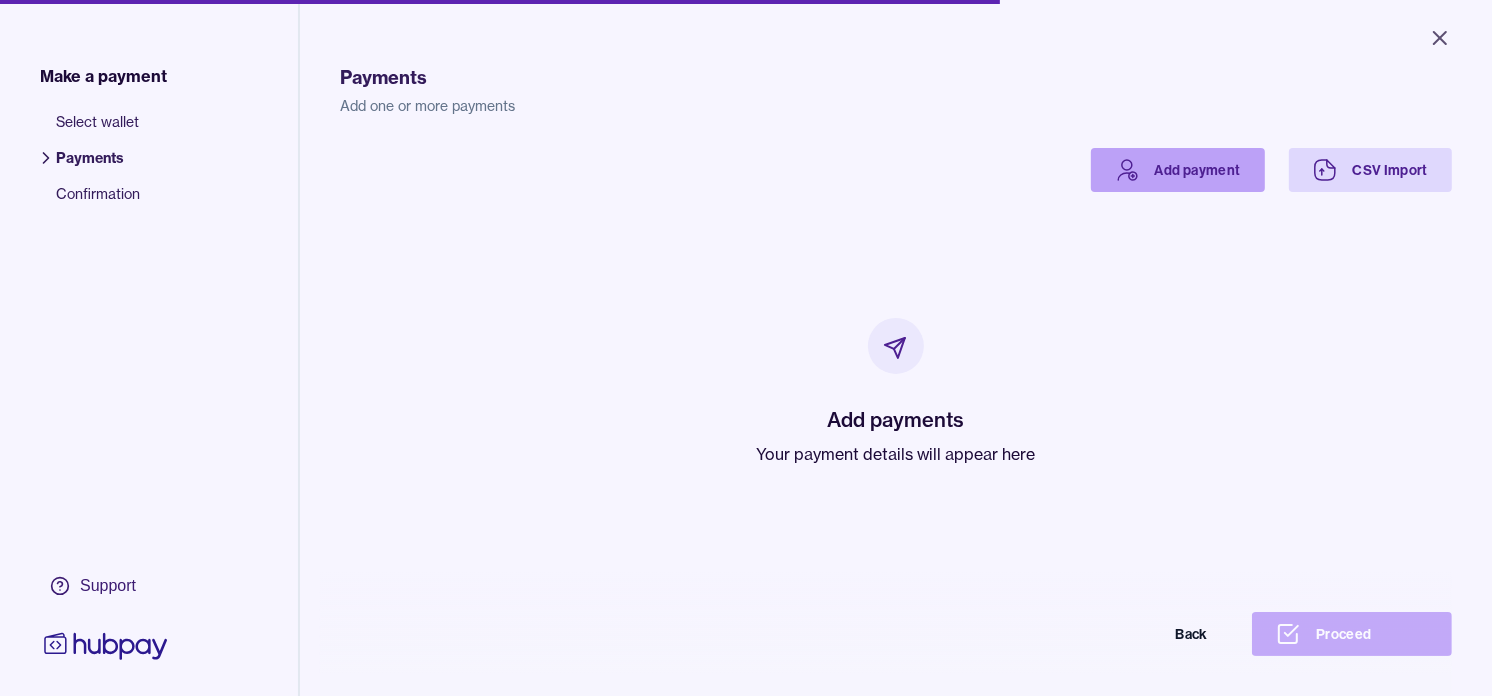 click on "Add payment" at bounding box center [1178, 170] 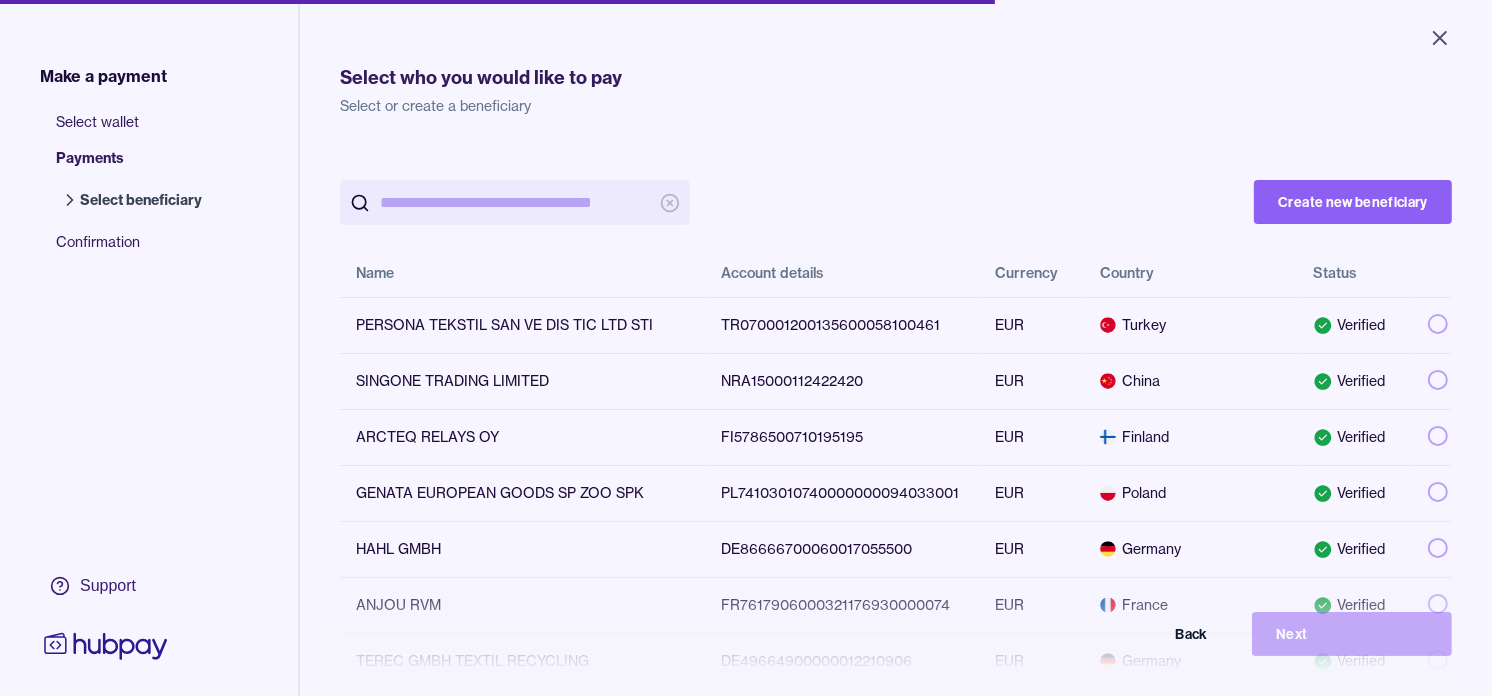 click at bounding box center [515, 202] 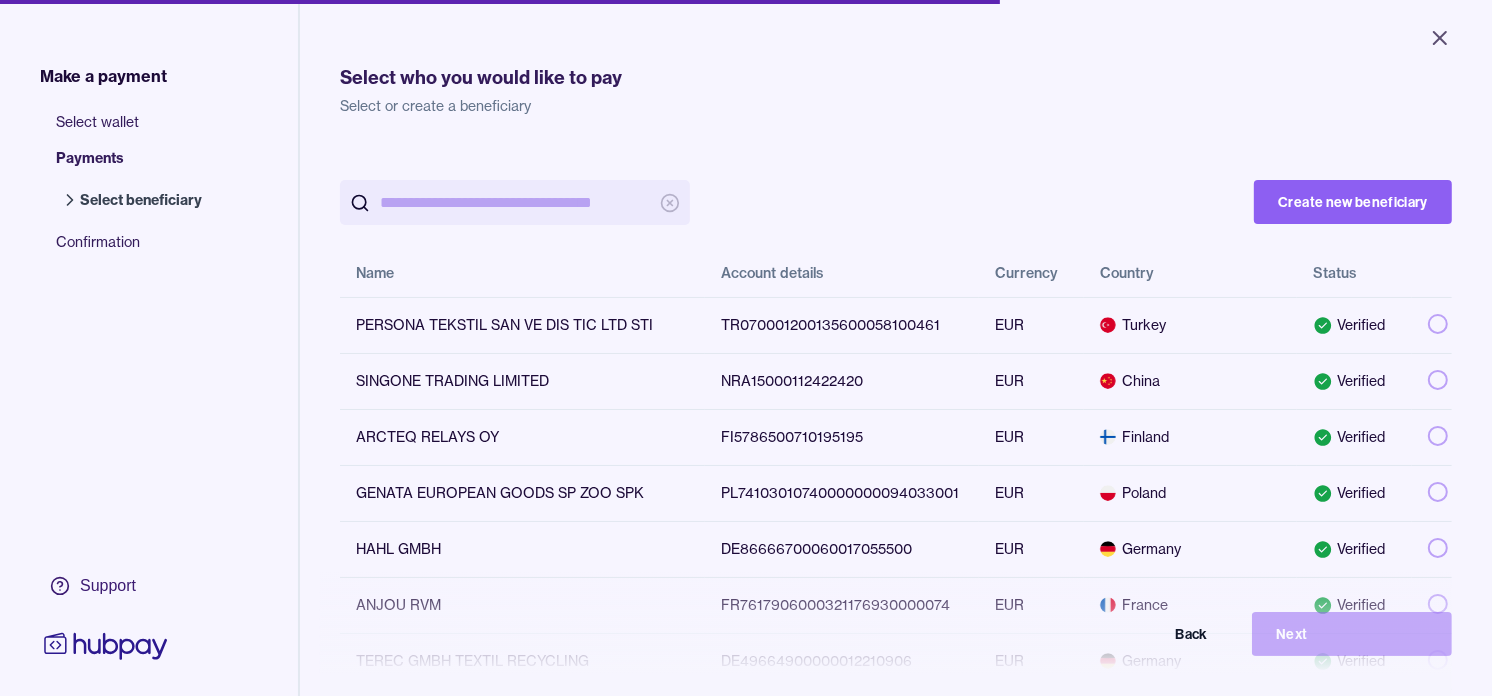 paste on "**********" 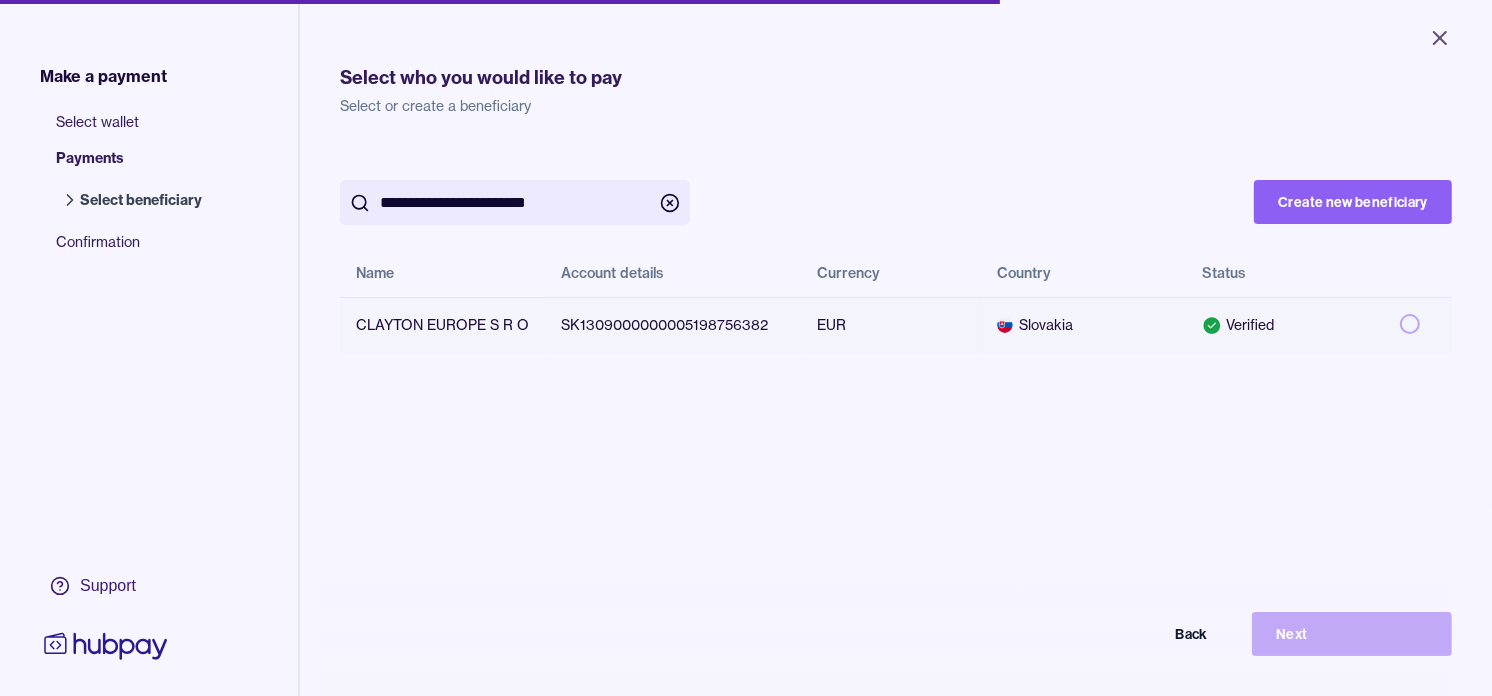 type on "**********" 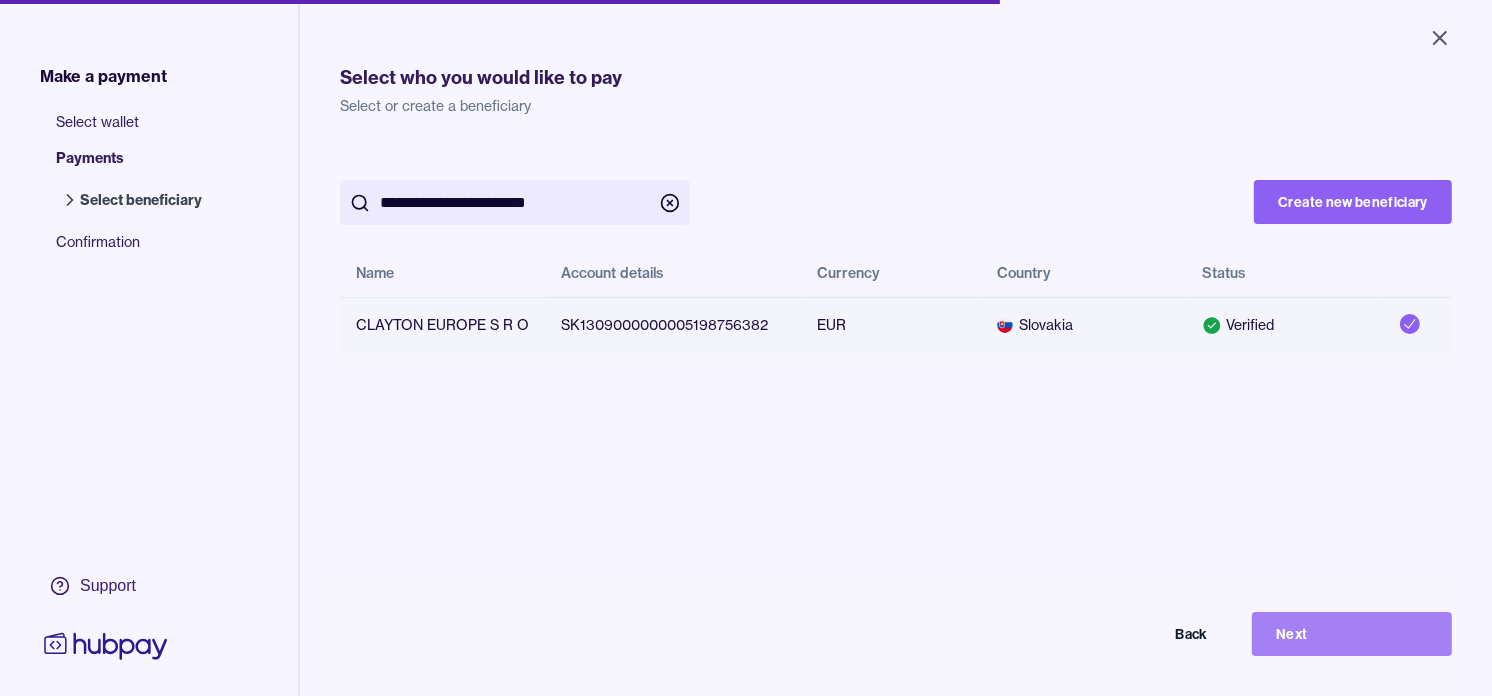 click on "Next" at bounding box center (1352, 634) 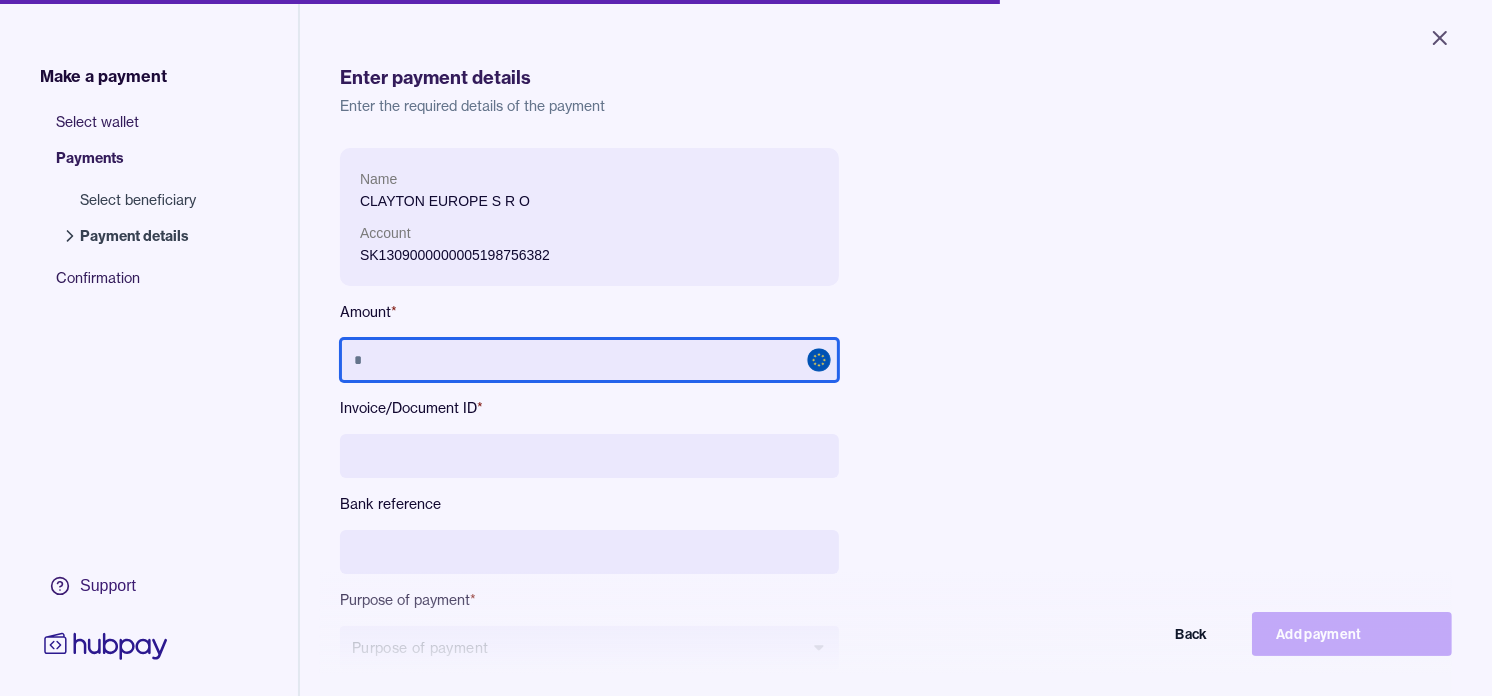click at bounding box center (589, 360) 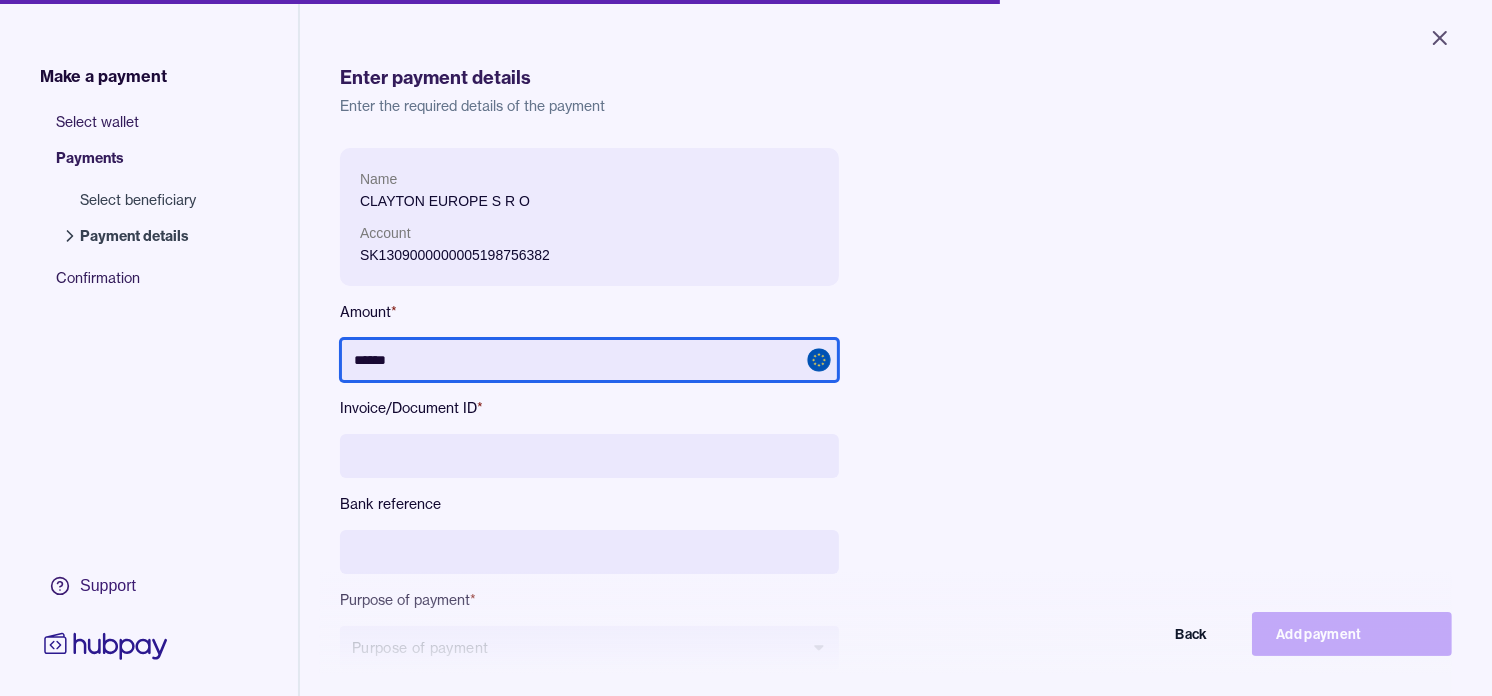 type on "******" 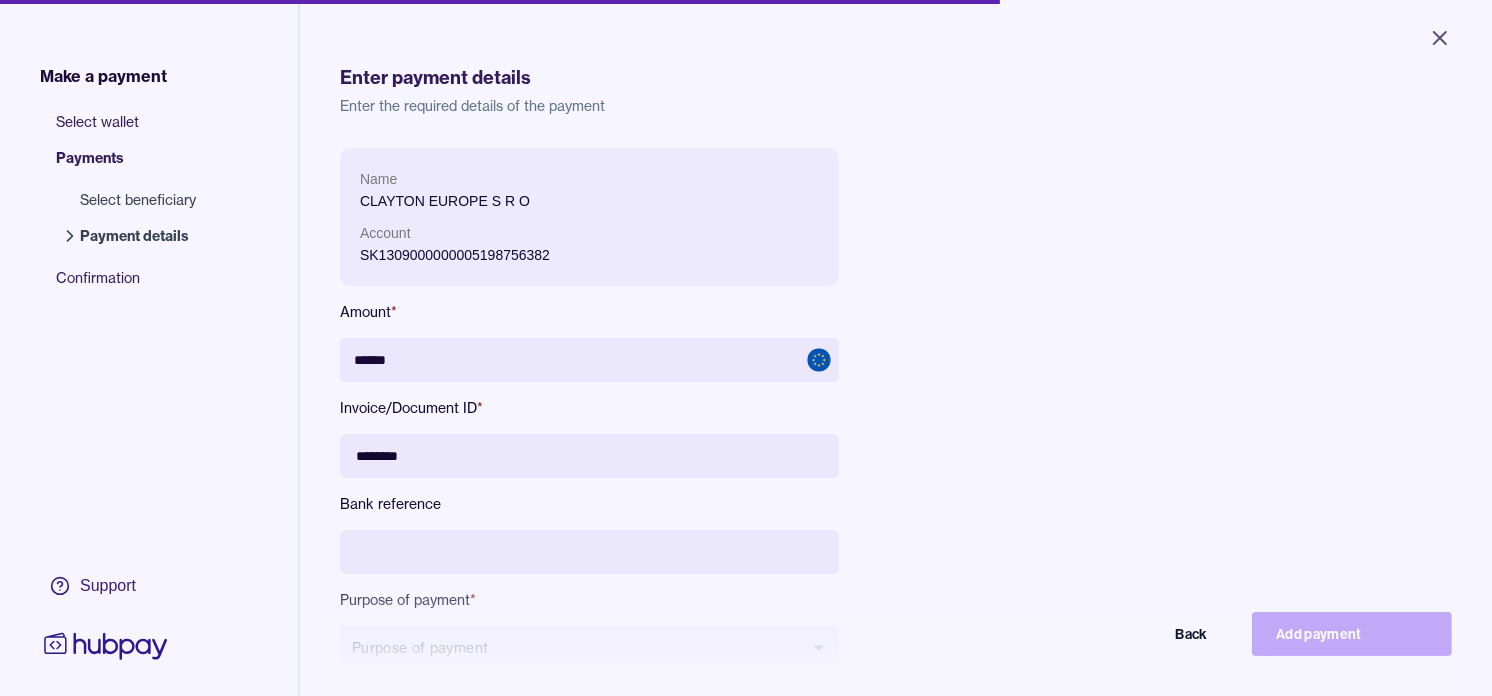 type on "********" 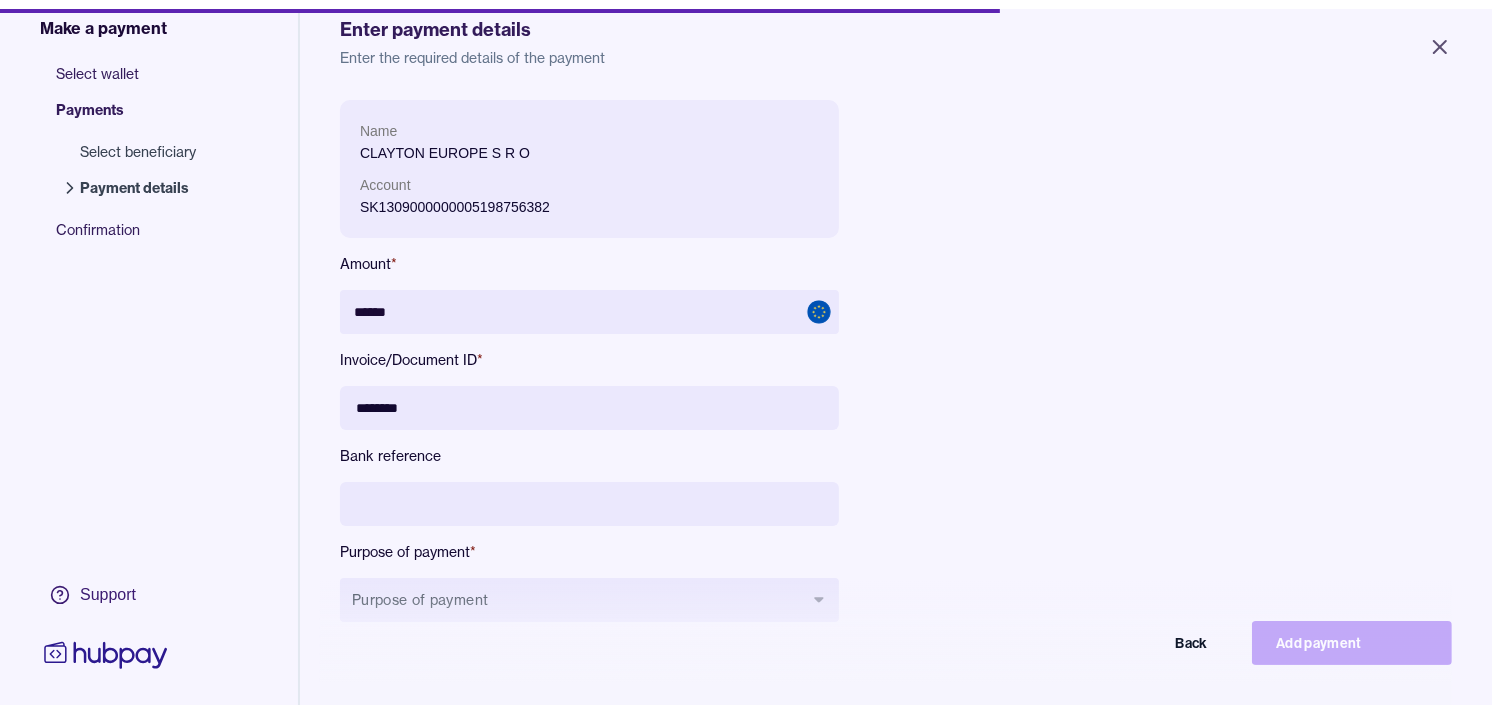 scroll, scrollTop: 111, scrollLeft: 0, axis: vertical 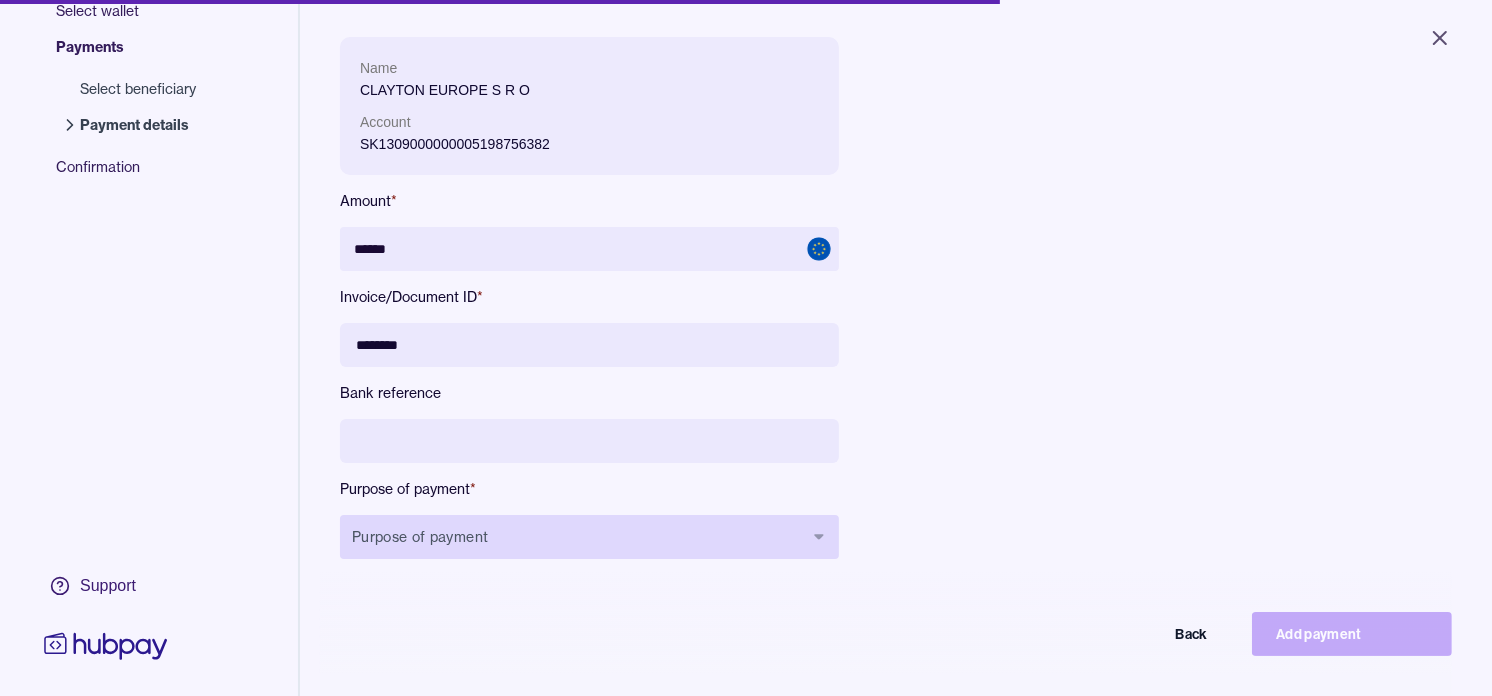 click on "Purpose of payment" at bounding box center [589, 537] 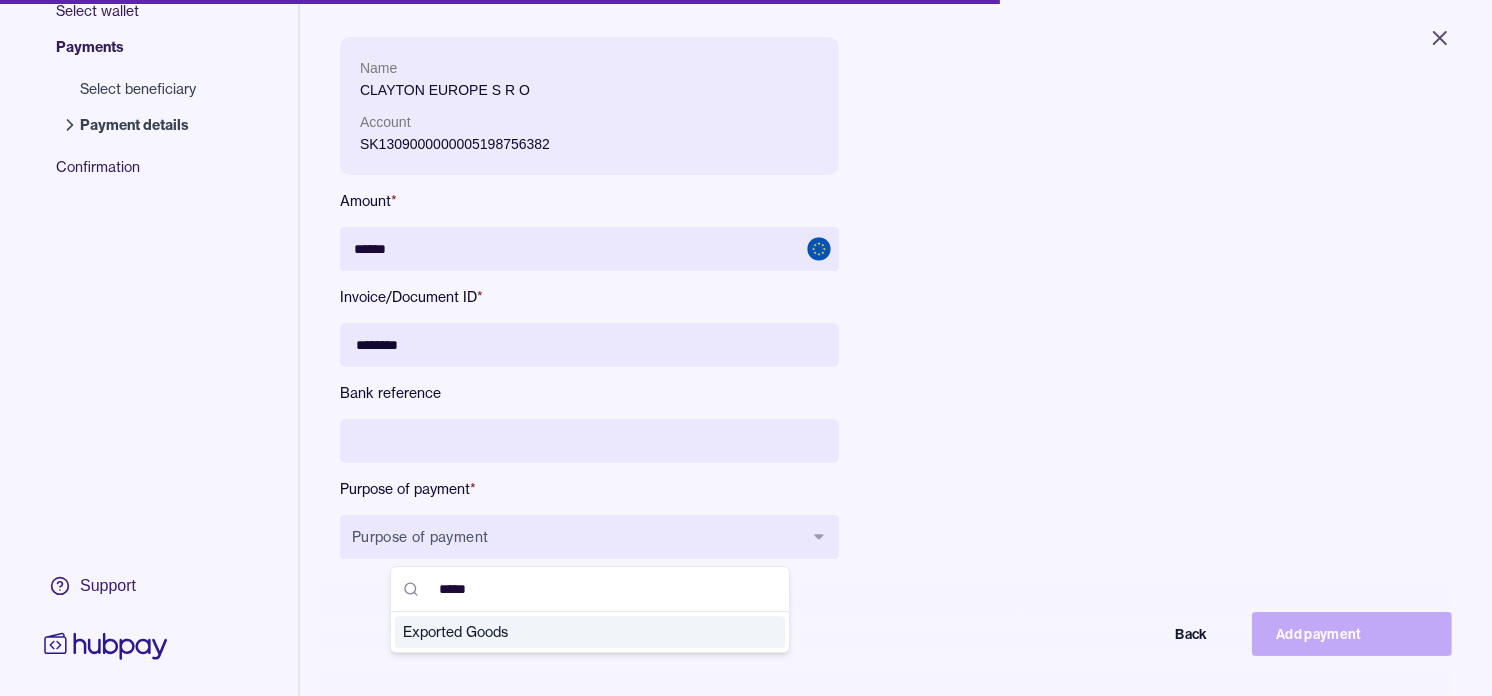 type on "*****" 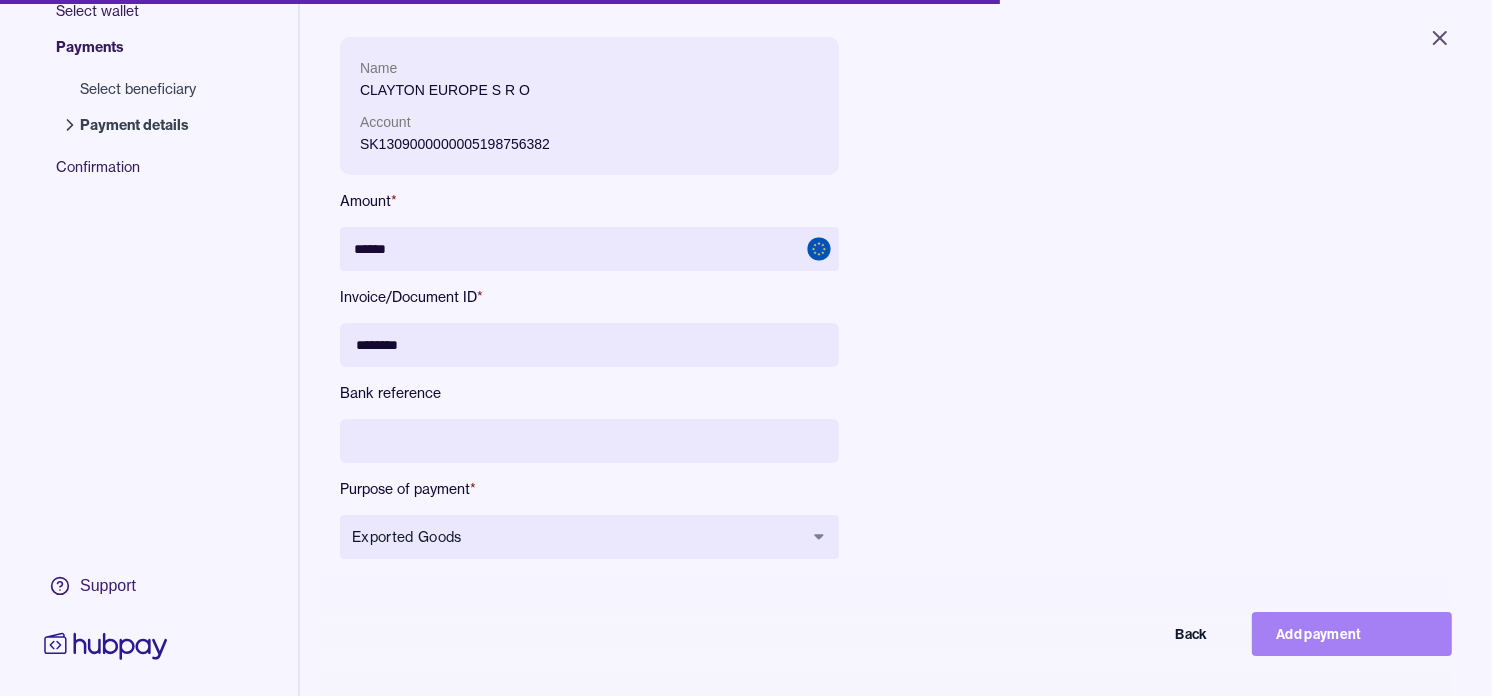 click on "Add payment" at bounding box center [1352, 634] 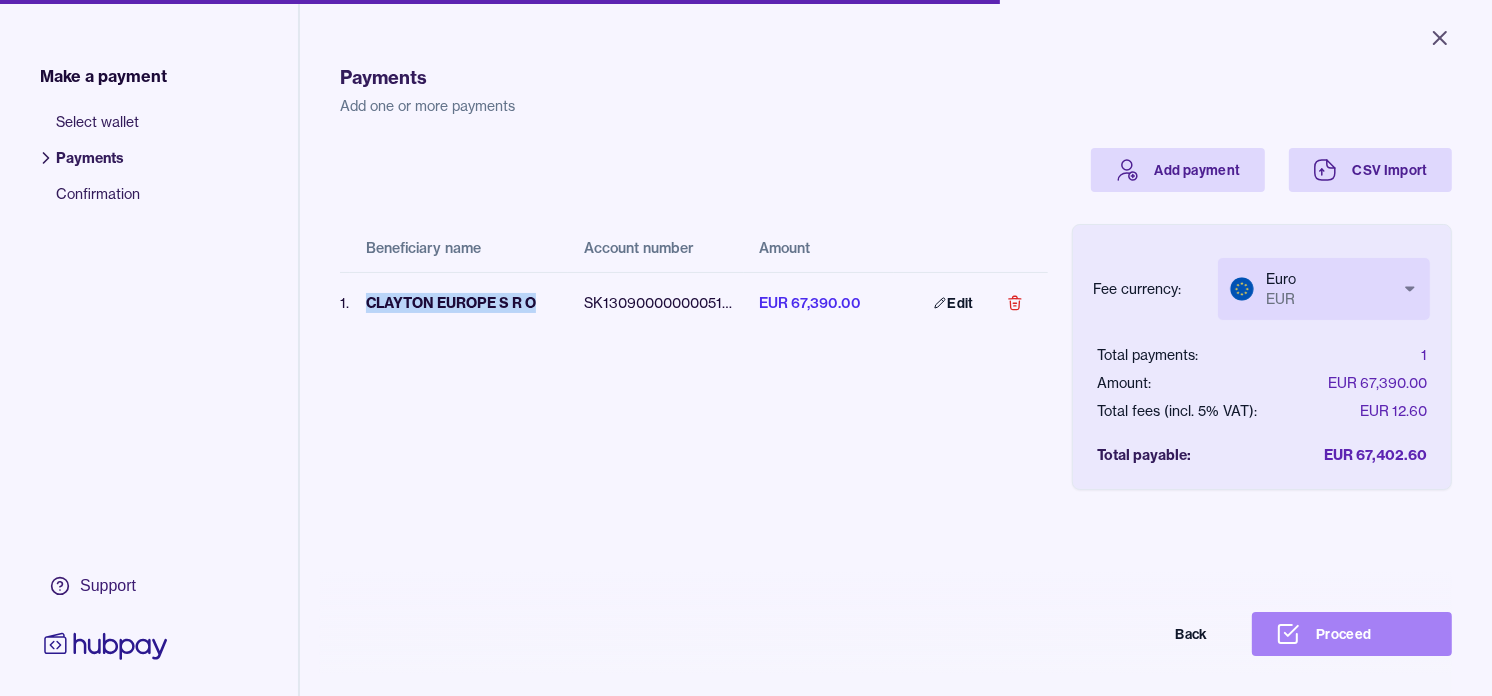 click on "Proceed" at bounding box center (1352, 634) 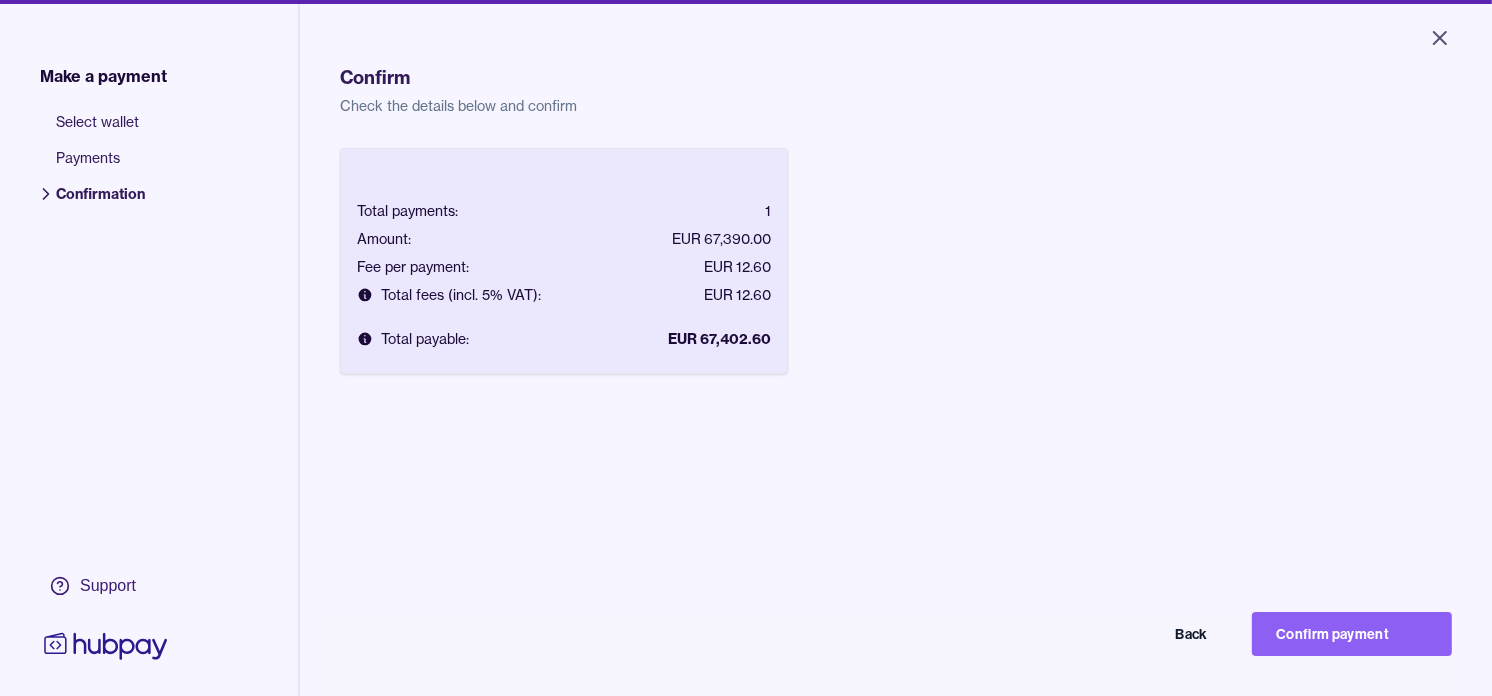 click on "Total payments: 1 Amount: EUR 67,390.00 Fee per payment: EUR 12.60 Total fees (incl. 5% VAT): EUR 12.60 Total payable: EUR 67,402.60 Back Confirm payment" at bounding box center [896, 496] 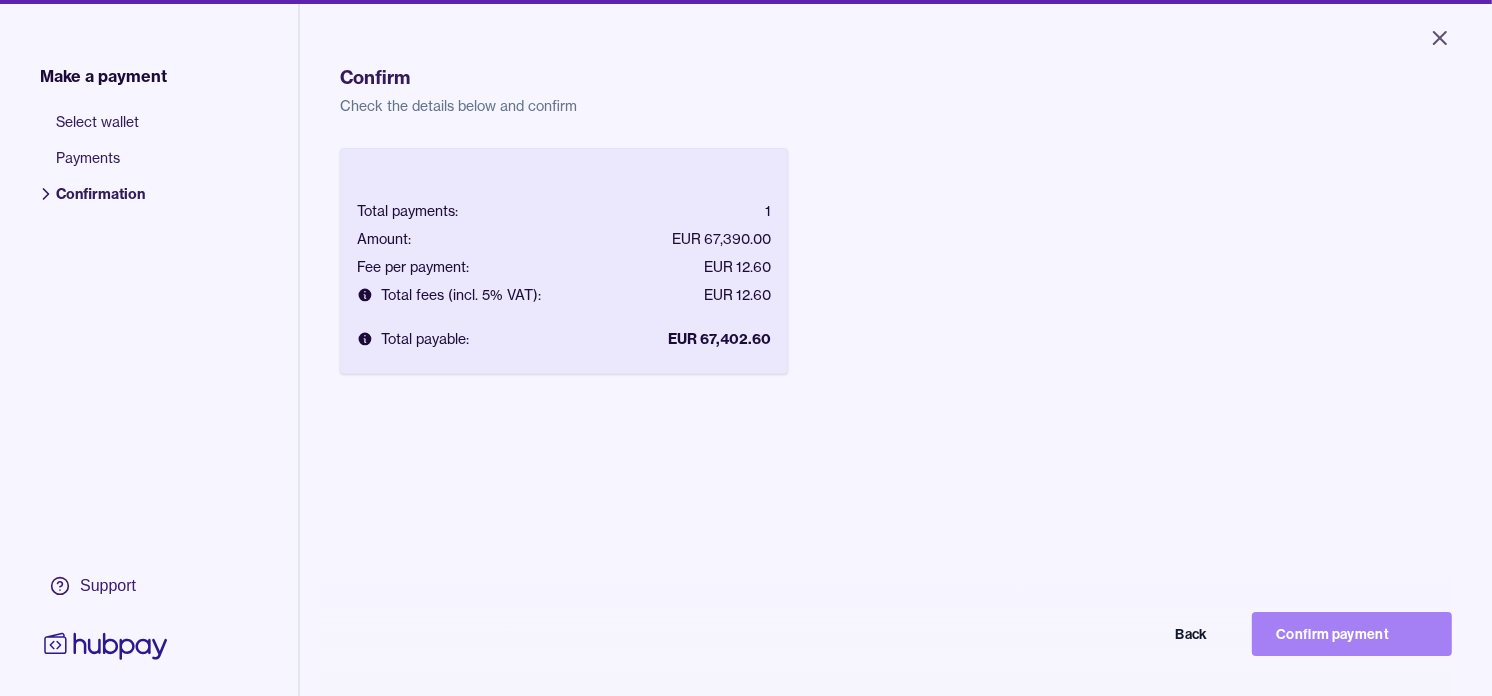 click on "Confirm payment" at bounding box center [1352, 634] 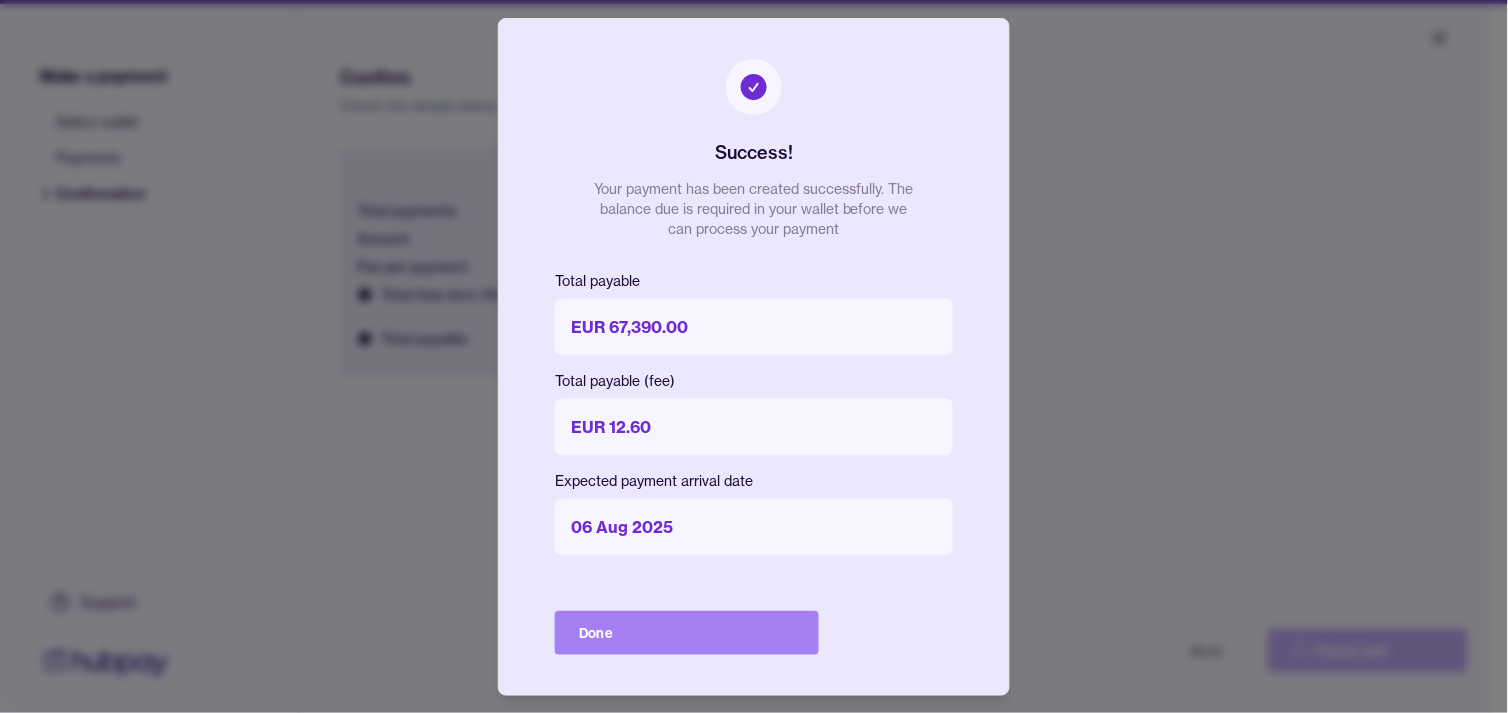 click on "Done" at bounding box center (687, 633) 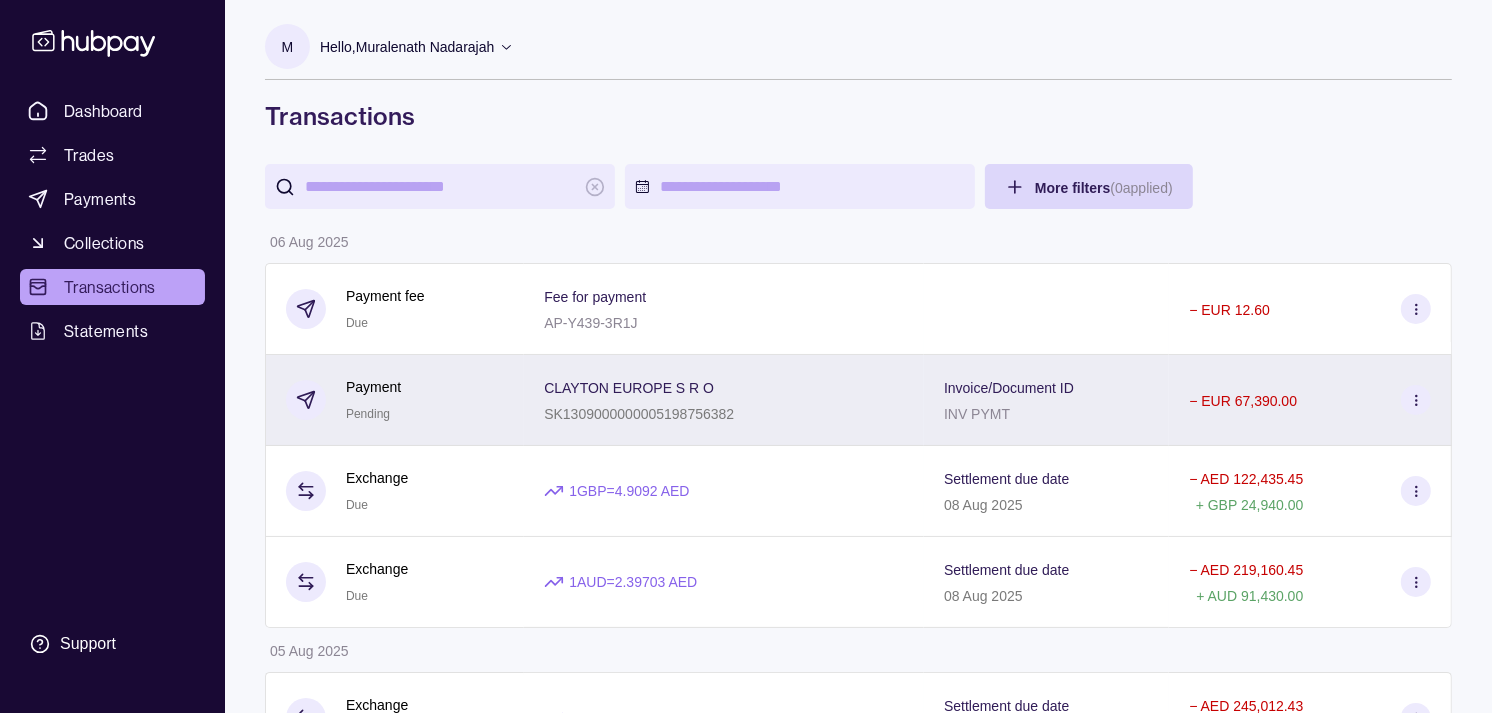 click on "Payment" at bounding box center [373, 387] 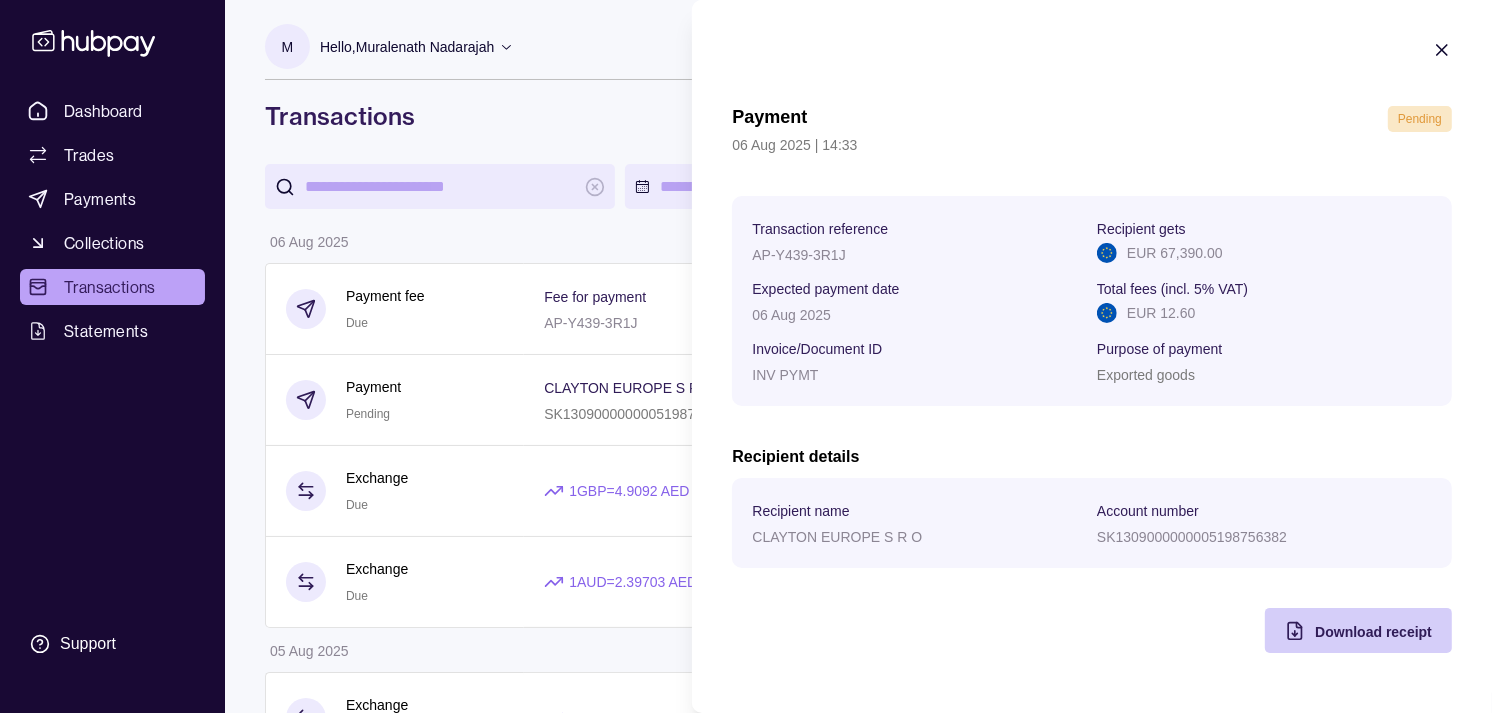 click on "Download receipt" at bounding box center [1373, 631] 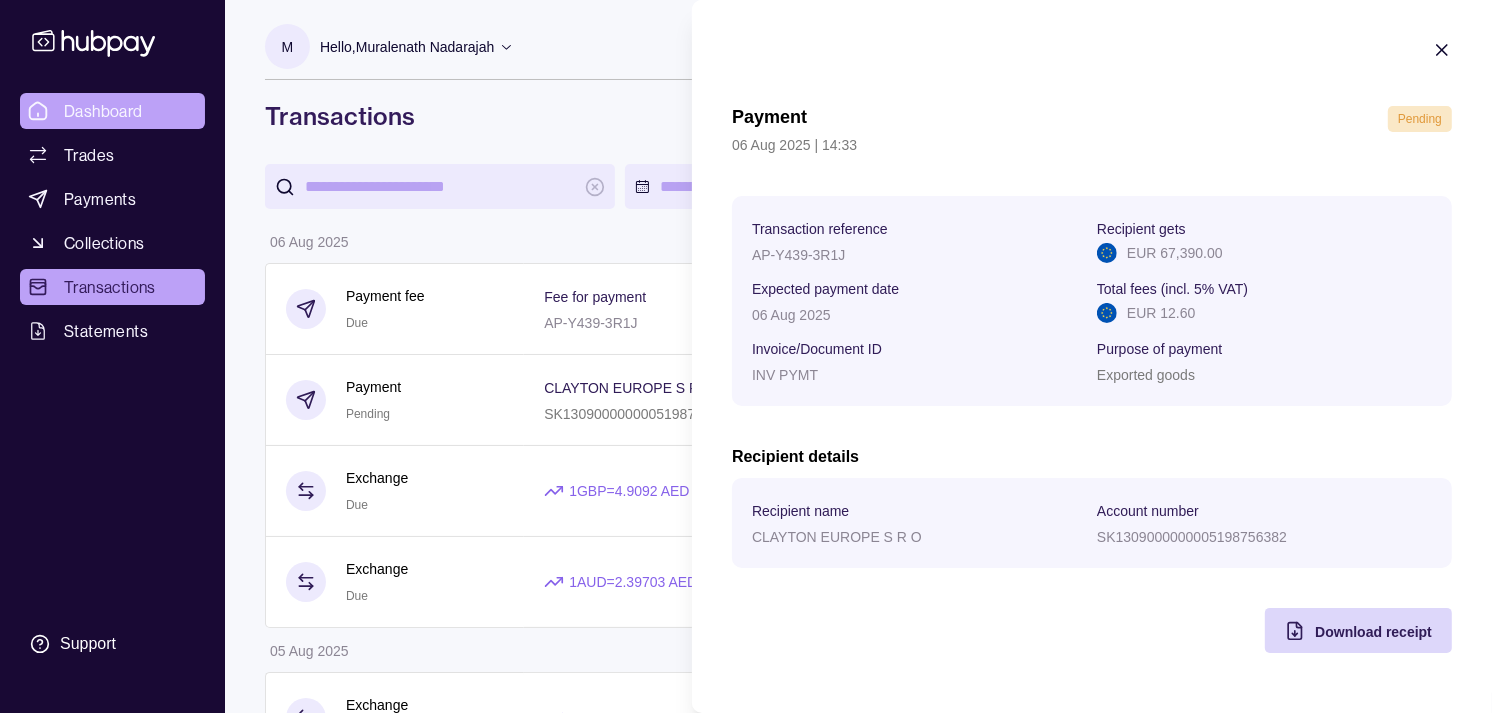 click on "Dashboard Trades Payments Collections Transactions Statements Support M Hello,  Muralenath Nadarajah Strides Trading LLC Account Terms and conditions Privacy policy Sign out Transactions More filters  ( 0  applied) Details Amount 06 Aug 2025 Payment fee Due Fee for payment AP-Y439-3R1J −   EUR 12.60 Payment Pending CLAYTON EUROPE S R O SK1309000000005198756382 Invoice/Document ID INV PYMT −   EUR 67,390.00 Exchange Due 1  GBP  =  4.9092   AED Settlement due date 08 Aug 2025 −   AED 122,435.45 +   GBP 24,940.00 Exchange Due 1  AUD  =  2.39703   AED Settlement due date 08 Aug 2025 −   AED 219,160.45 +   AUD 91,430.00 05 Aug 2025 Exchange Due 1  GBP  =  4.91253   AED Settlement due date 07 Aug 2025 −   AED 245,012.43 +   GBP 49,875.00 Payment fee Due Fee for payment AP-WXTZ-XX9M −   AUD 21.00 Payment Pending G1 Asset Management 12900578 Invoice/Document ID INV PYMT −   AUD 124,880.00 Exchange Due 1  GBP  =  4.9033   AED Settlement due date 06 Aug 2025 −   AED 79,016.68 +   GBP 16,115.00 Due −" at bounding box center (746, 1107) 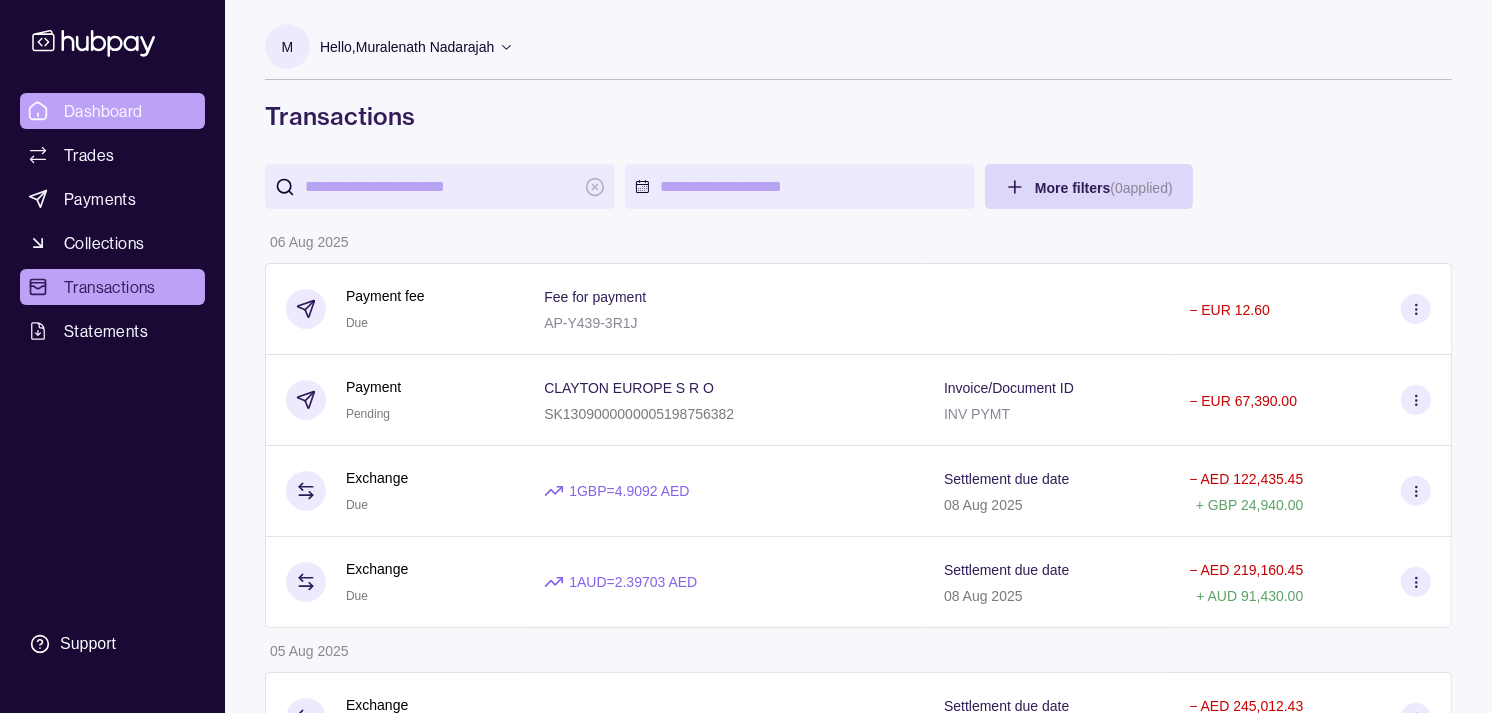 click on "Dashboard" at bounding box center (103, 111) 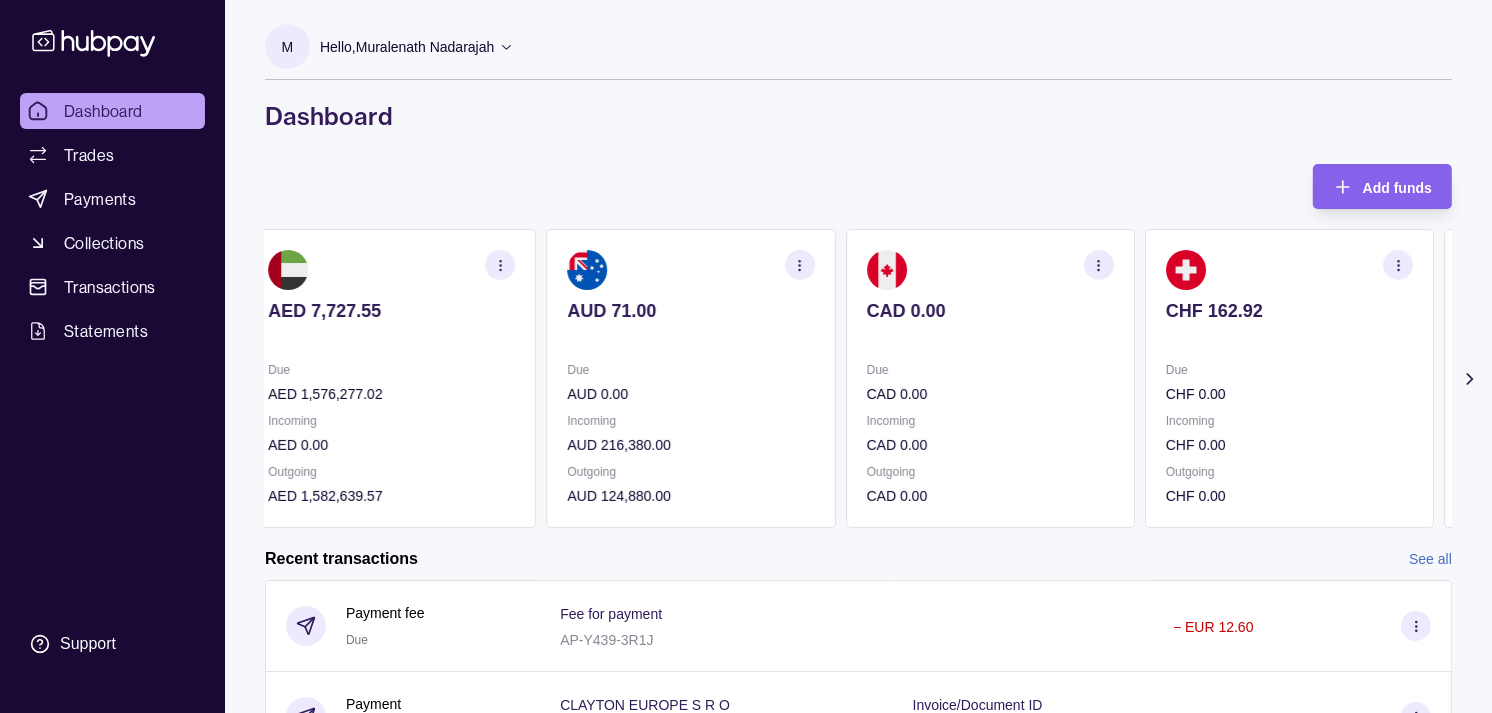 click on "Due" at bounding box center [990, 370] 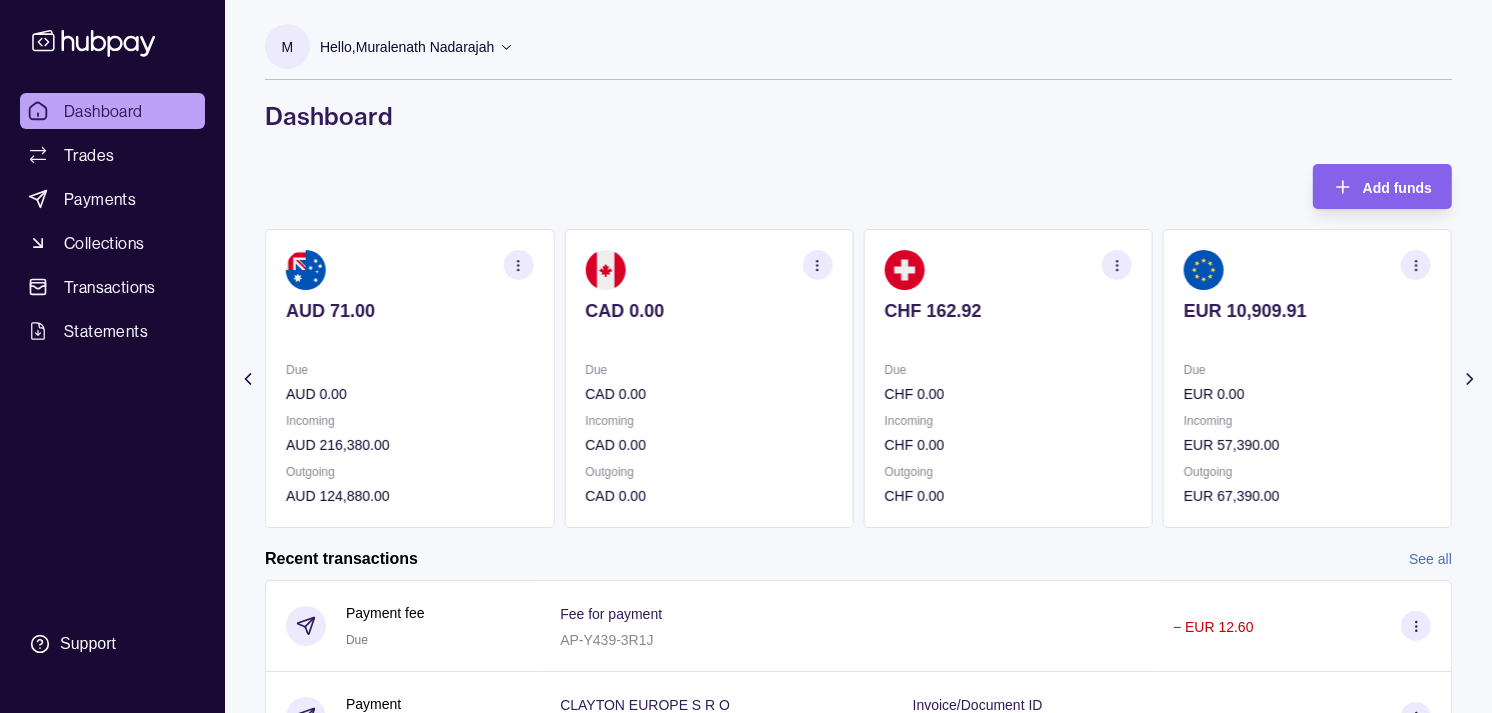 click on "Due" at bounding box center [1008, 370] 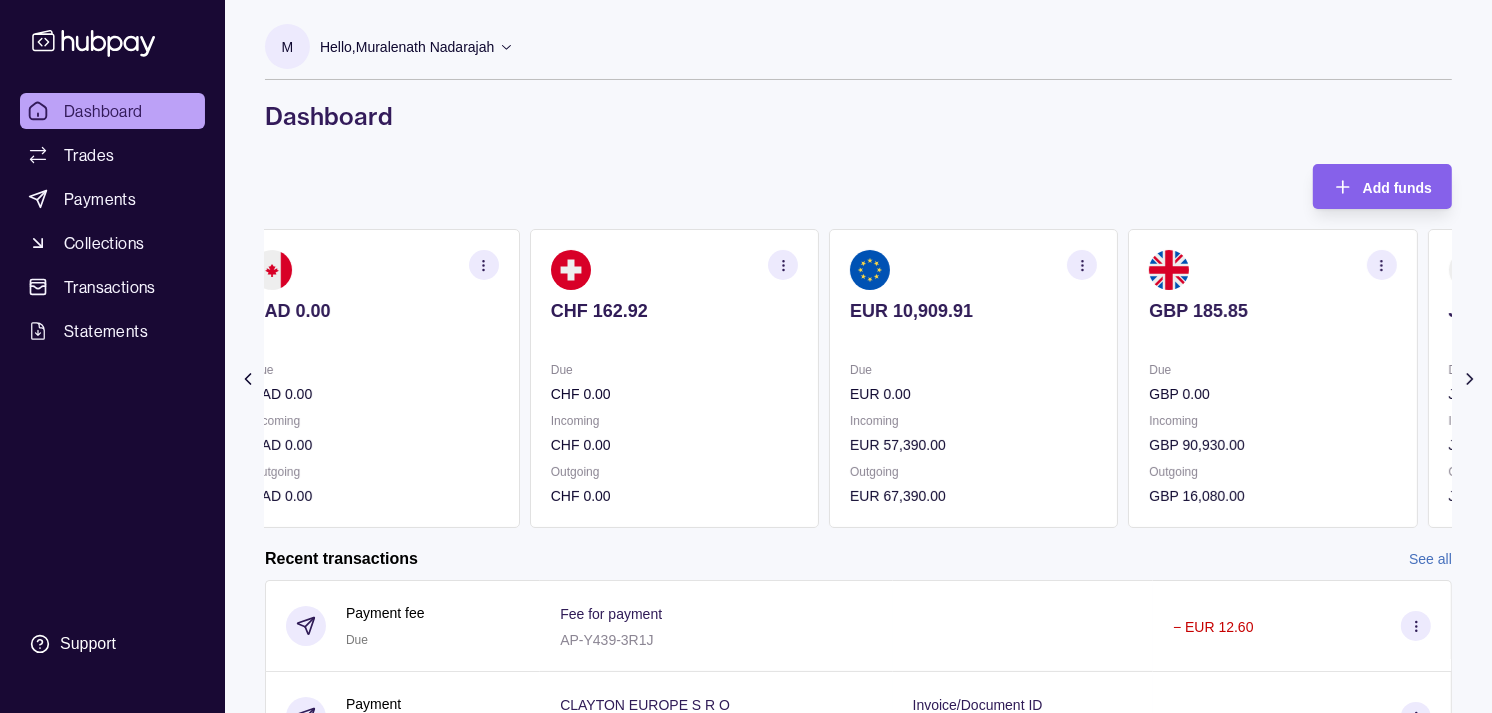 click on "Due" at bounding box center (1272, 370) 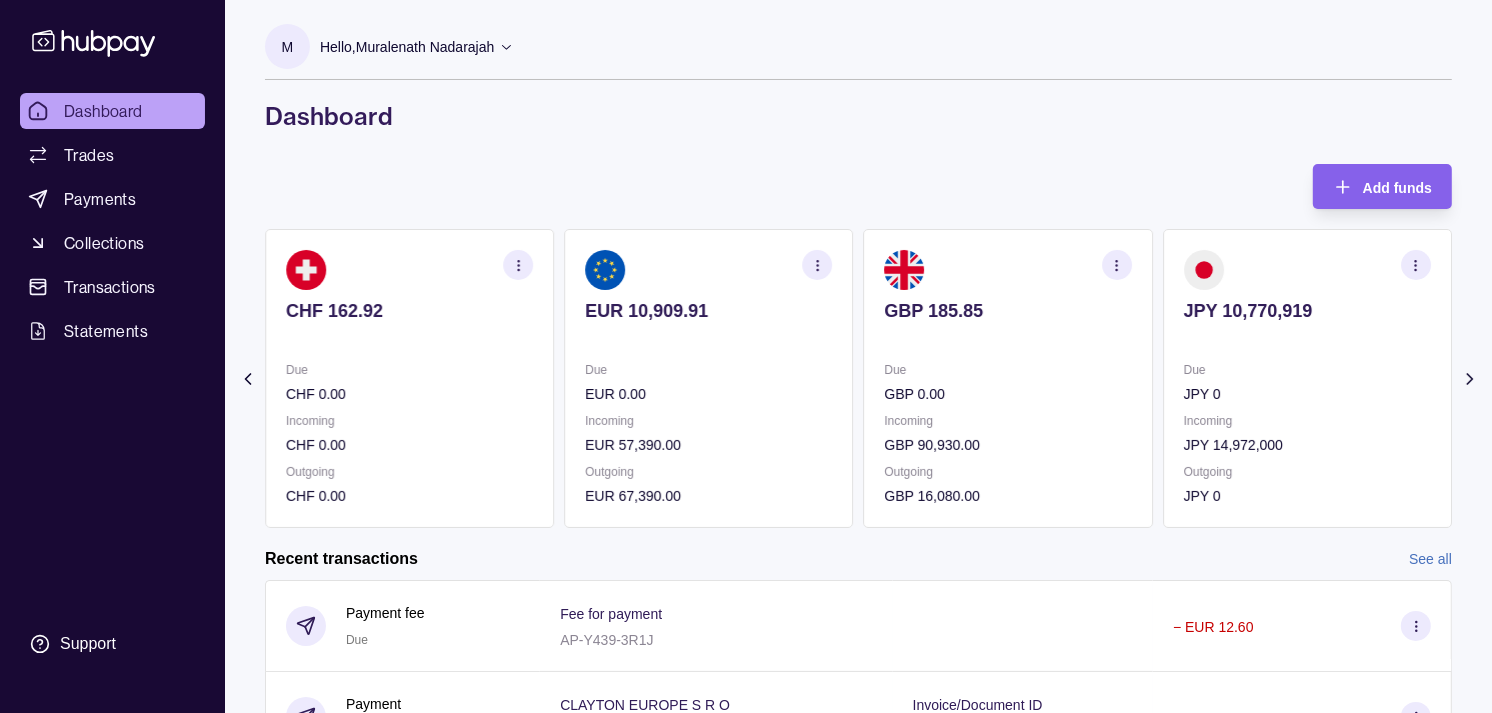 click on "Due" at bounding box center (1008, 370) 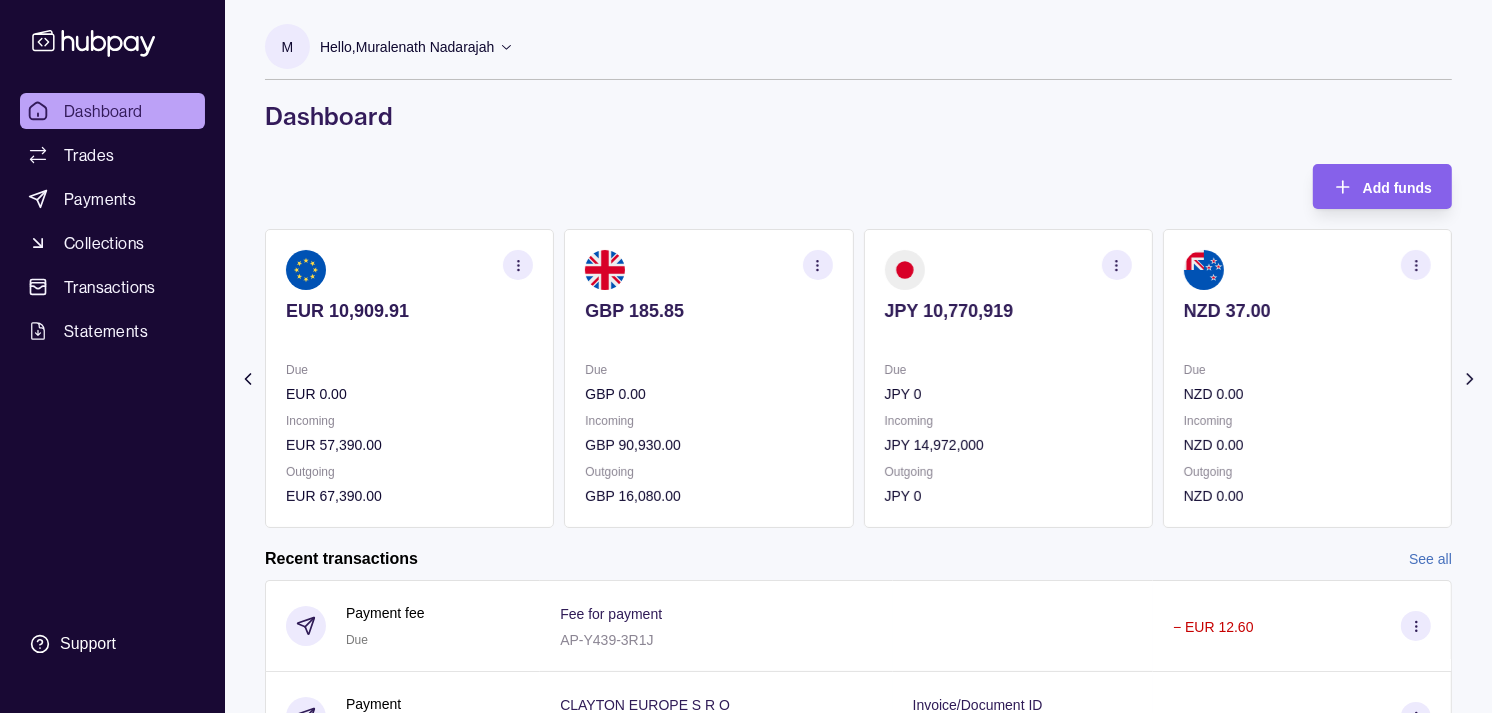 click 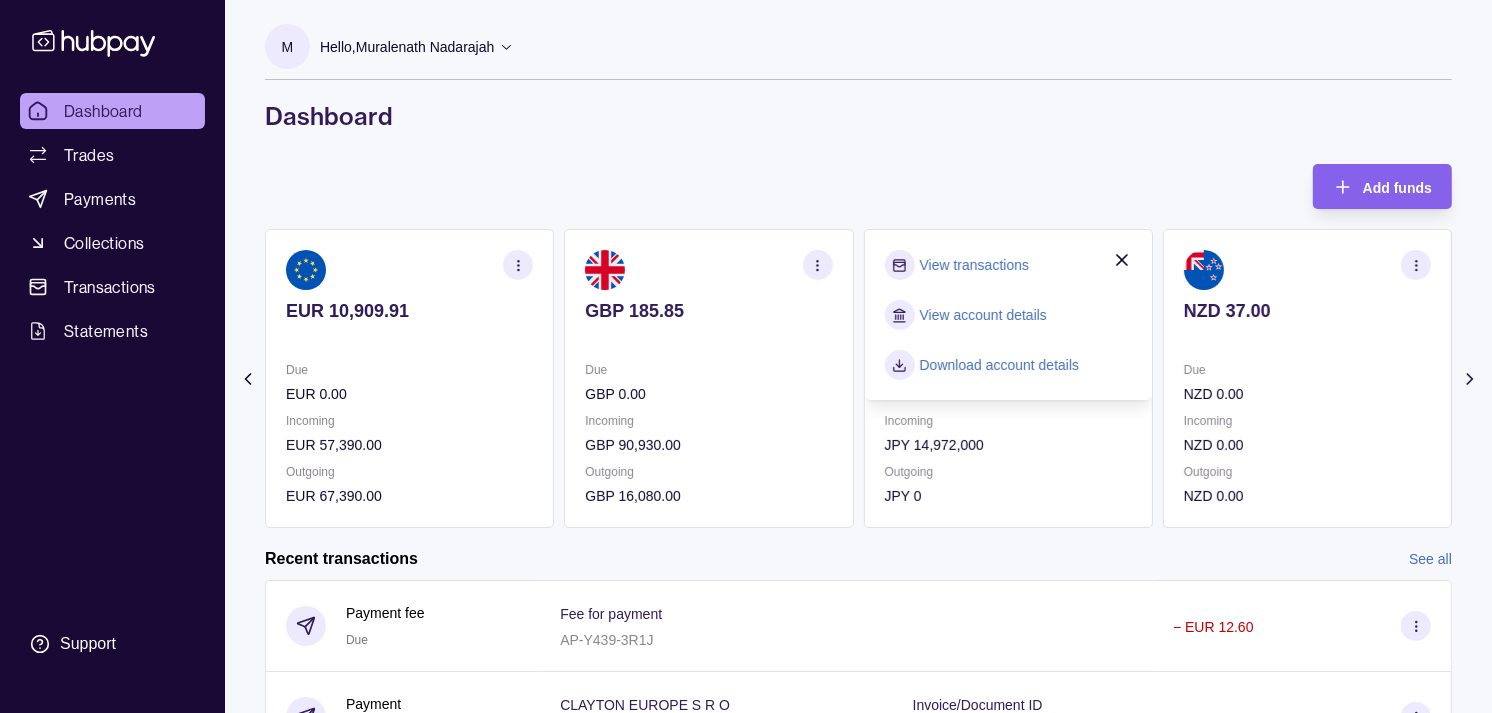 click on "View transactions" at bounding box center [974, 265] 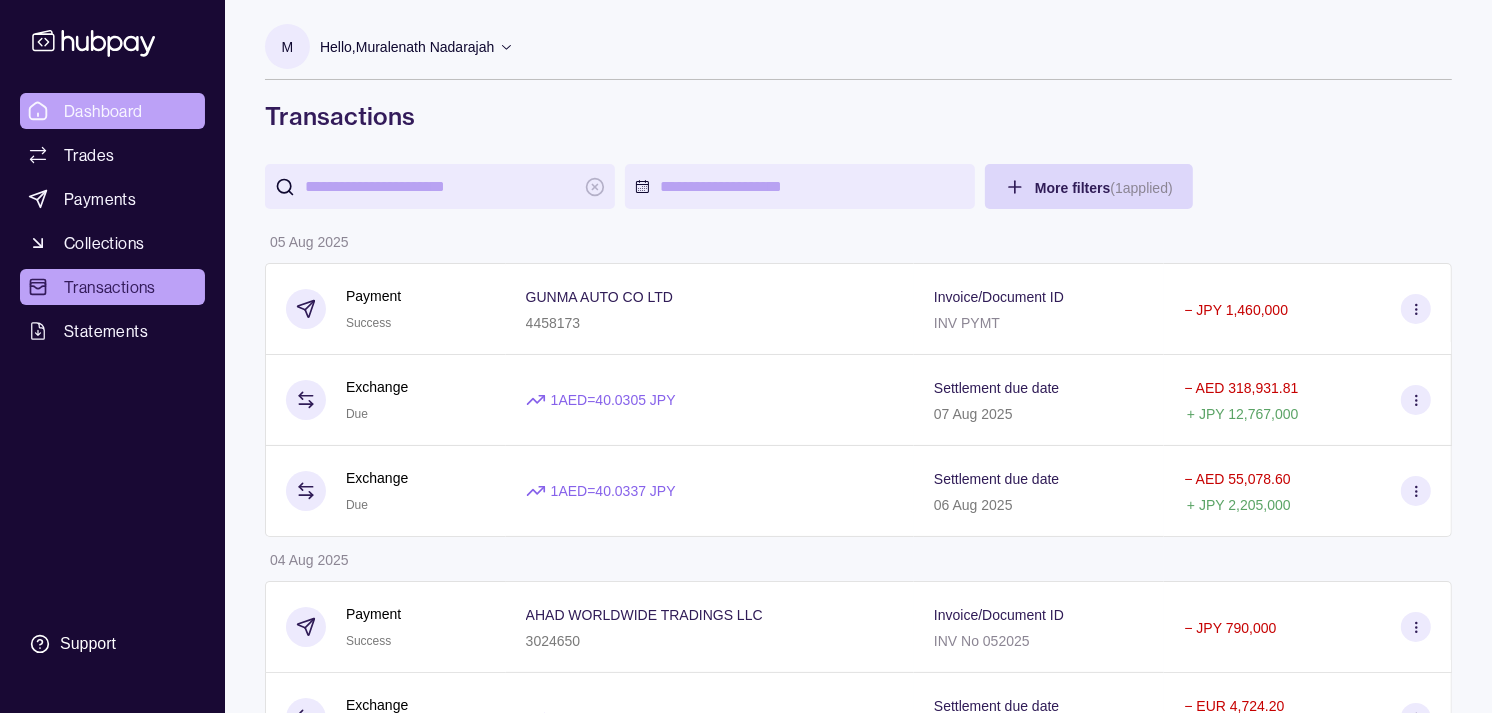 click on "Dashboard" at bounding box center (103, 111) 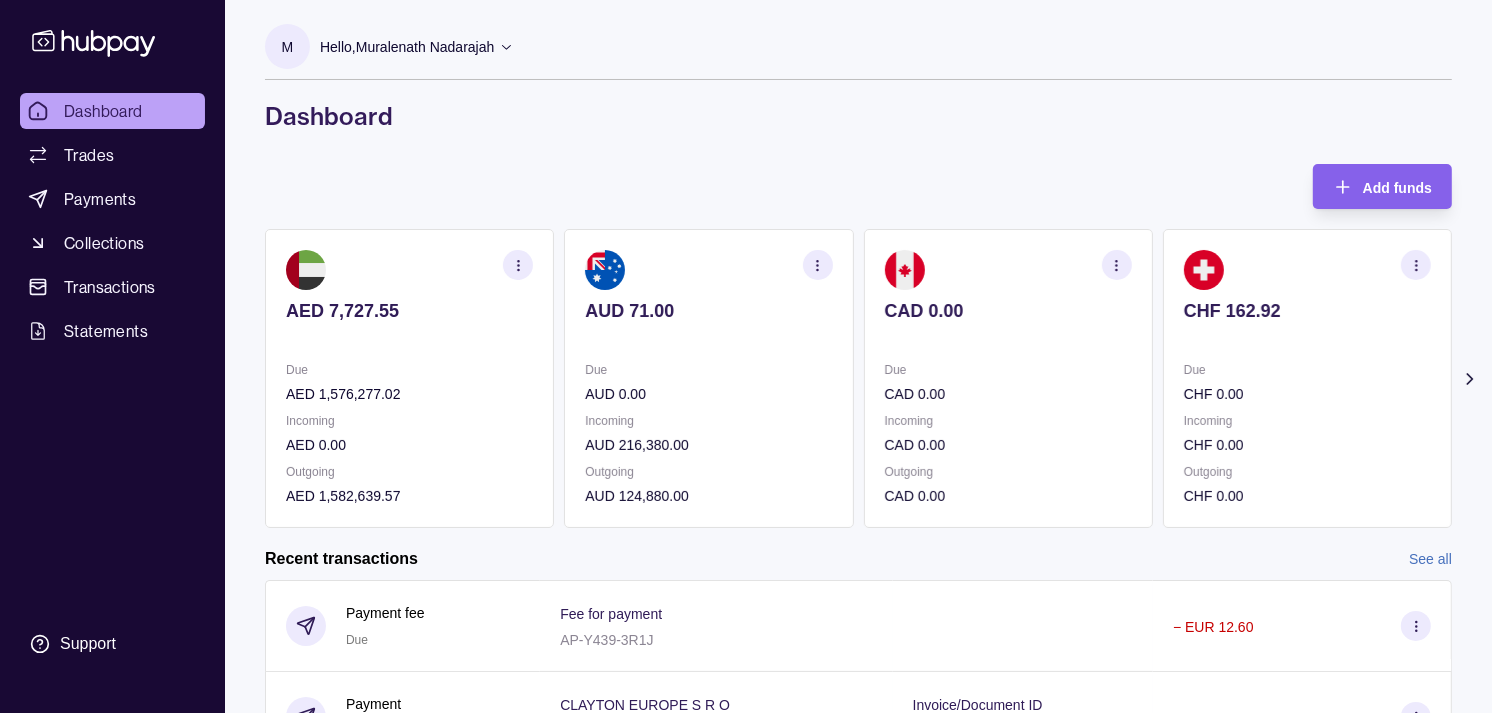 click on "Incoming" at bounding box center (1008, 421) 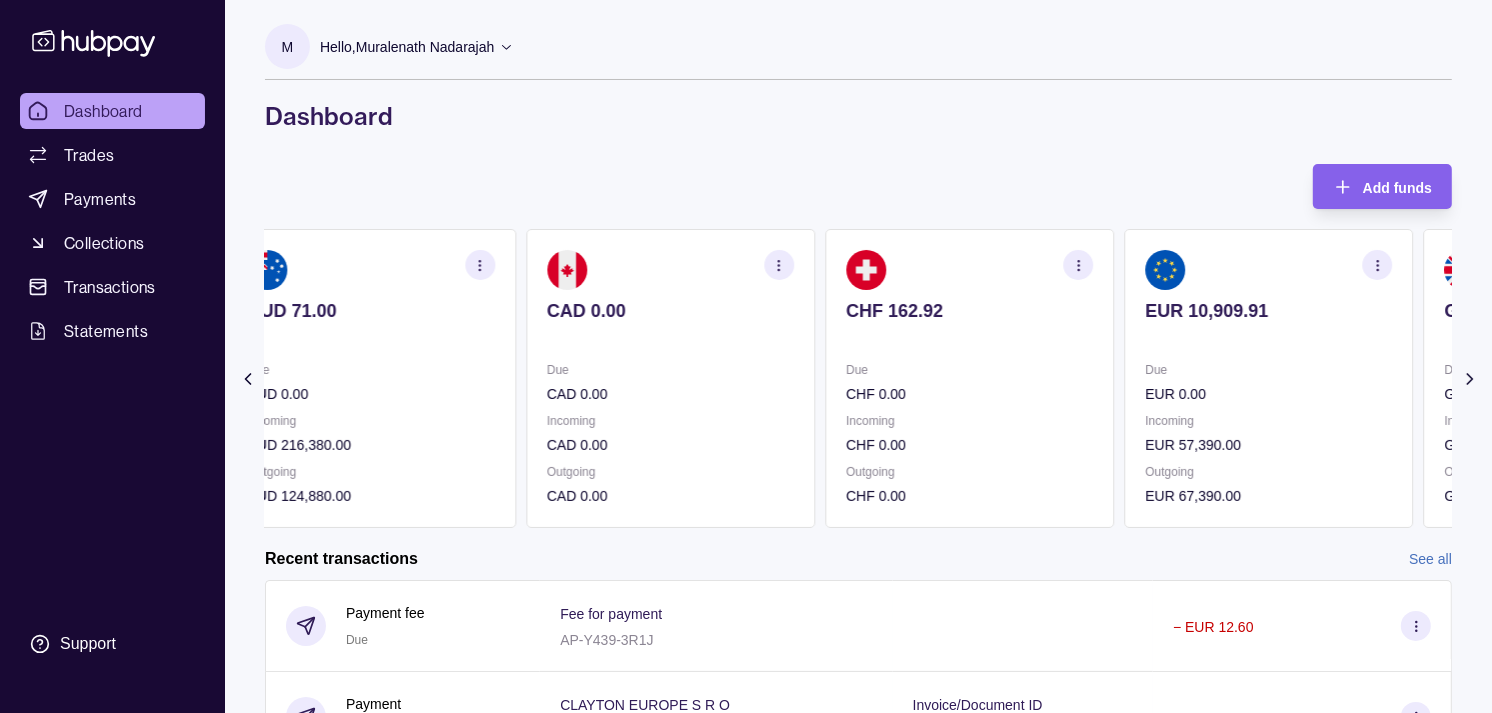 click on "Due CHF 0.00 Incoming CHF 0.00 Outgoing CHF 0.00" at bounding box center (969, 433) 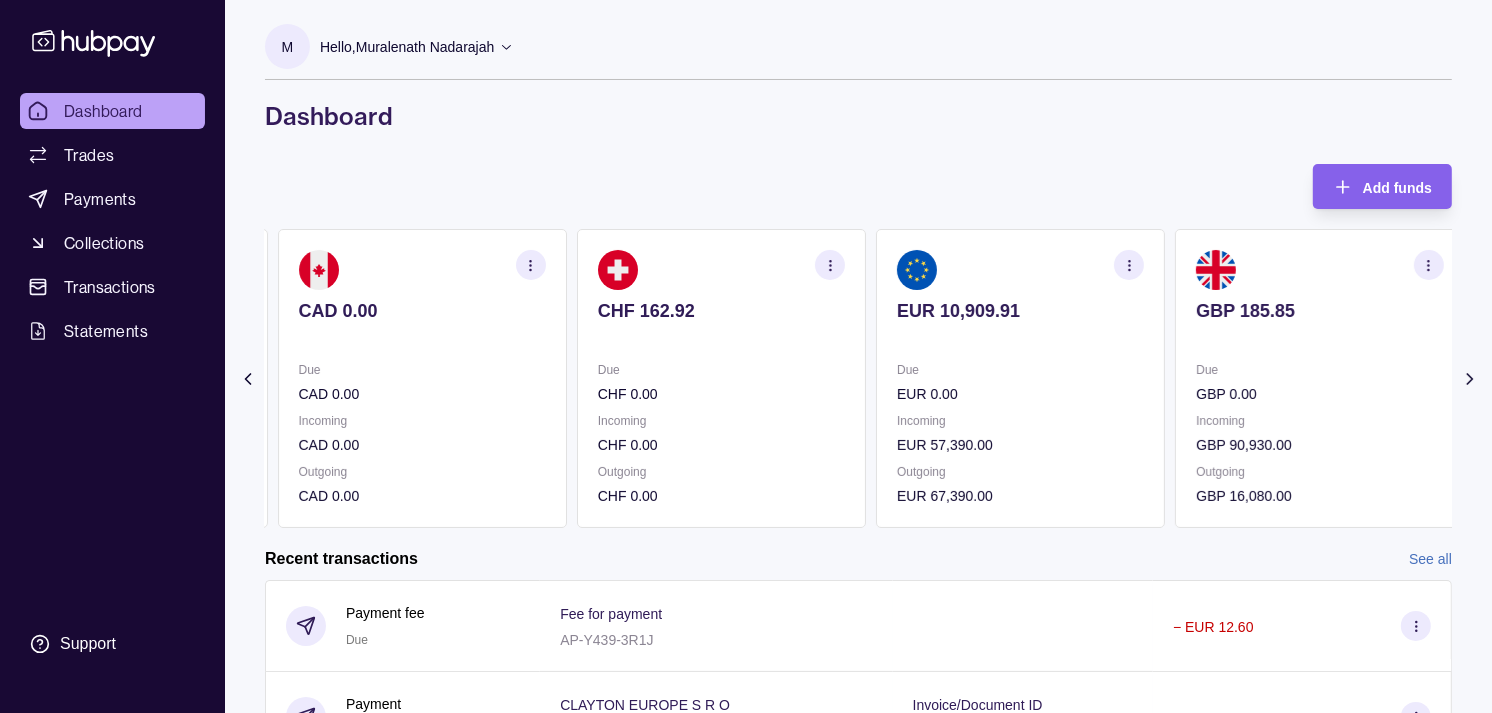 click on "EUR 0.00" at bounding box center [1020, 394] 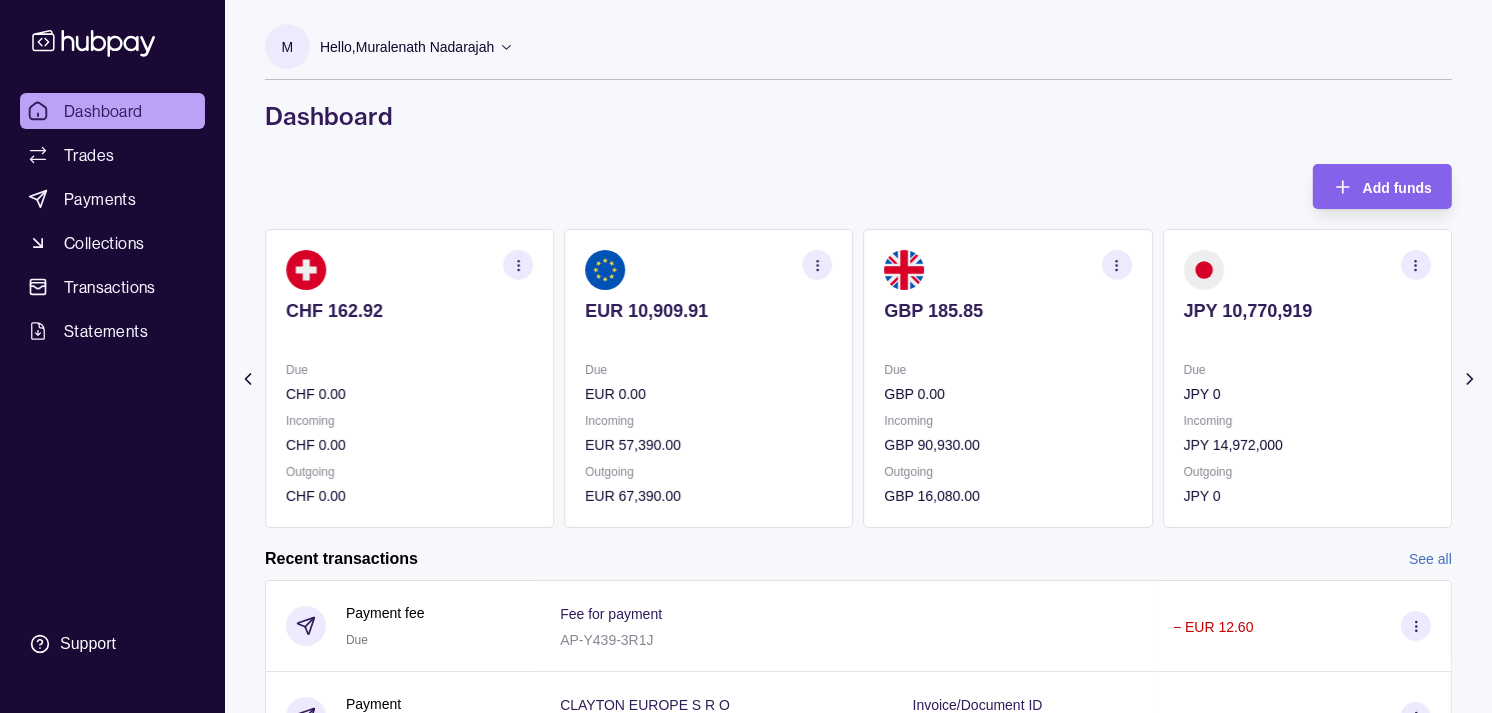 click on "JPY 10,770,919" at bounding box center (1307, 311) 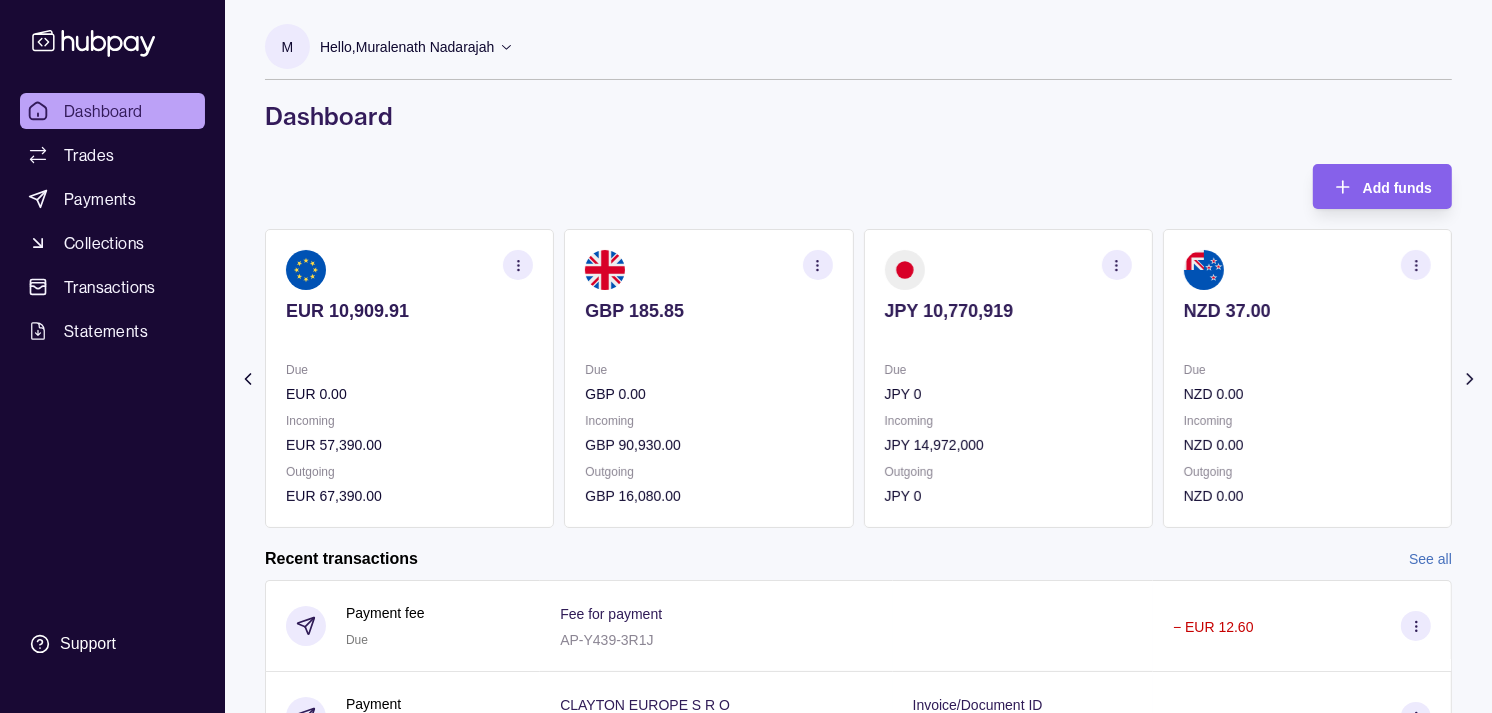 click 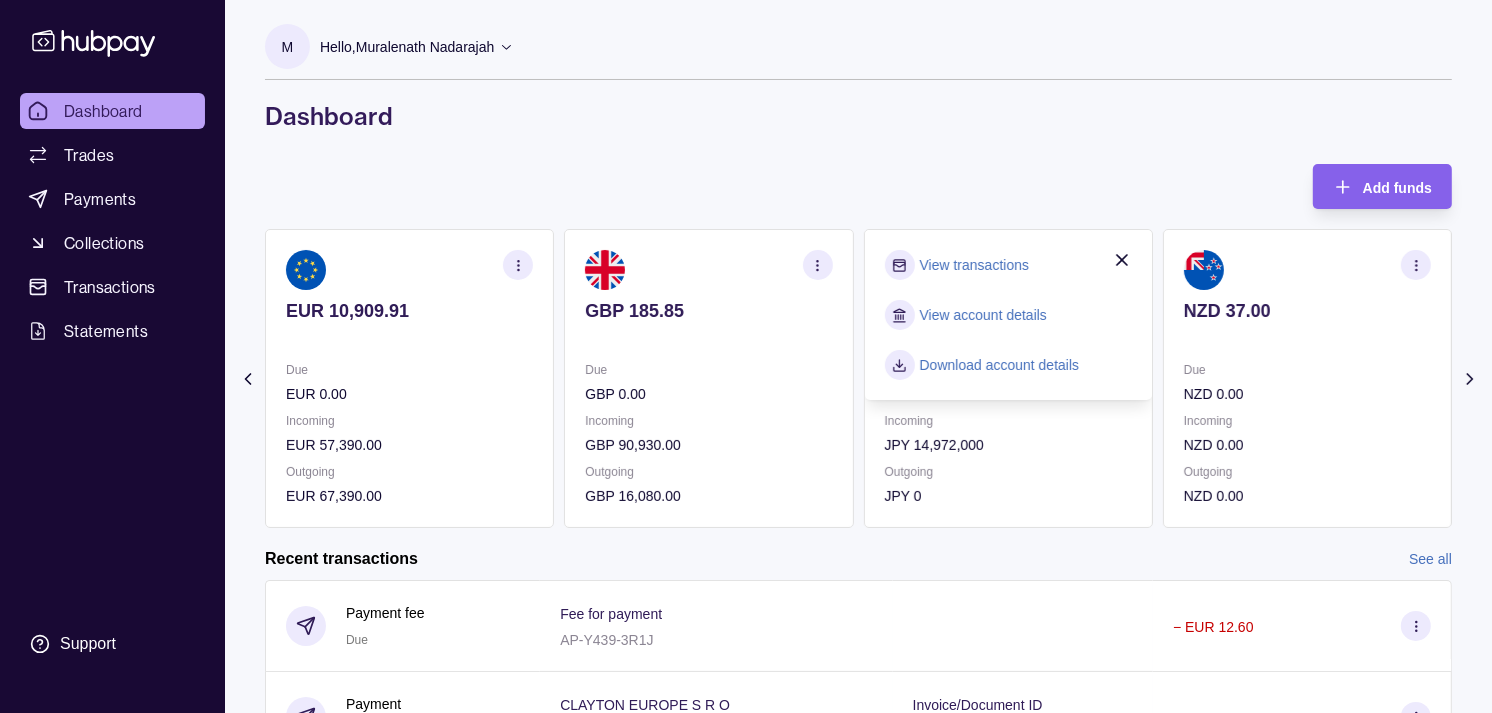 click on "View transactions" at bounding box center [974, 265] 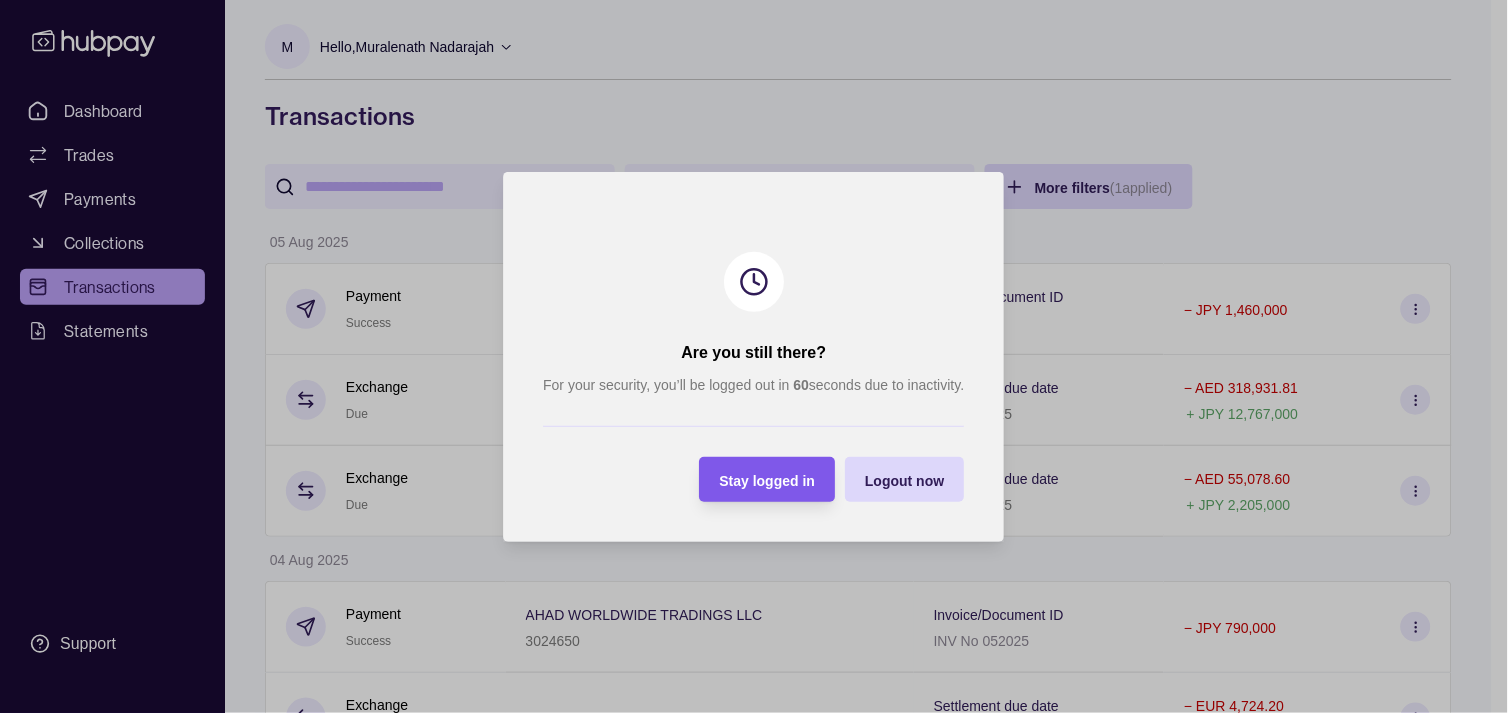 click on "Stay logged in" at bounding box center [768, 480] 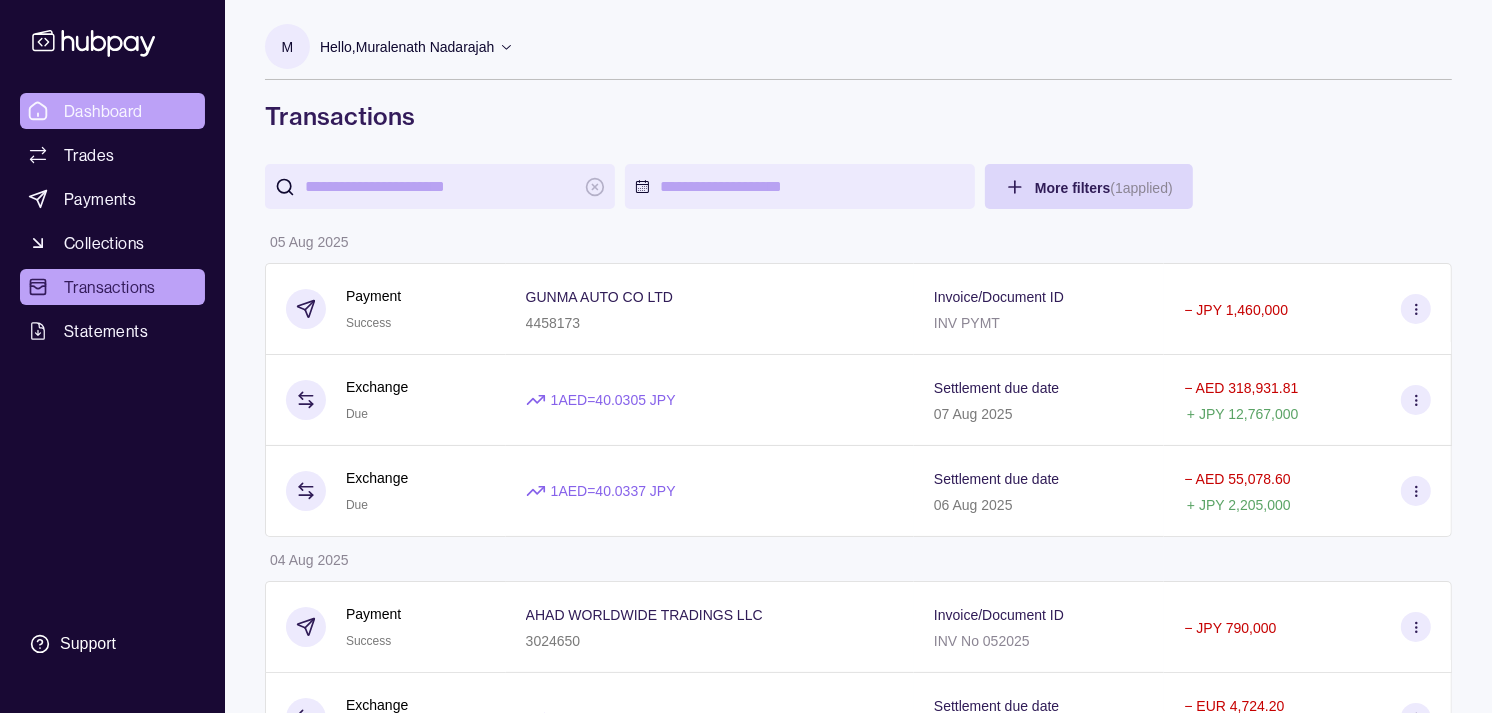 click on "Dashboard" at bounding box center [103, 111] 